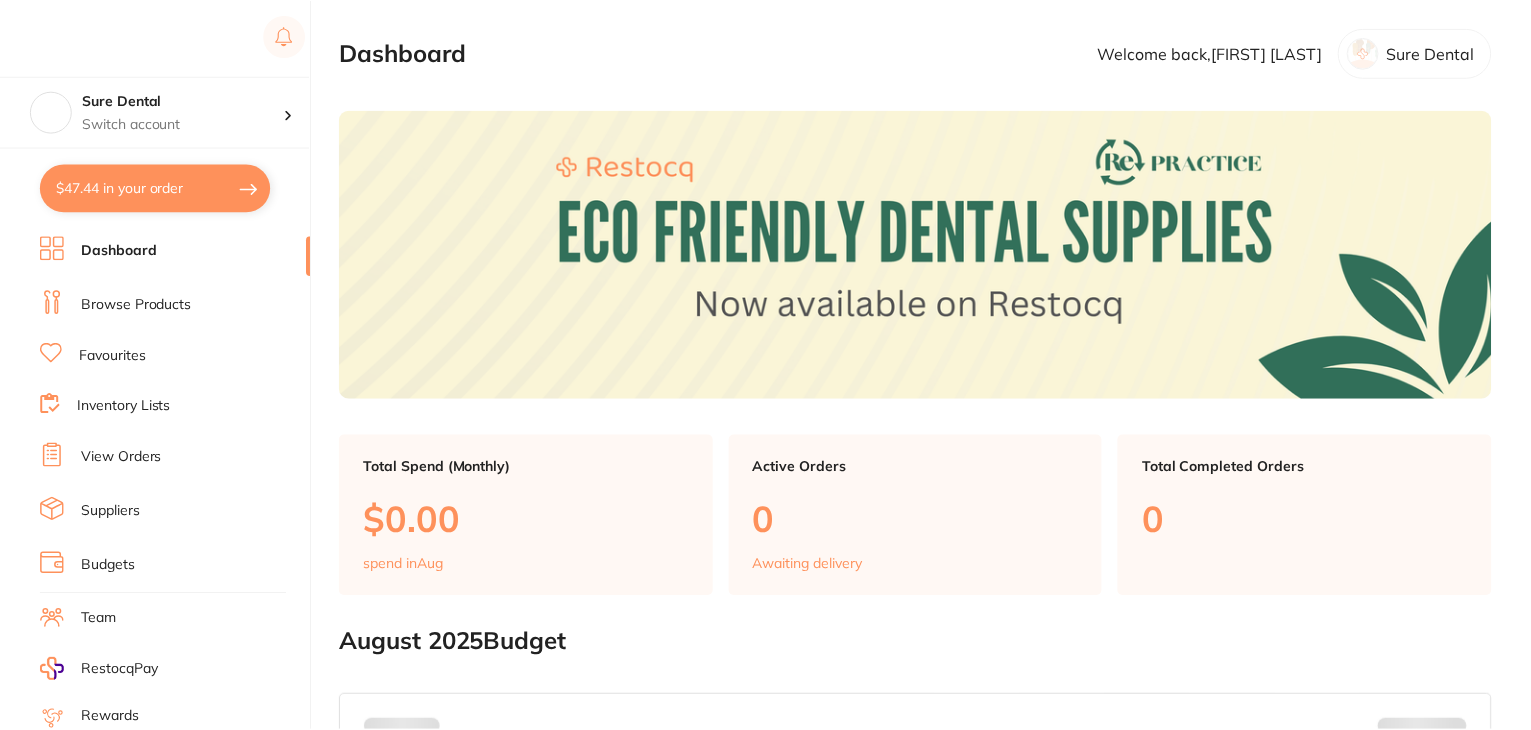 scroll, scrollTop: 0, scrollLeft: 0, axis: both 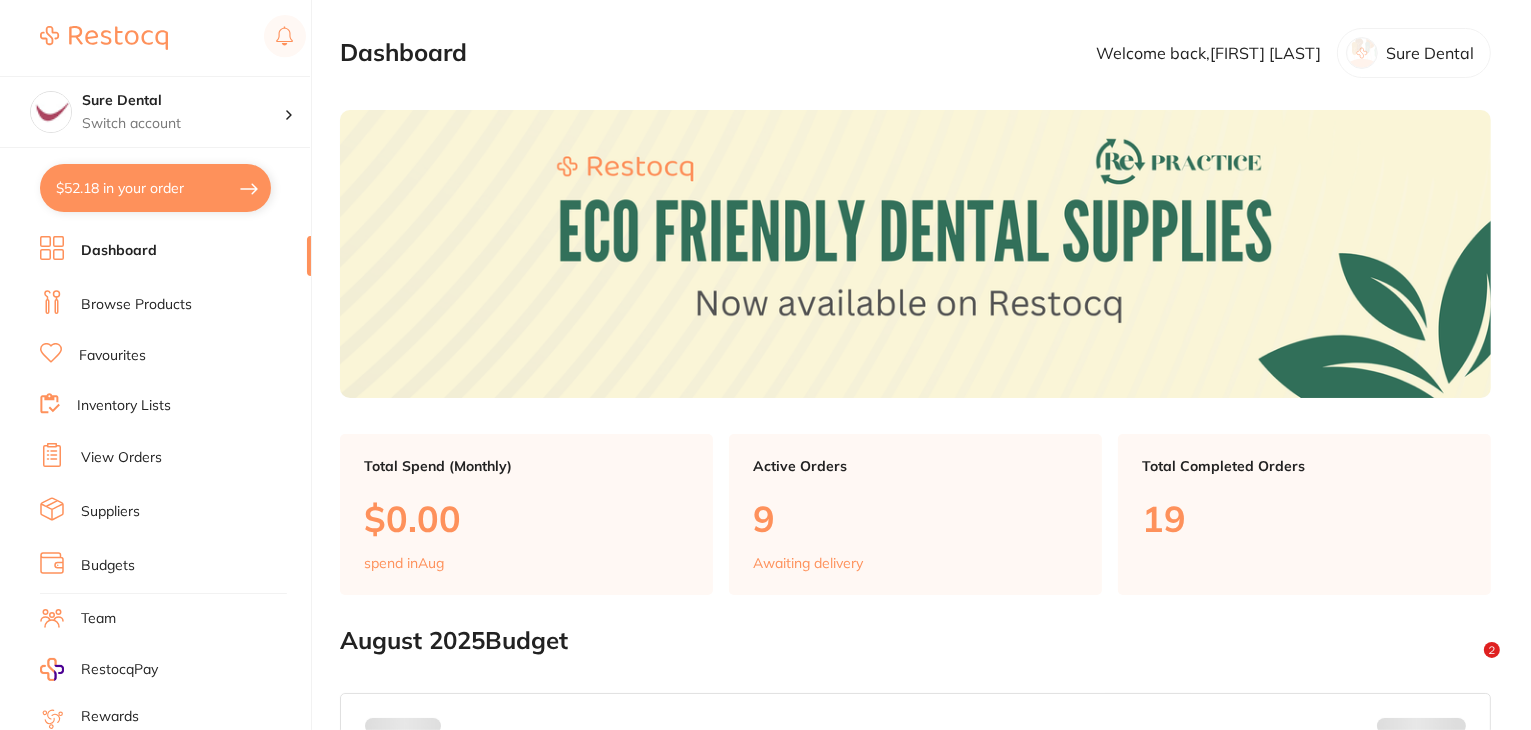 checkbox on "true" 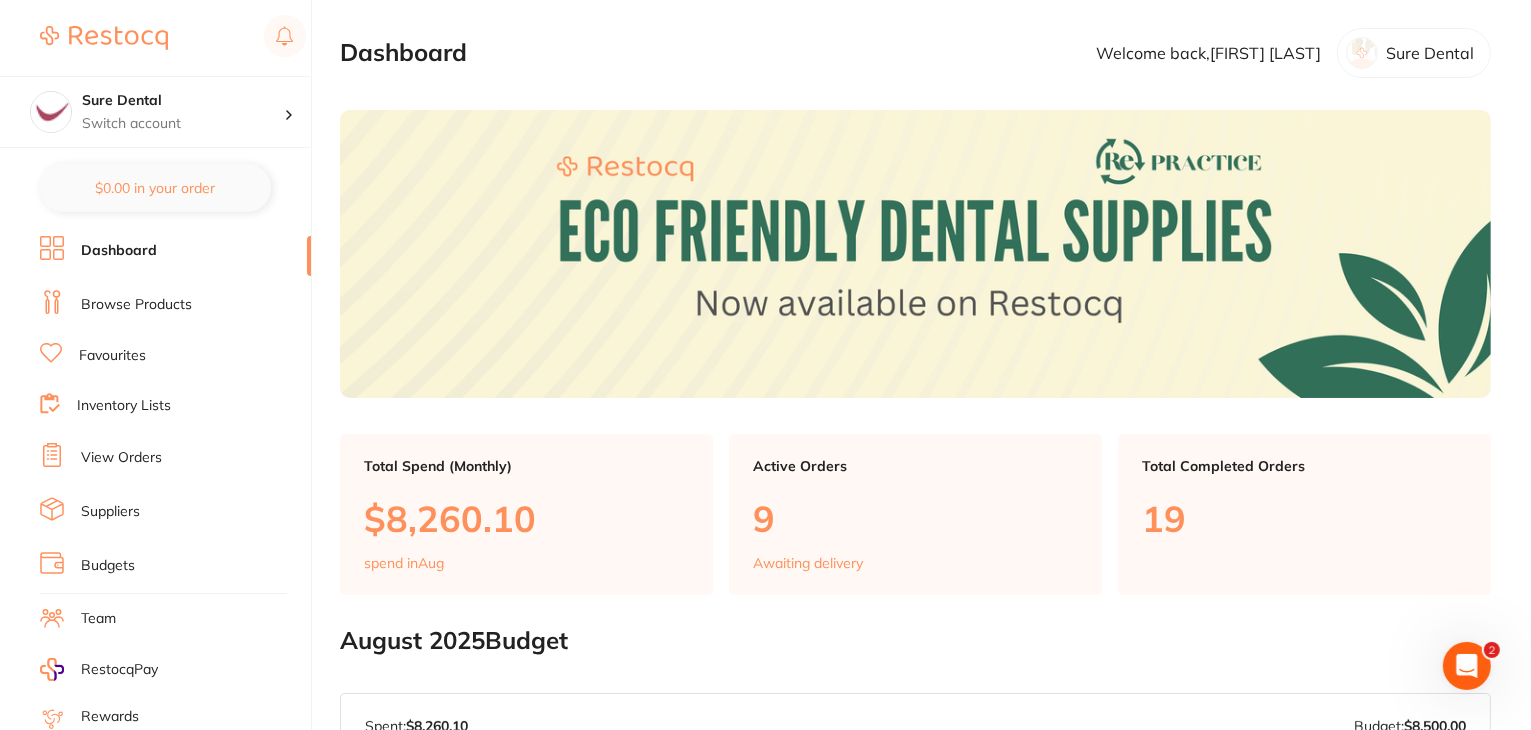 scroll, scrollTop: 0, scrollLeft: 0, axis: both 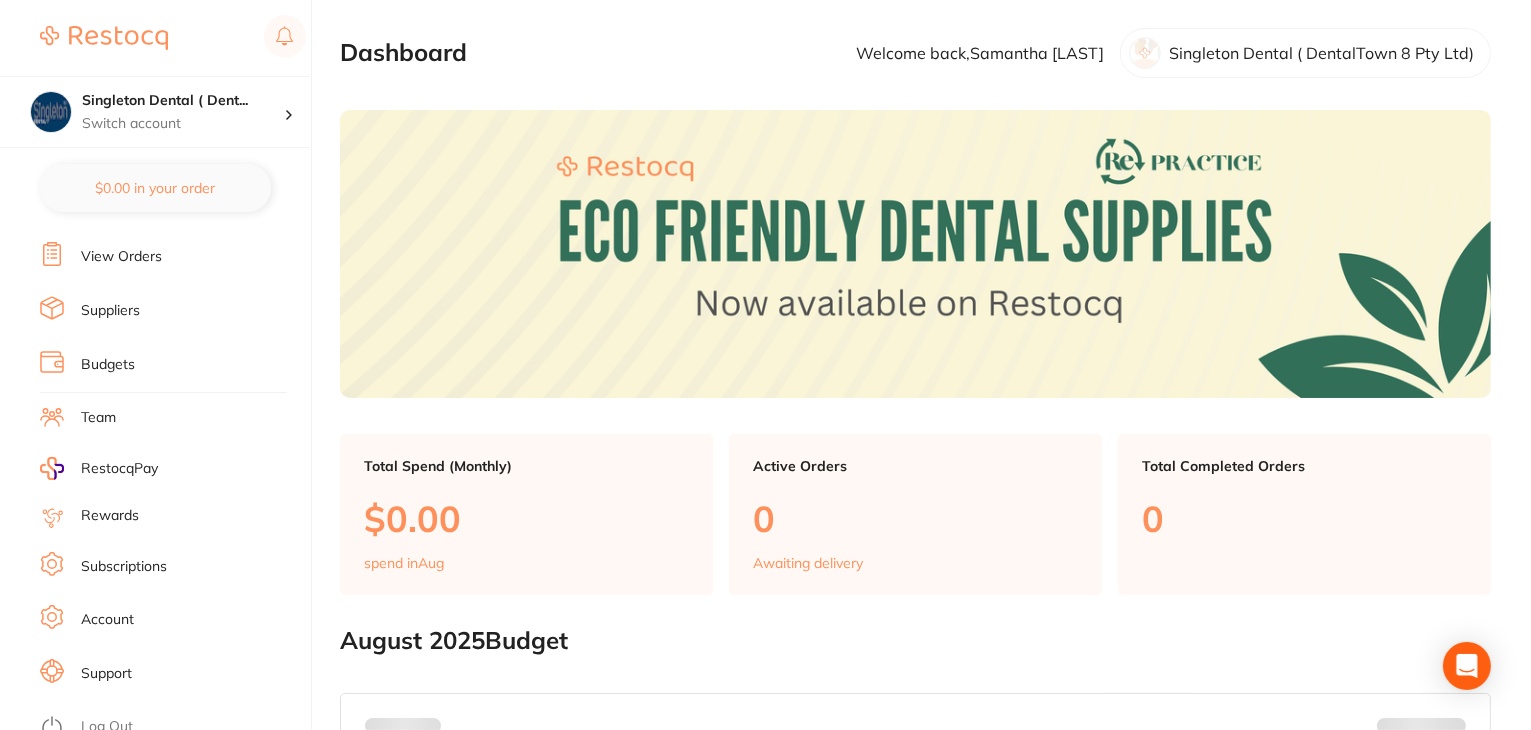 click on "Subscriptions" at bounding box center (124, 567) 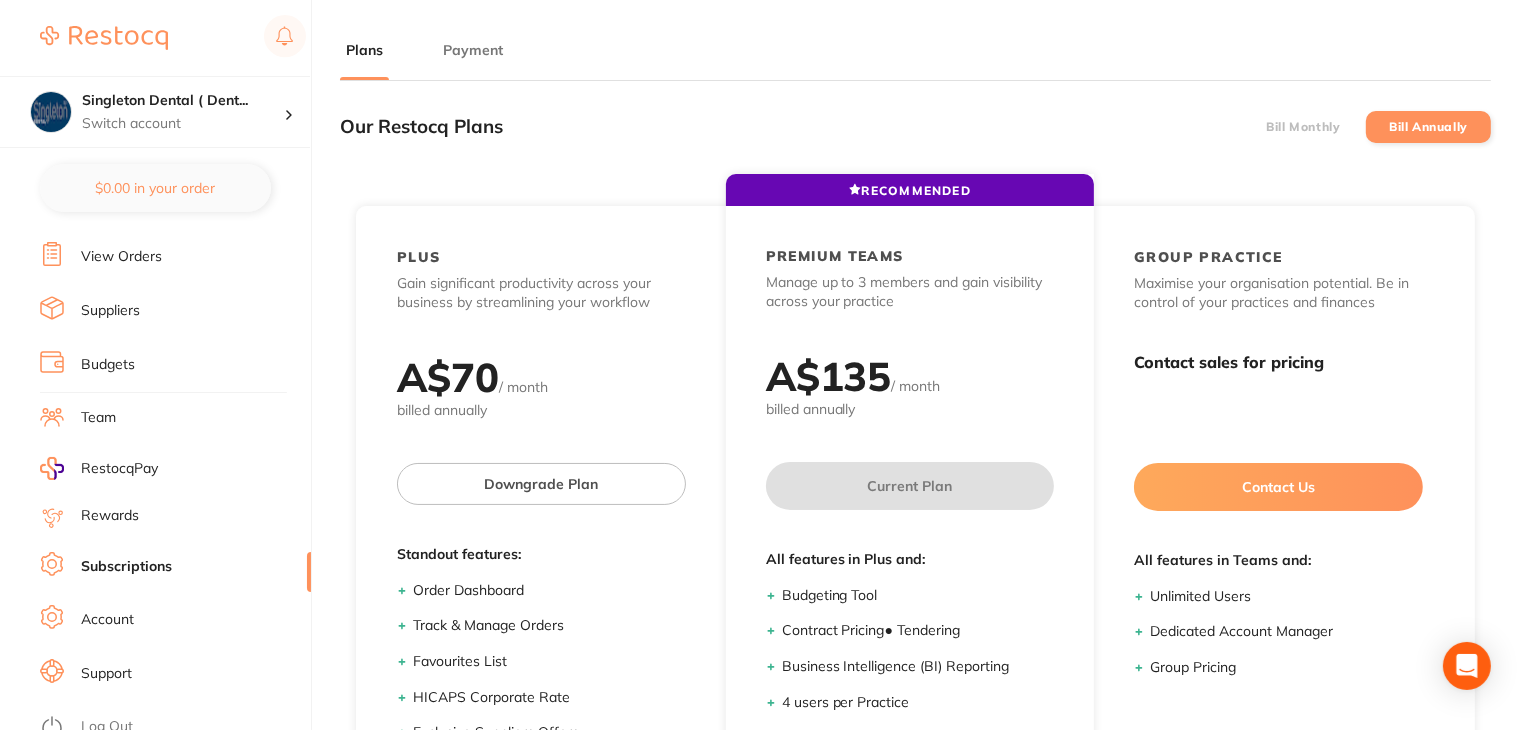 click on "Payment" at bounding box center [473, 50] 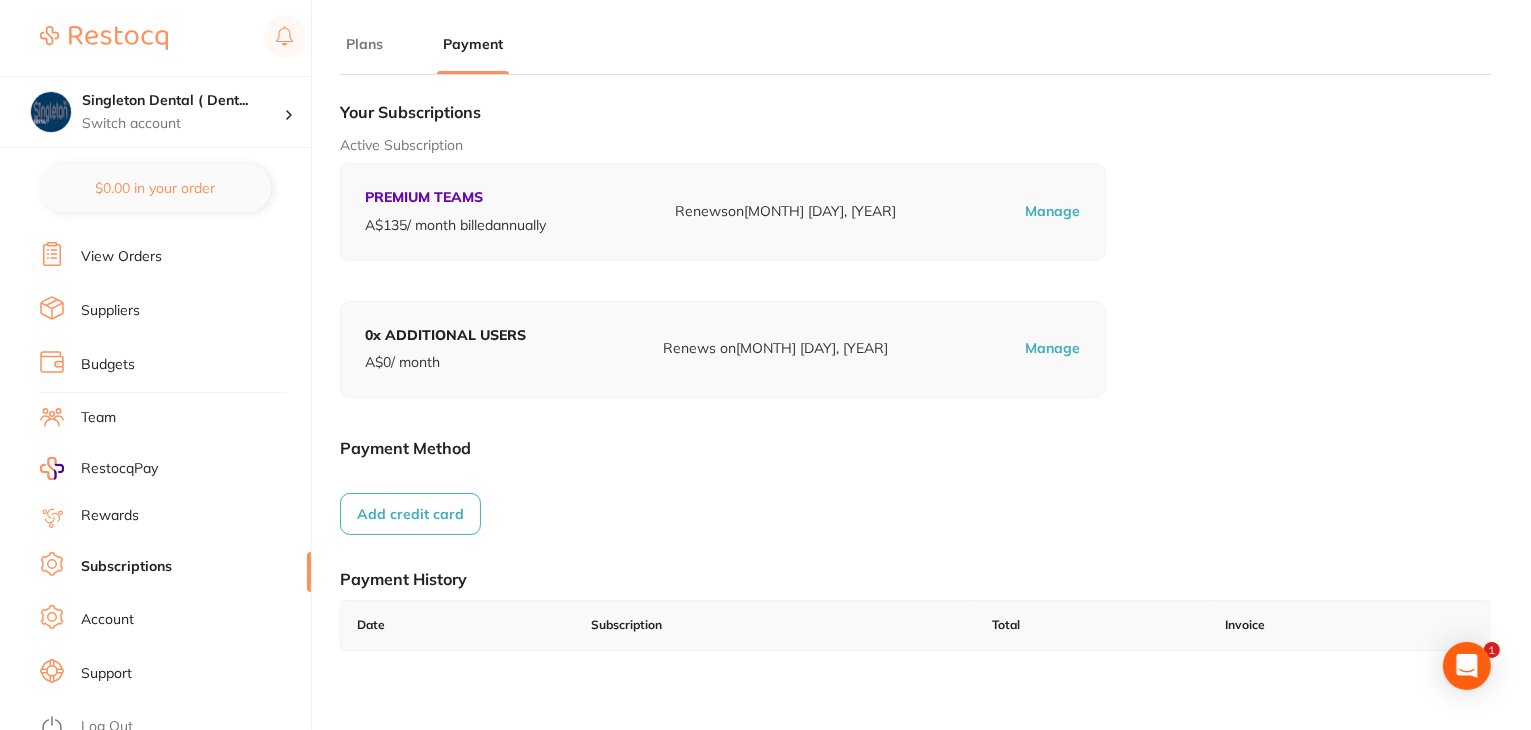 scroll, scrollTop: 276, scrollLeft: 0, axis: vertical 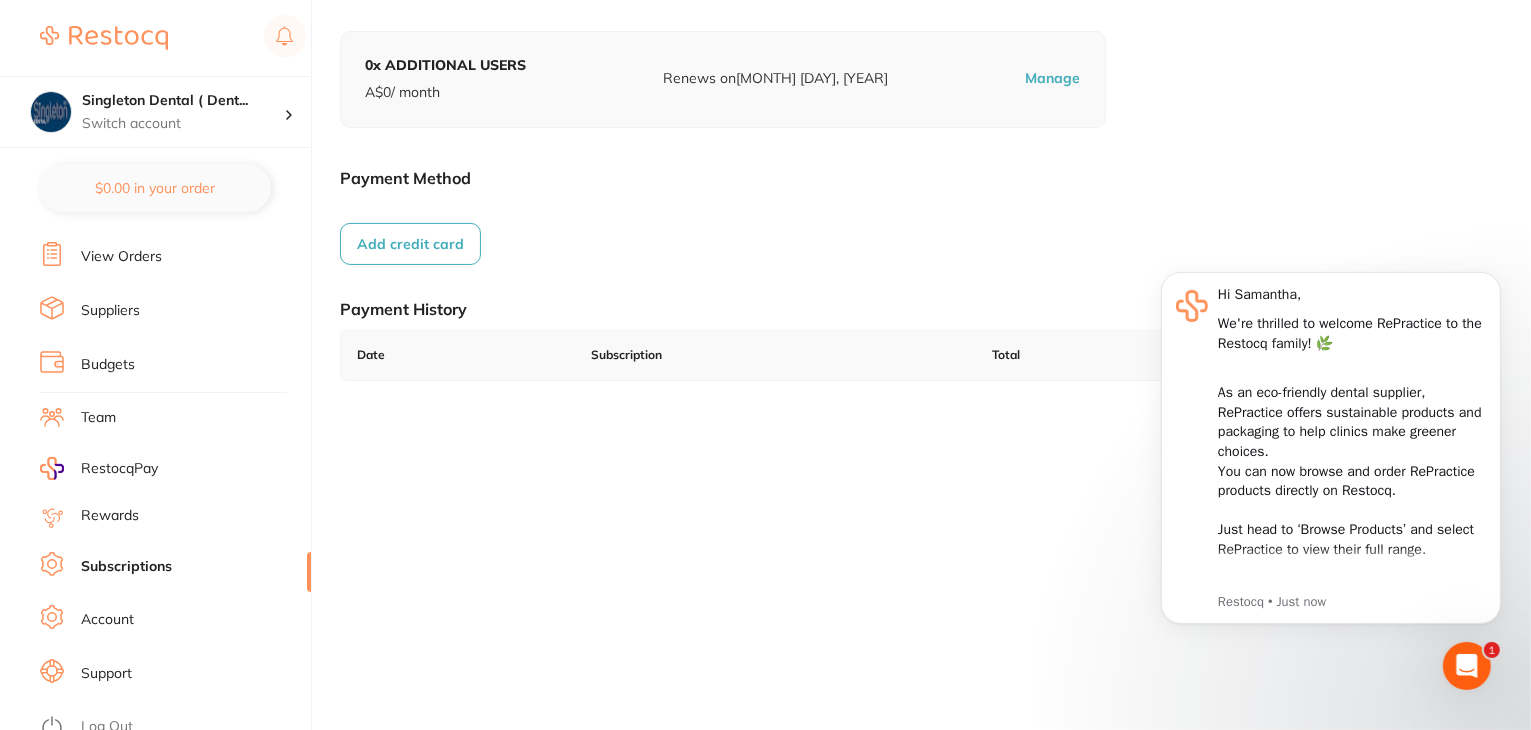 click on "Log Out" at bounding box center (107, 727) 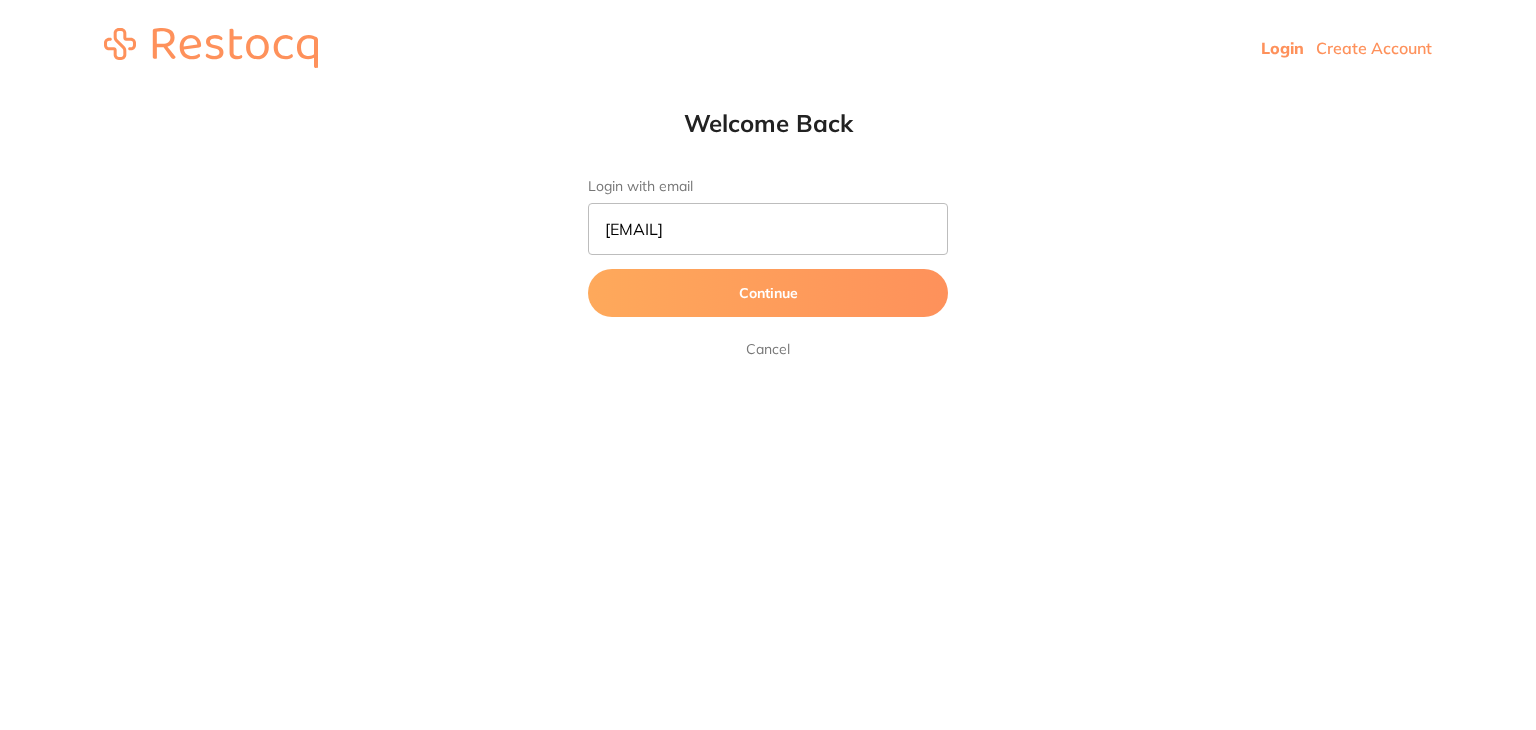 scroll, scrollTop: 0, scrollLeft: 0, axis: both 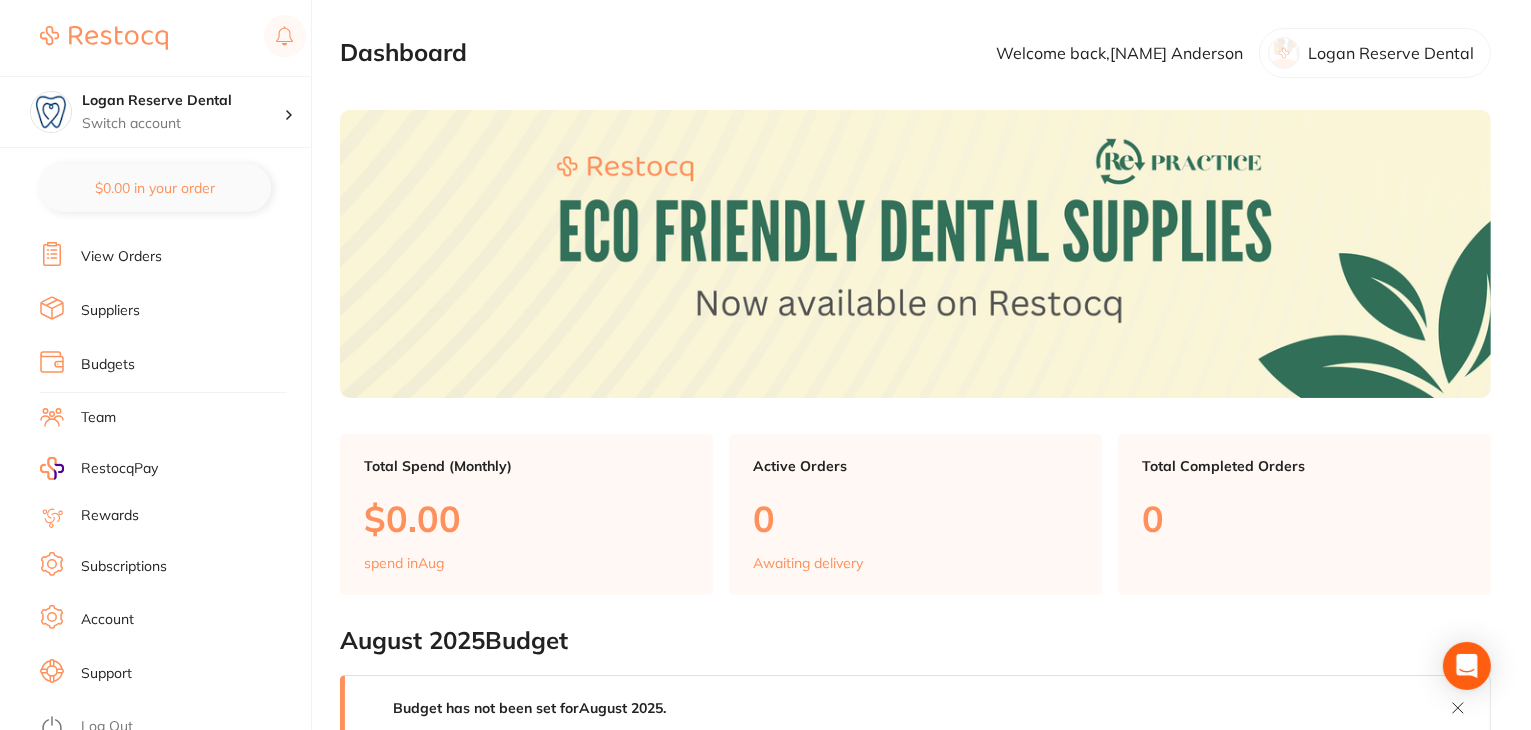 drag, startPoint x: 104, startPoint y: 552, endPoint x: 181, endPoint y: 485, distance: 102.0686 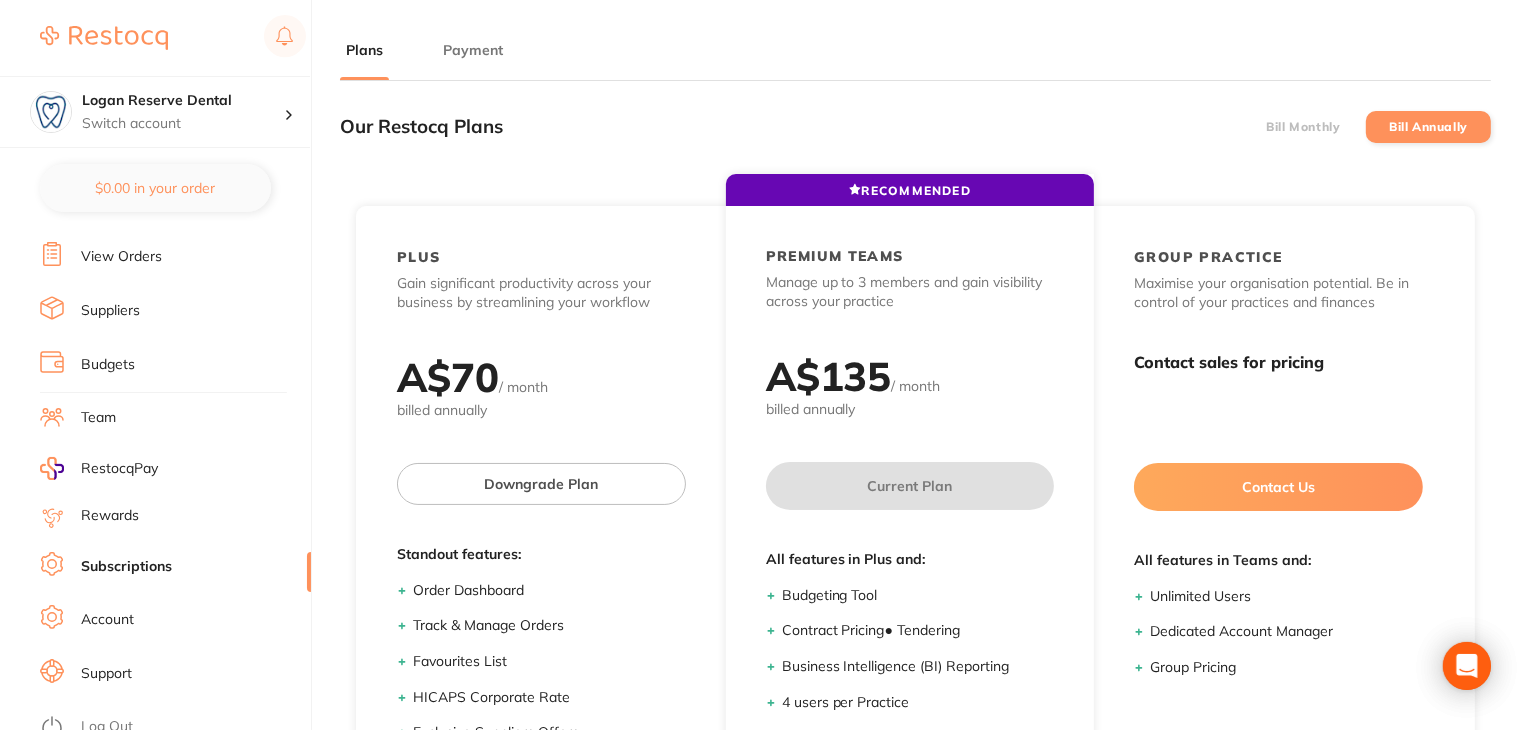 click on "Payment" at bounding box center [473, 50] 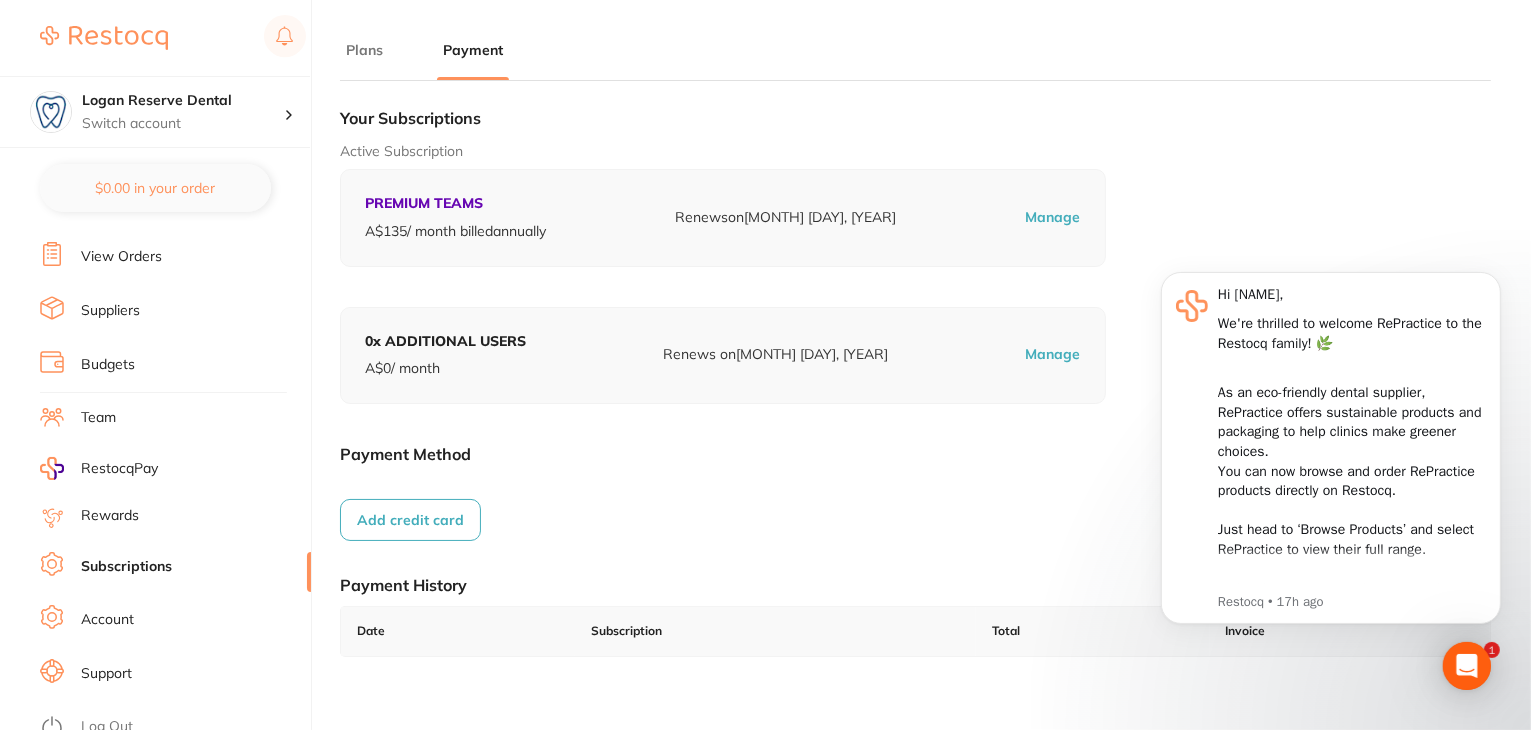 scroll, scrollTop: 0, scrollLeft: 0, axis: both 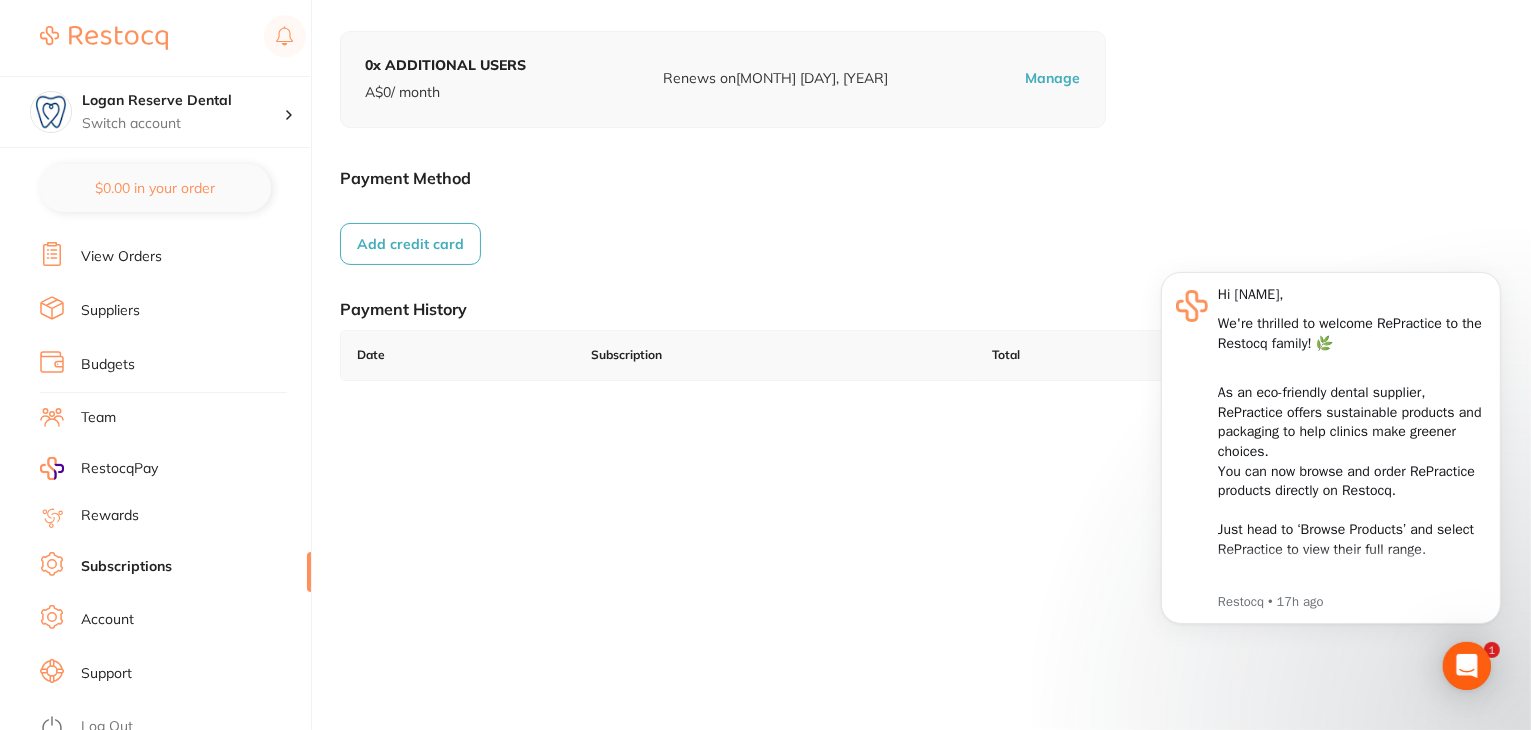 click on "Log Out" at bounding box center [107, 727] 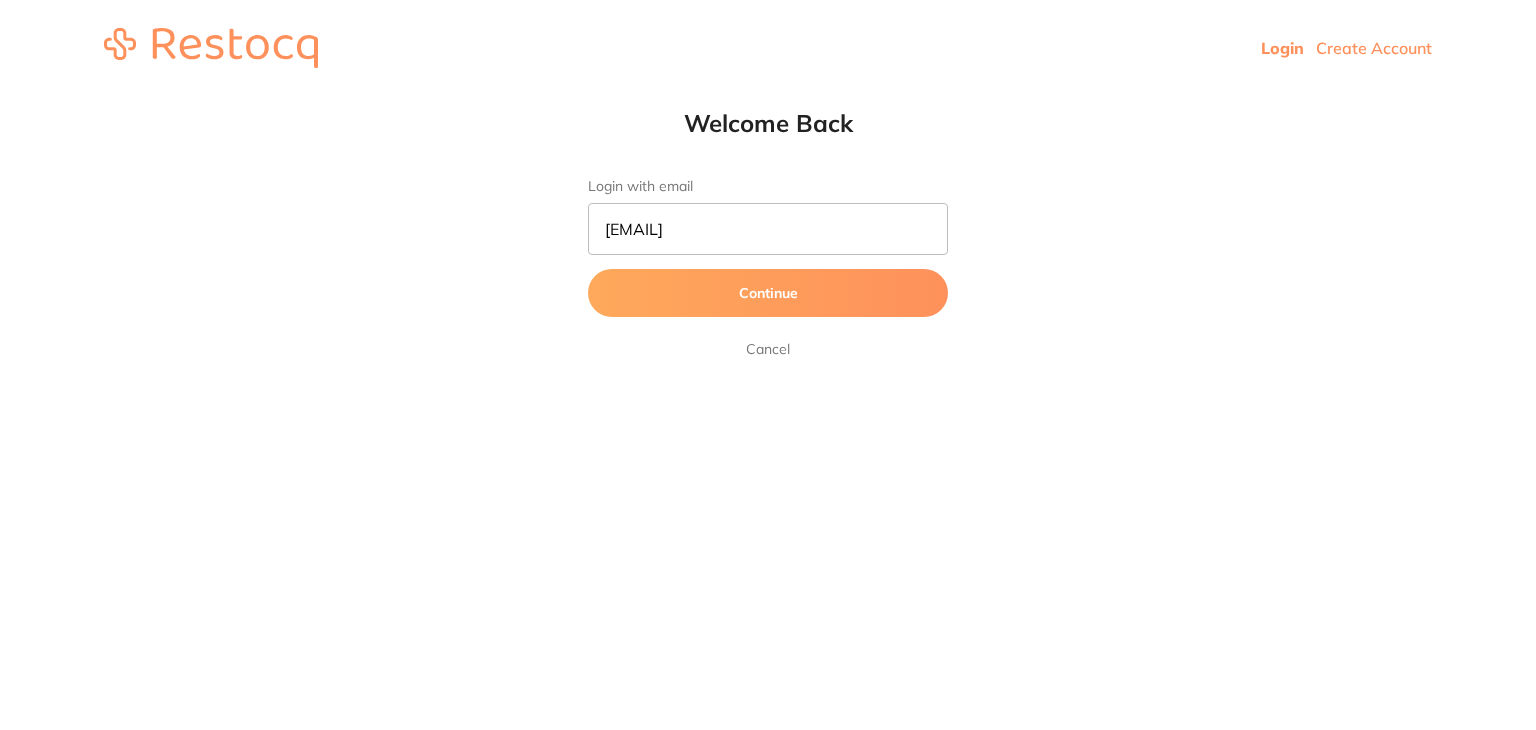 scroll, scrollTop: 0, scrollLeft: 0, axis: both 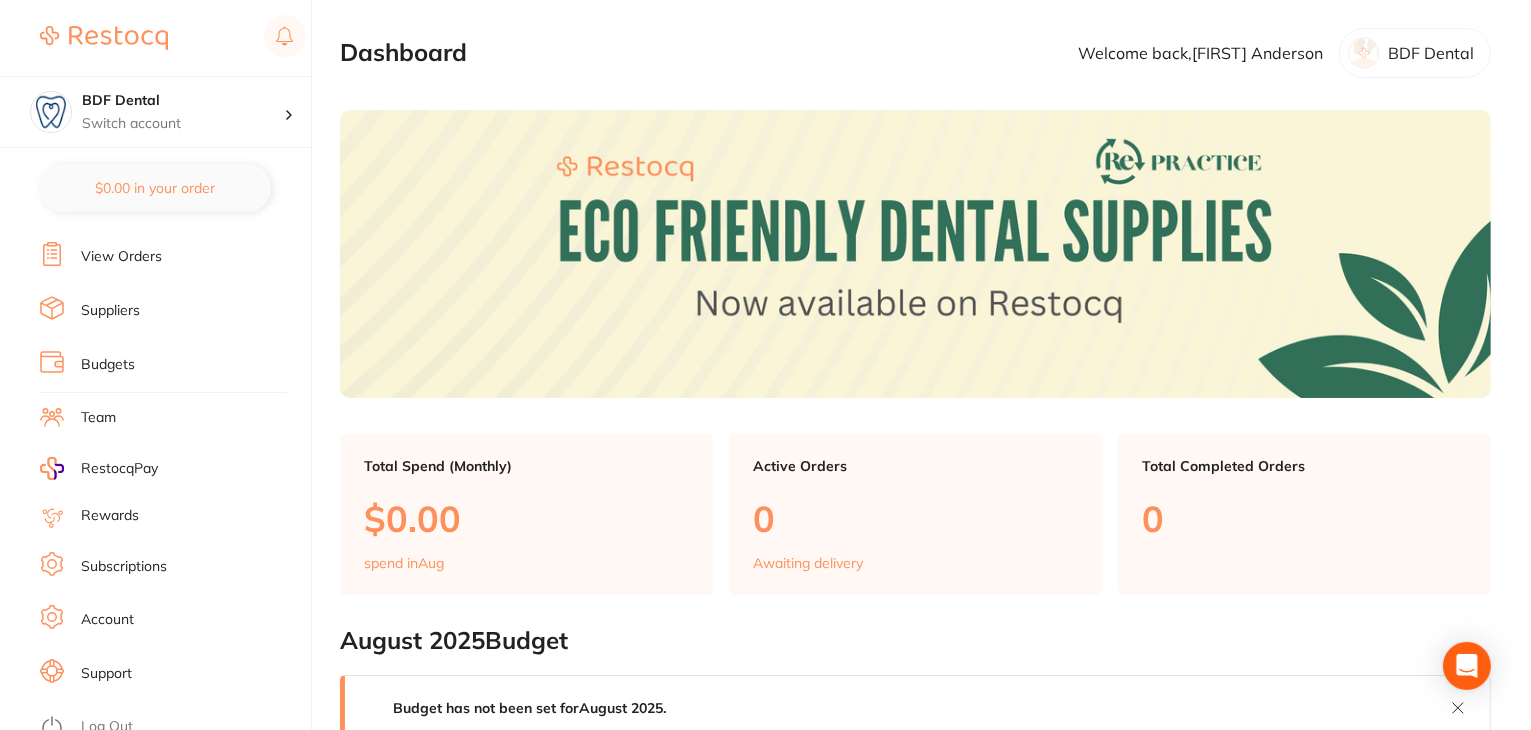 click on "Subscriptions" at bounding box center [124, 567] 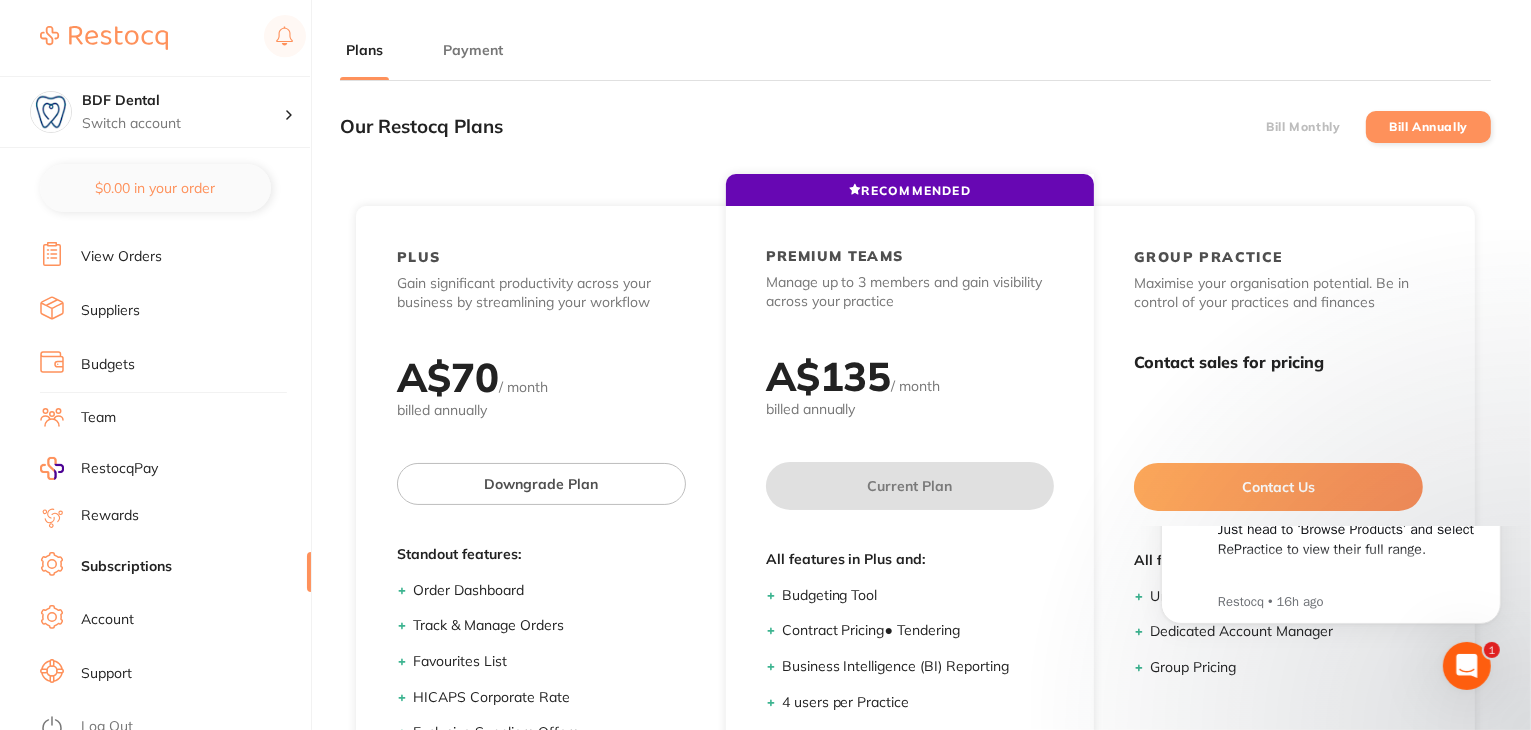 scroll, scrollTop: 0, scrollLeft: 0, axis: both 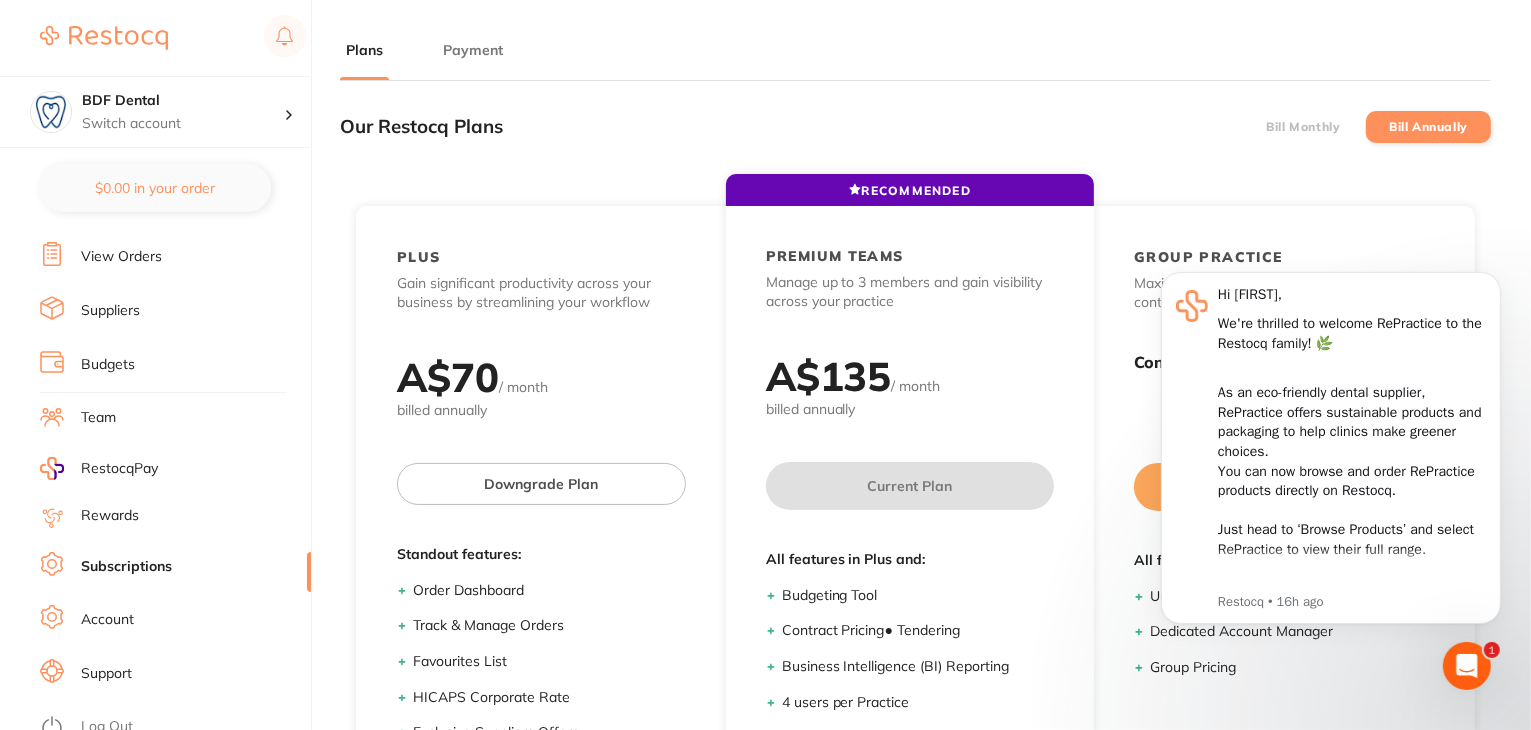 click on "Payment" at bounding box center [473, 50] 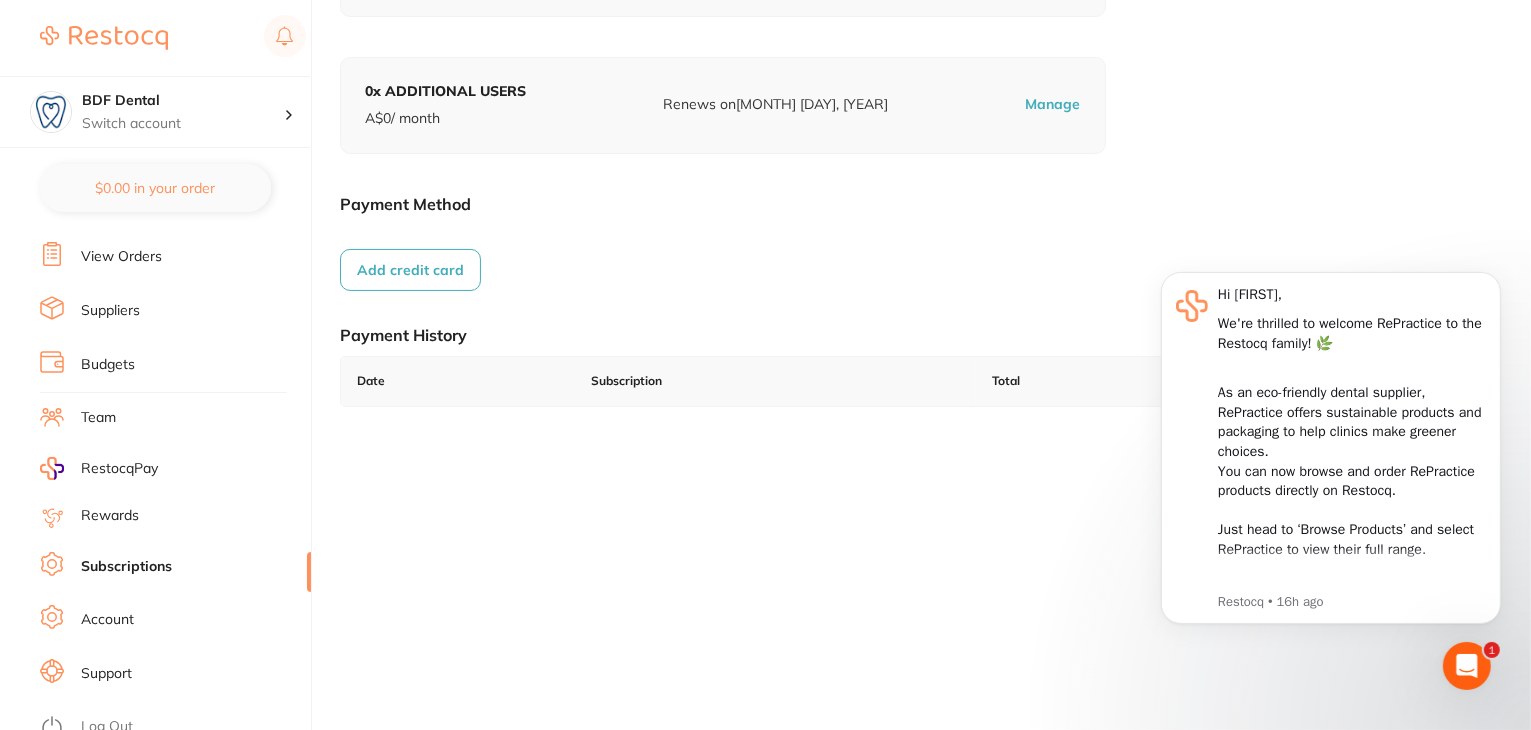 scroll, scrollTop: 276, scrollLeft: 0, axis: vertical 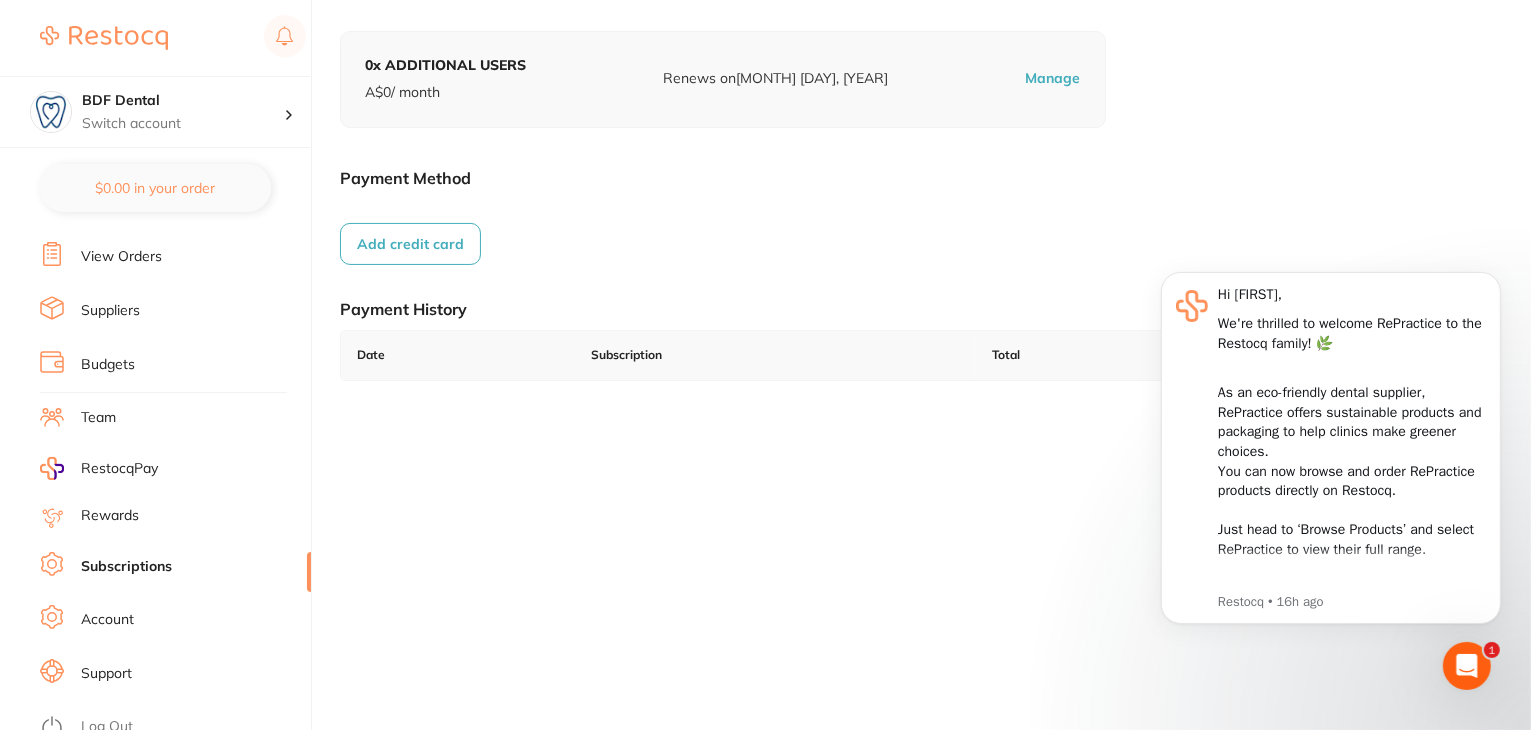 click on "Log Out" at bounding box center [107, 727] 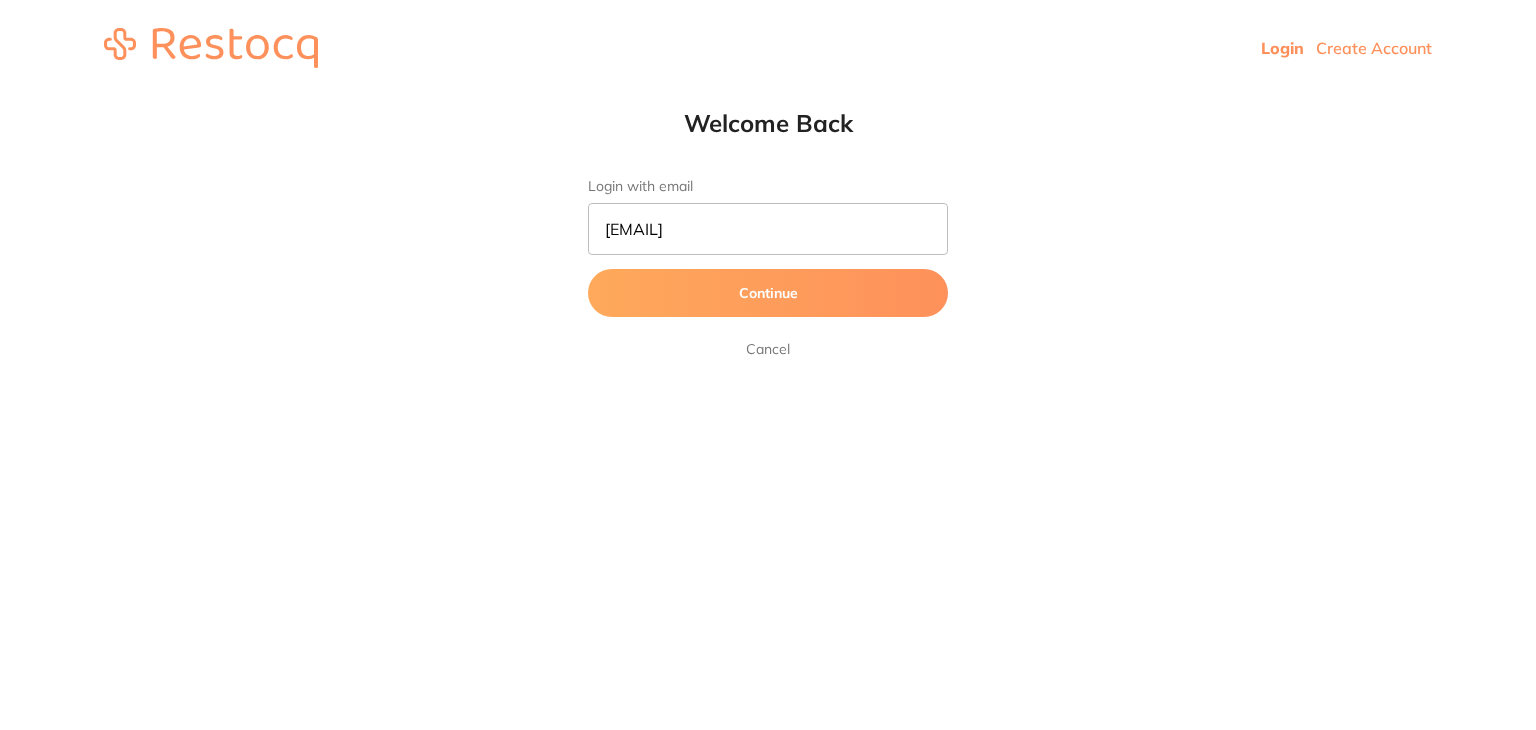 scroll, scrollTop: 0, scrollLeft: 0, axis: both 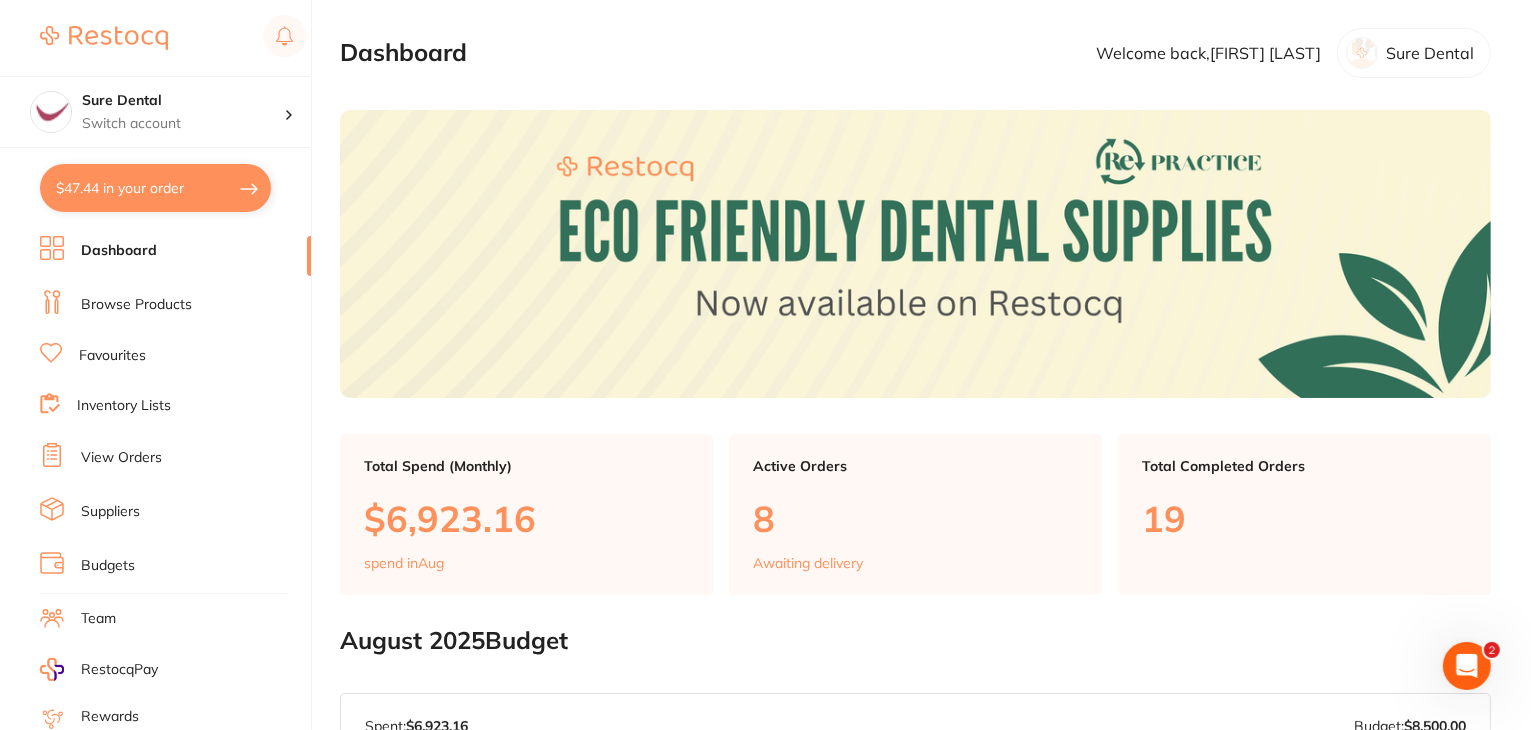 click on "Browse Products" at bounding box center (136, 305) 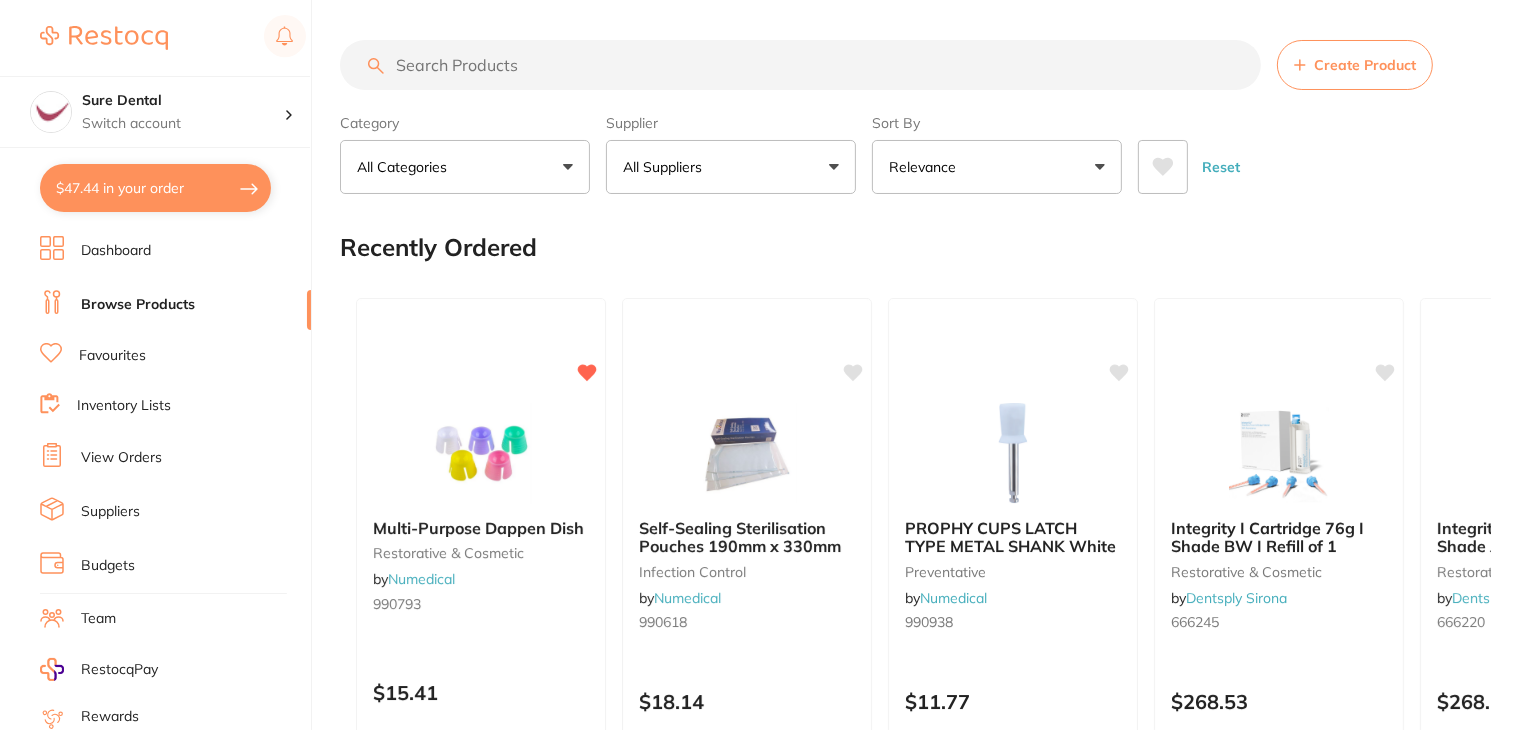click on "Create Product" at bounding box center [1365, 65] 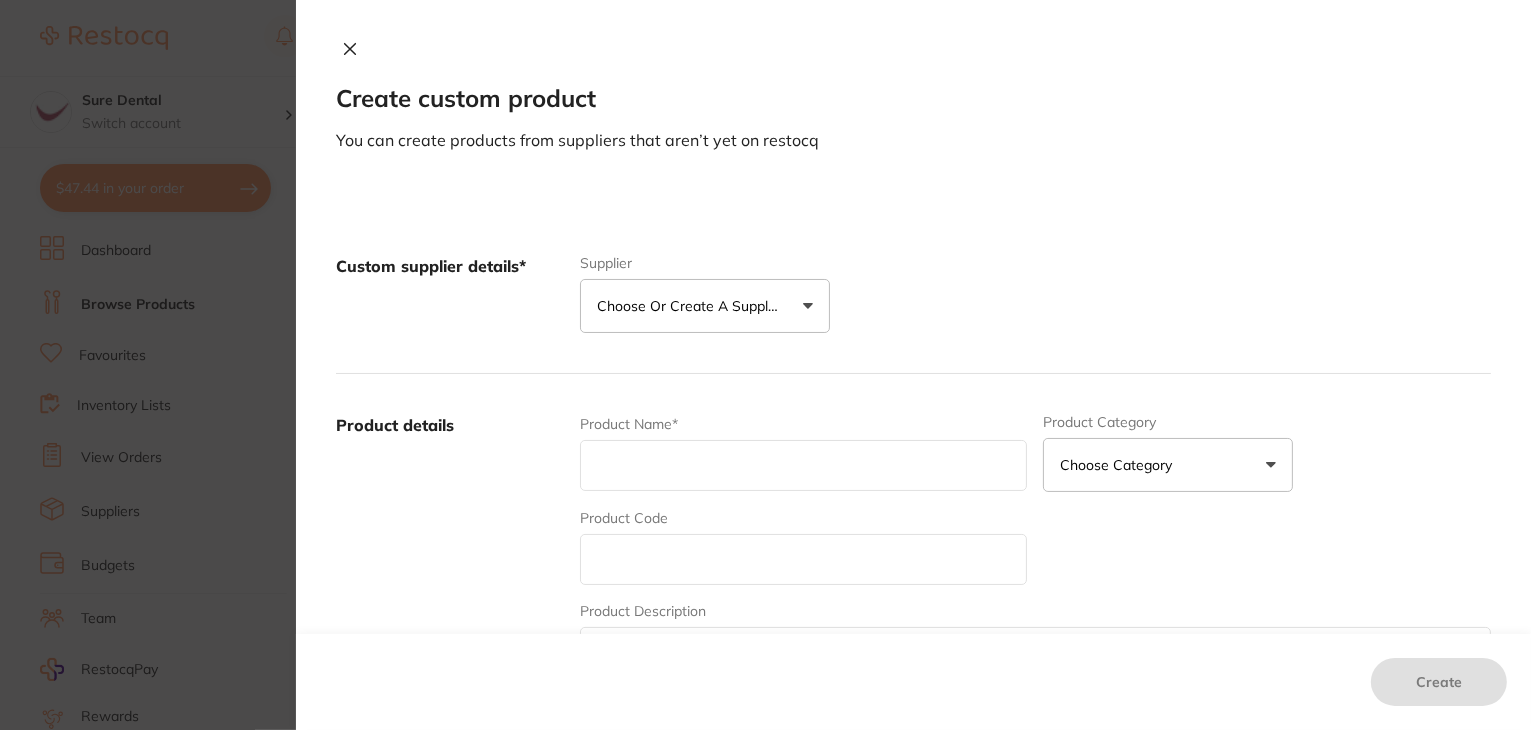 click on "Choose or create a supplier" at bounding box center [705, 306] 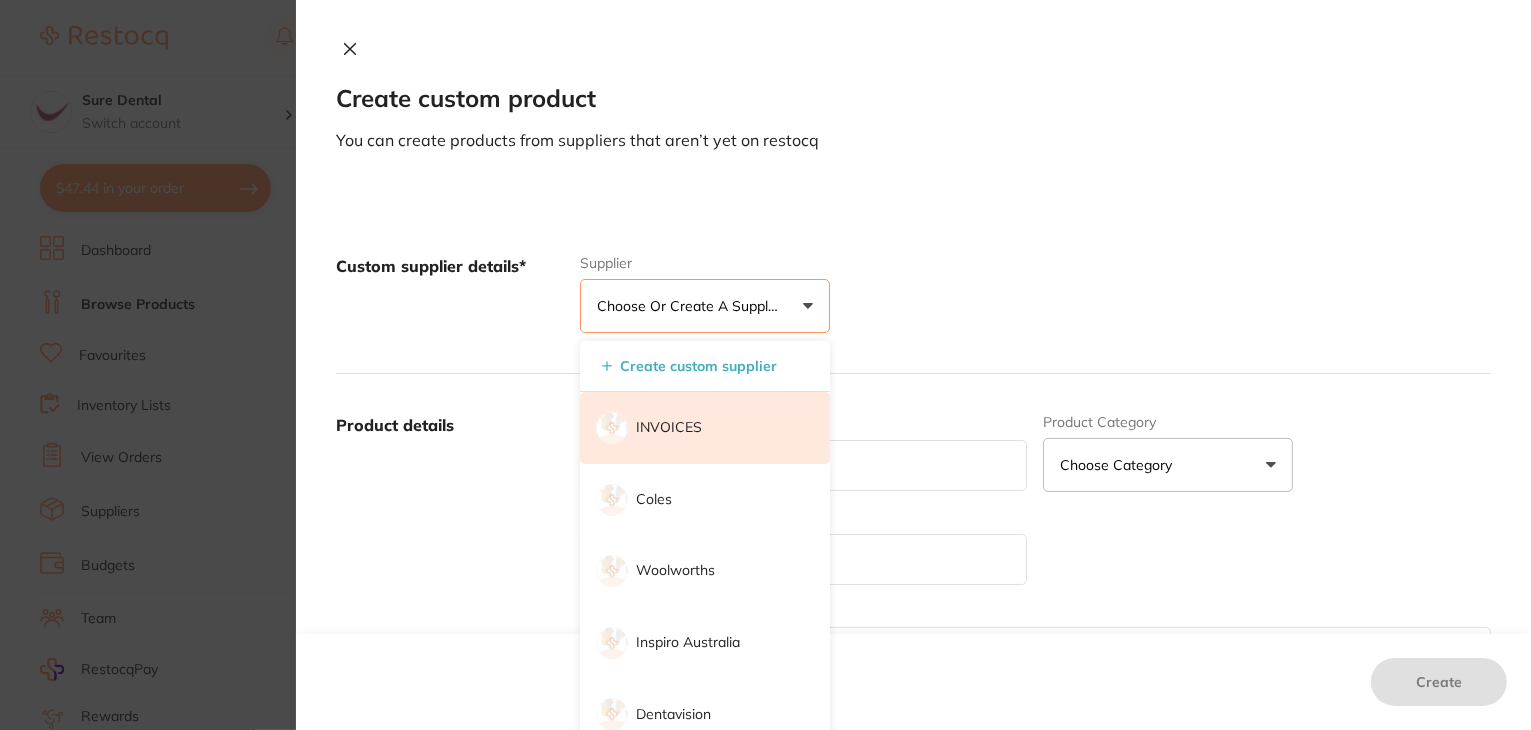 click on "INVOICES" at bounding box center (705, 428) 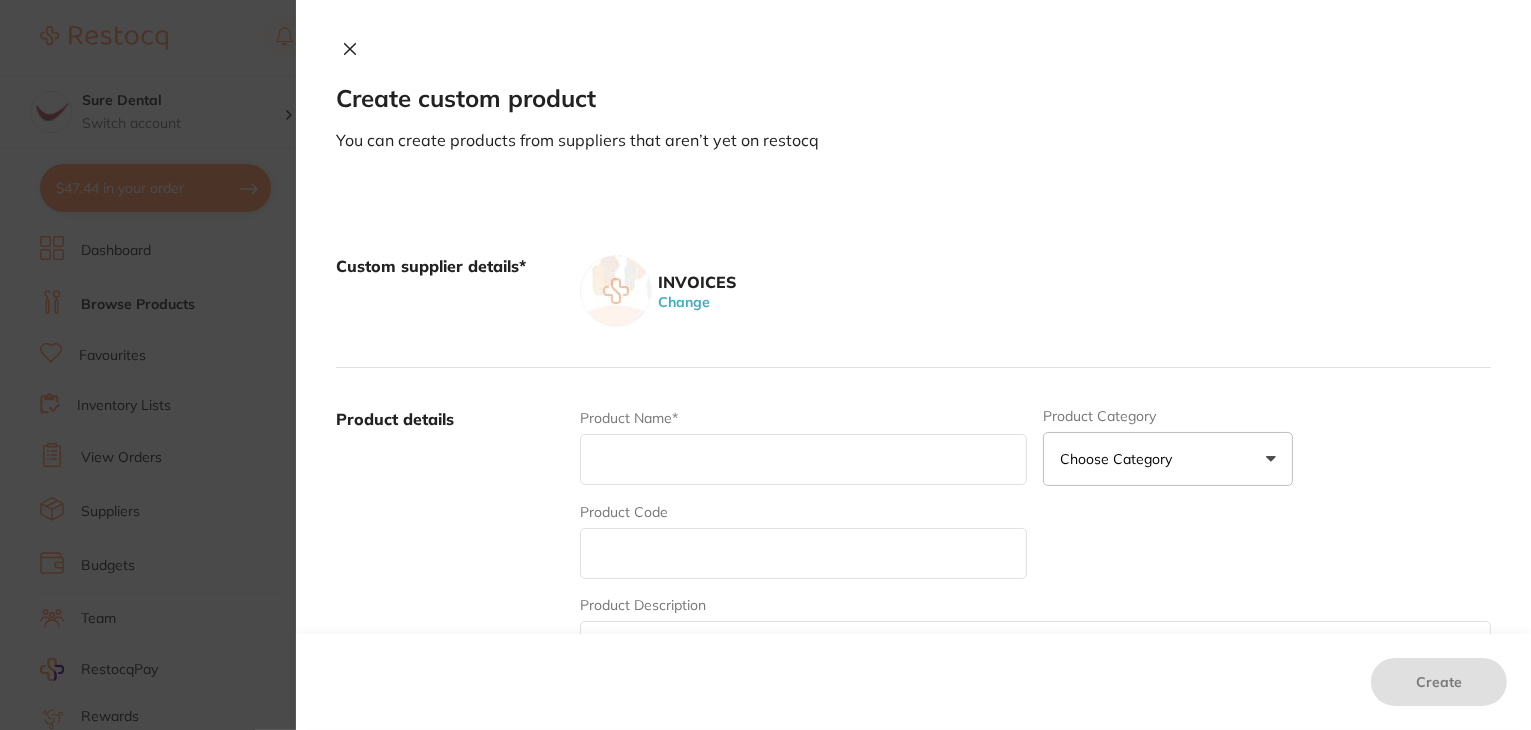 click at bounding box center [804, 459] 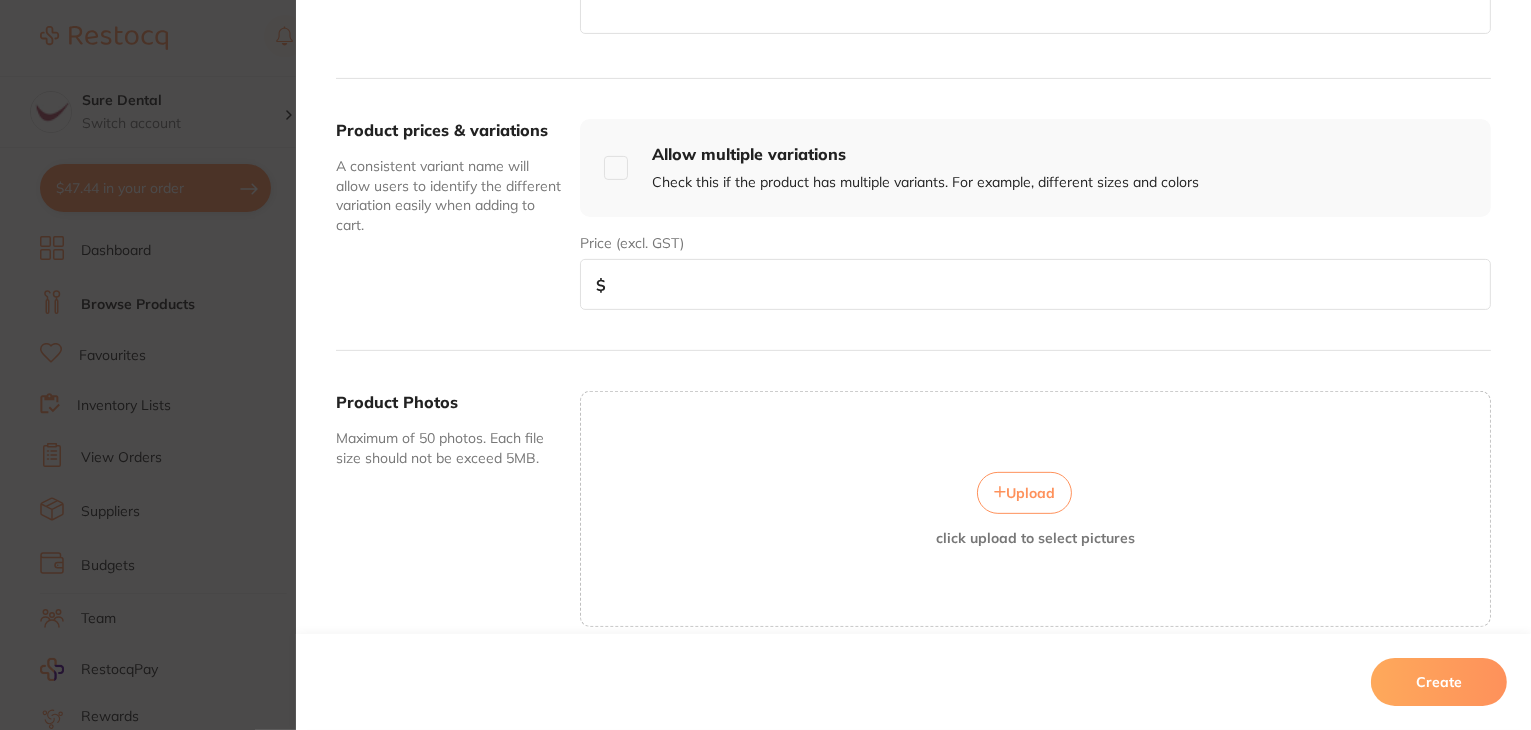 scroll, scrollTop: 700, scrollLeft: 0, axis: vertical 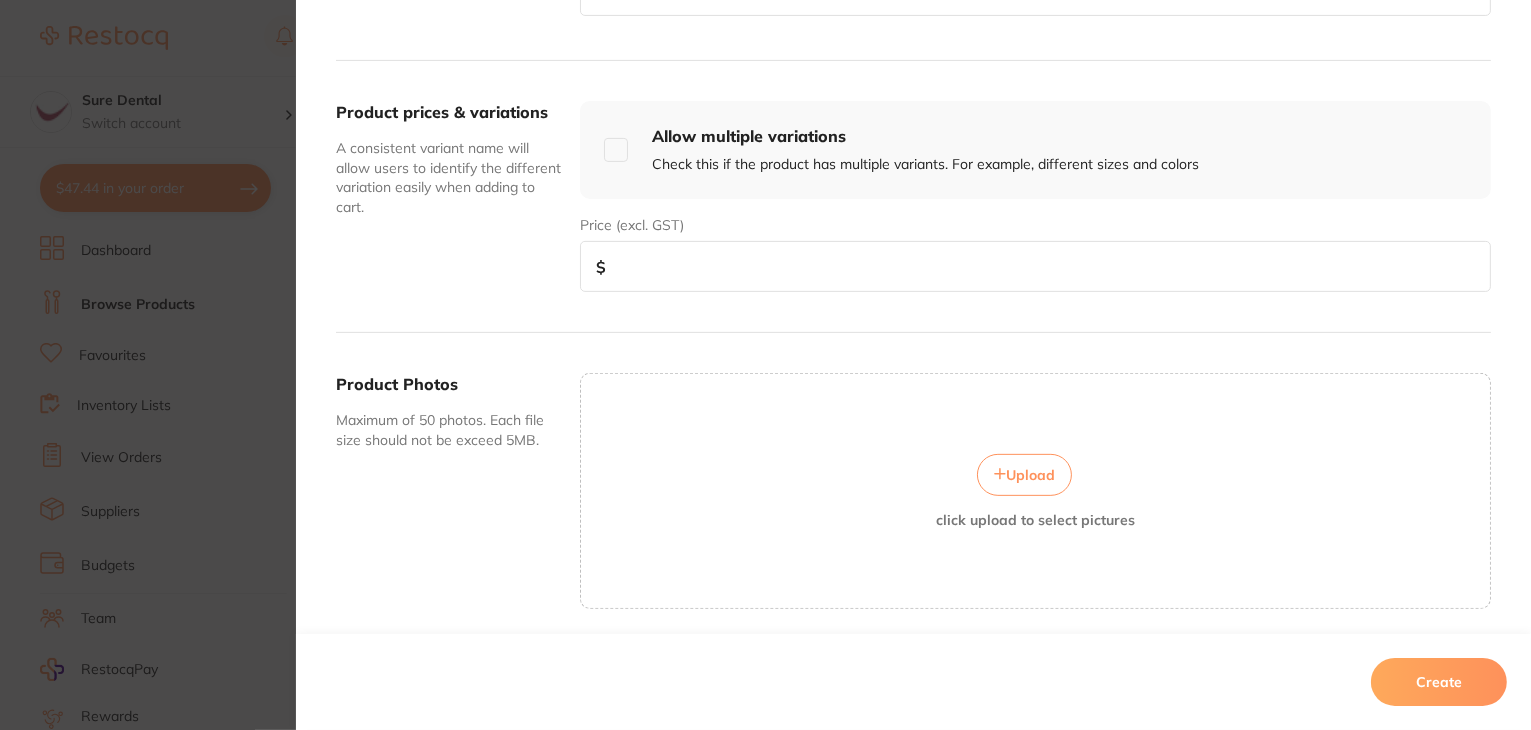 type on "CH2" 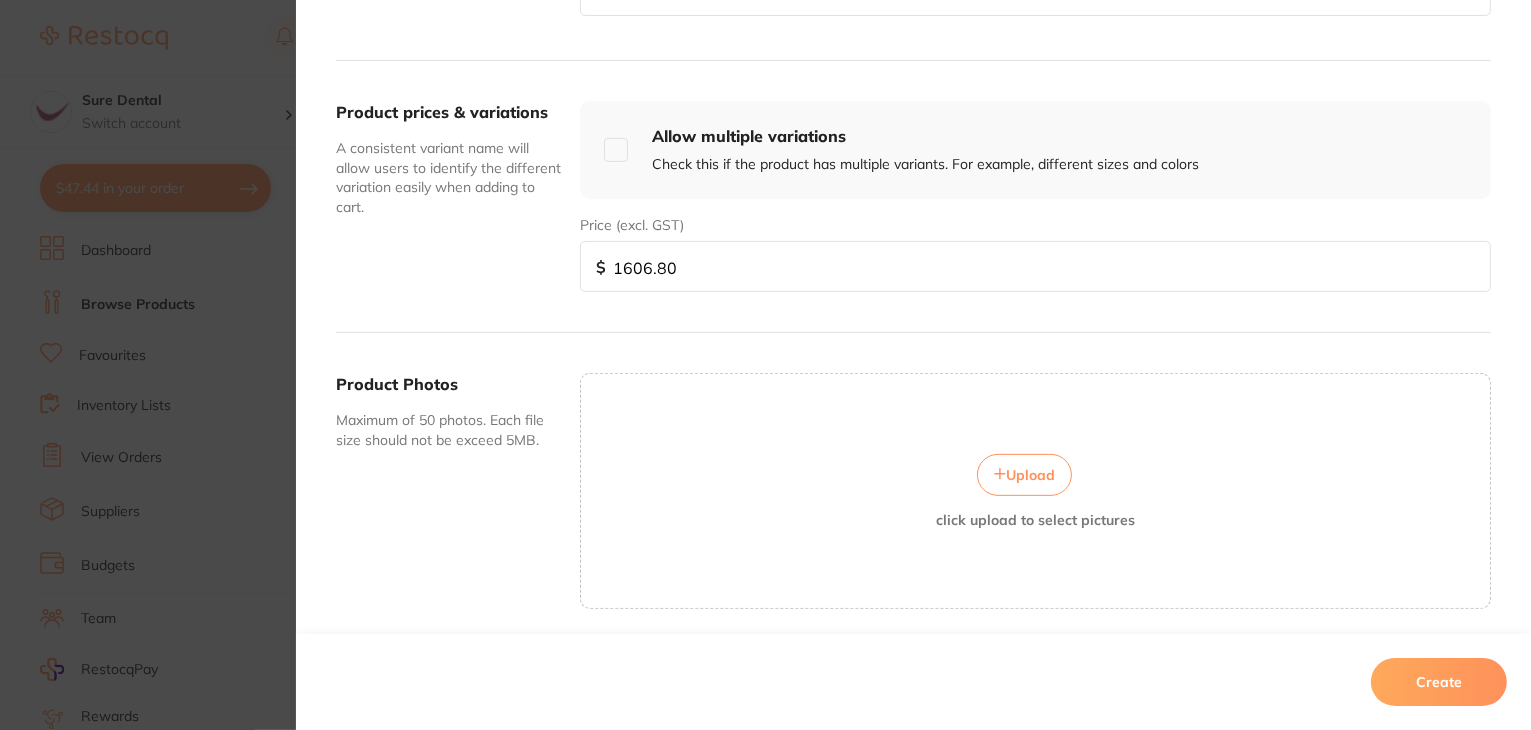 type on "1606.80" 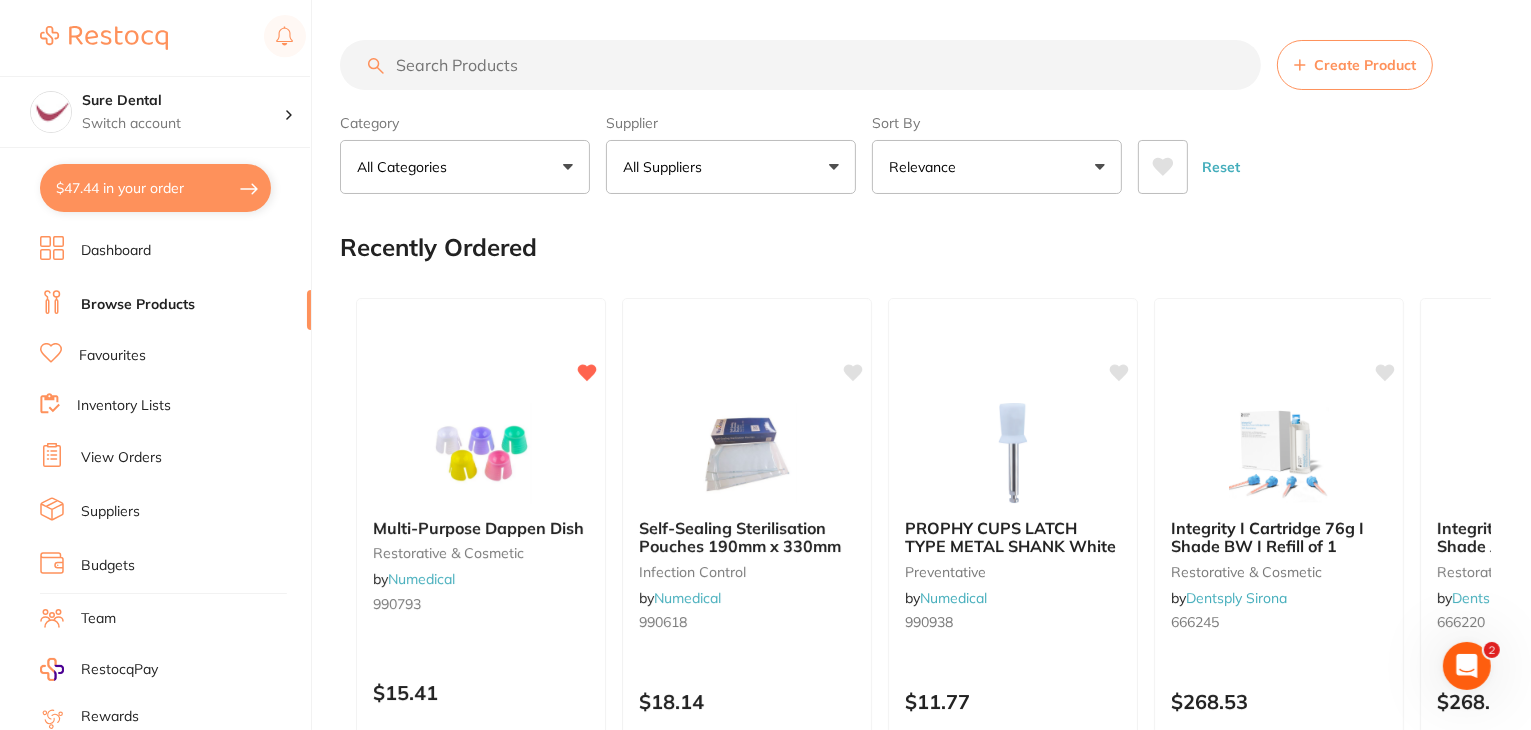 click on "Browse Products" at bounding box center (138, 305) 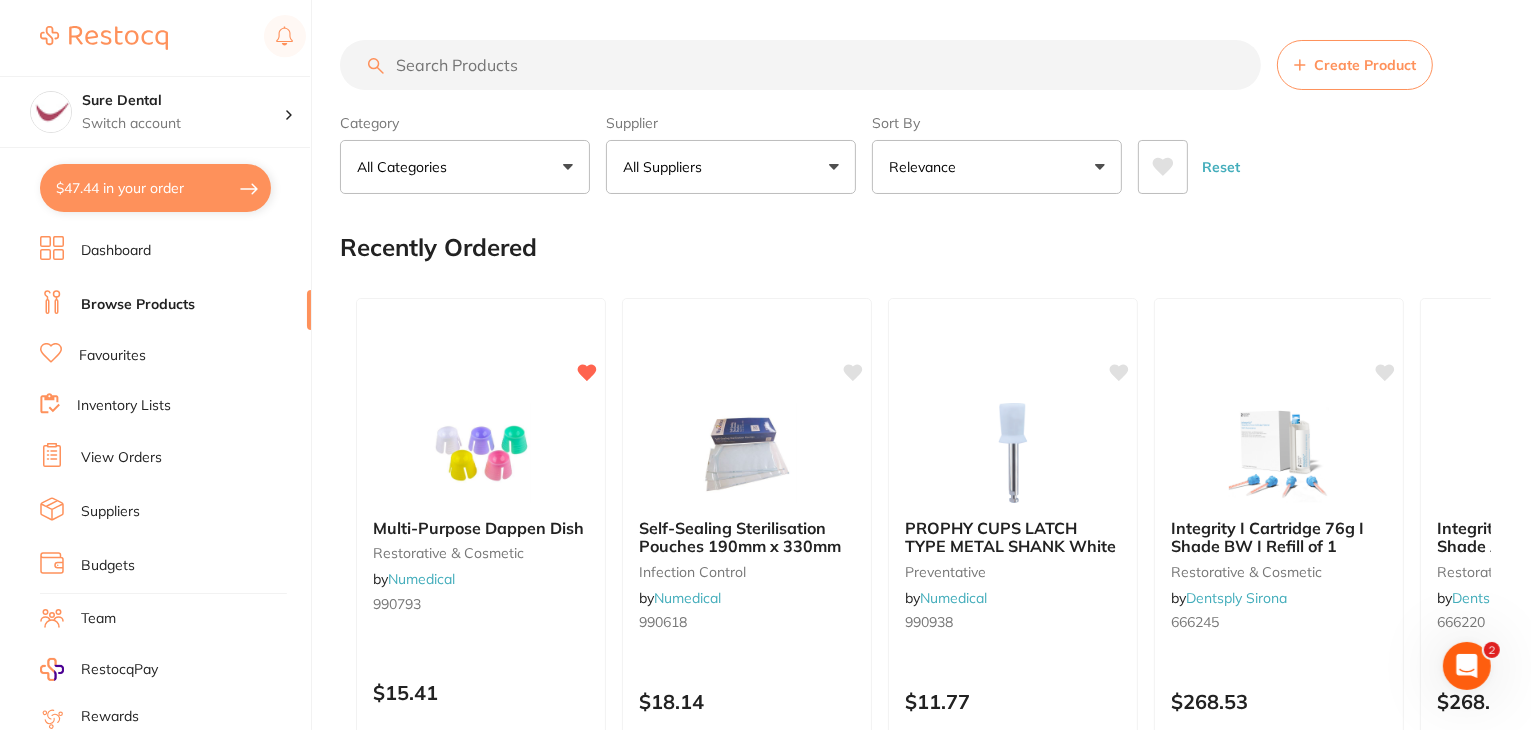 click on "All Suppliers" at bounding box center (731, 167) 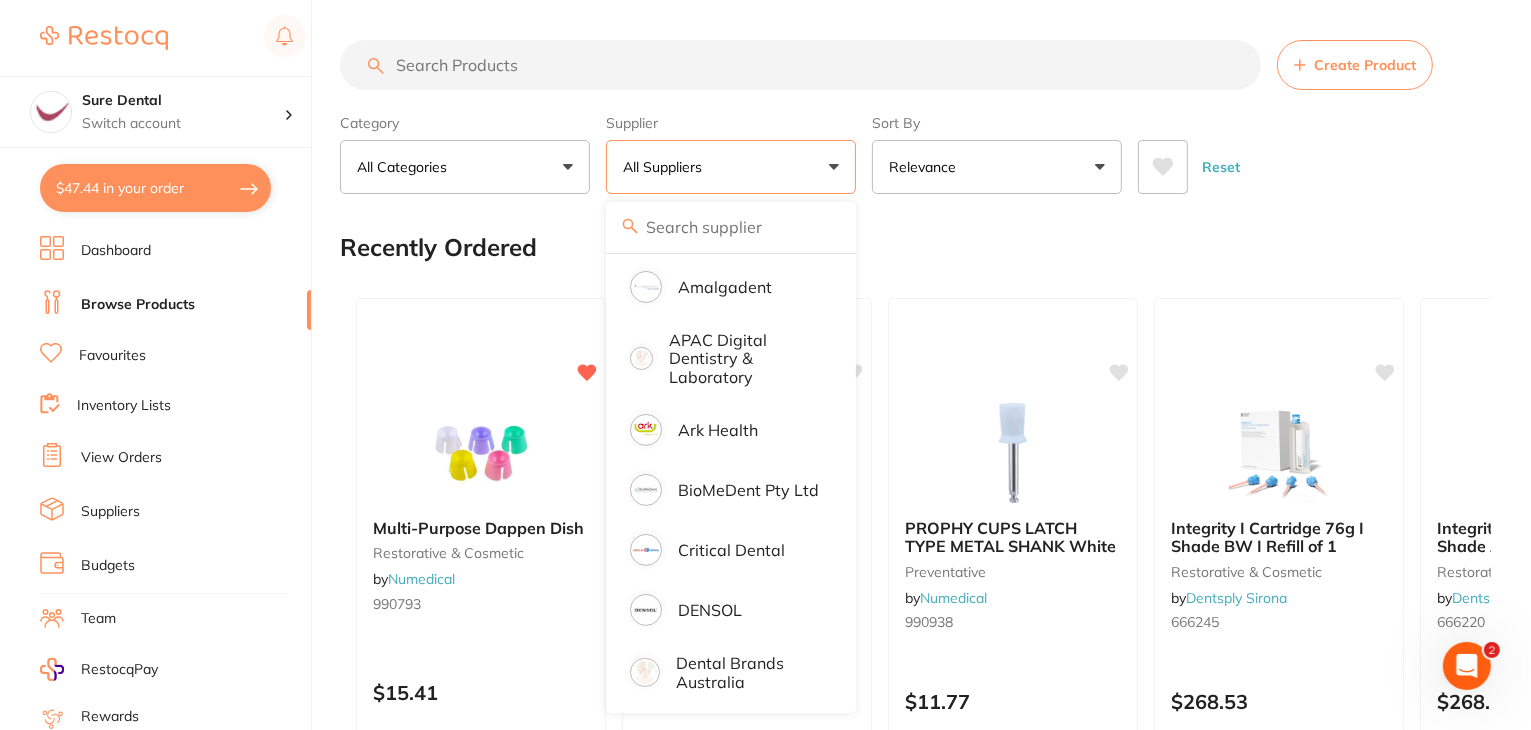 scroll, scrollTop: 300, scrollLeft: 0, axis: vertical 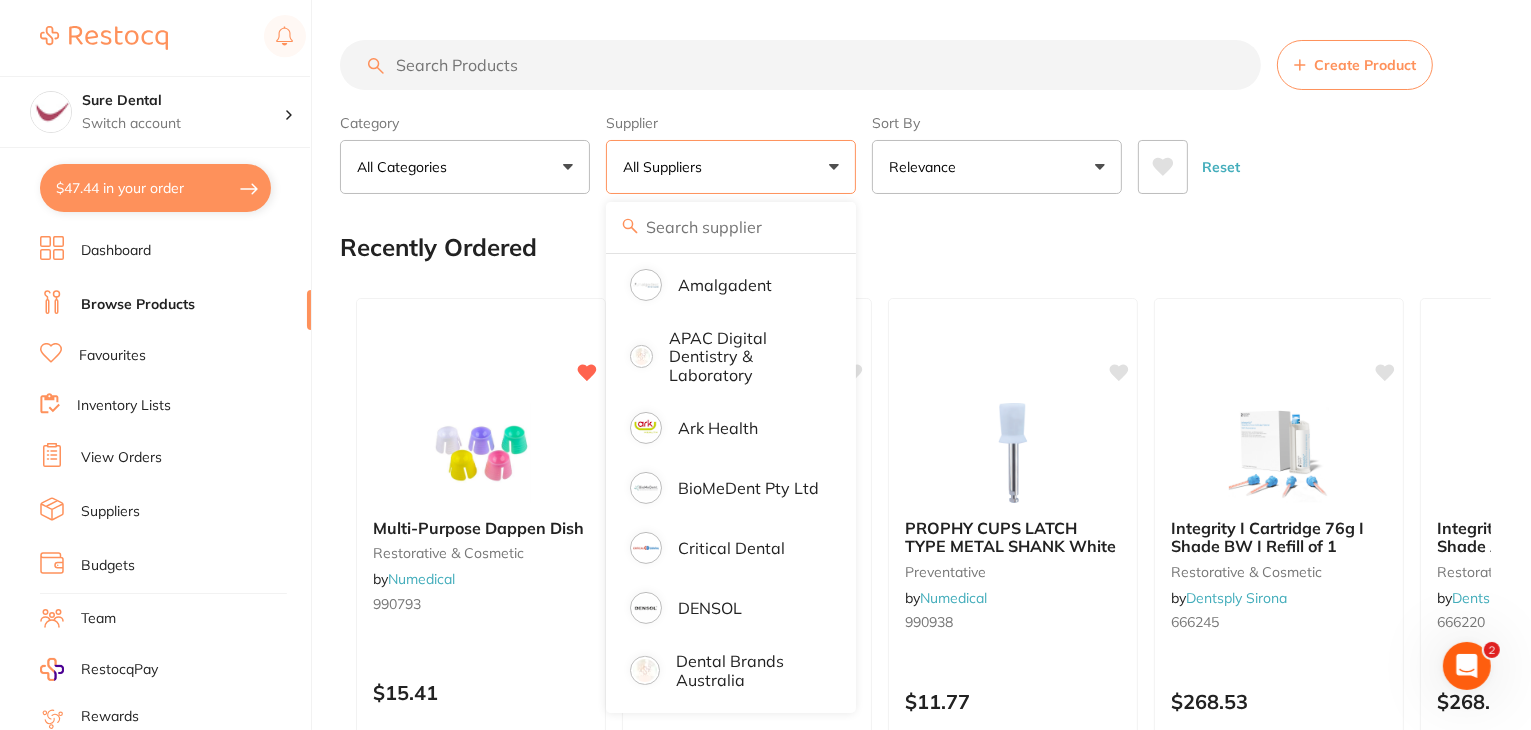 click on "Create Product Category All Categories All Categories 3D Printing anaesthetic articulating burs CAD/CAM crown & bridge disposables education endodontics equipment Evacuation finishing & polishing handpieces implants impression infection control instruments laboratory miscellaneous oral surgery orthodontics other Photography preventative restorative & cosmetic rubber dam specials & clearance TMJ whitening xrays/imaging Clear Category   false    All Categories Category All Categories 3D Printing anaesthetic articulating burs CAD/CAM crown & bridge disposables education endodontics equipment Evacuation finishing & polishing handpieces implants impression infection control instruments laboratory miscellaneous oral surgery orthodontics other Photography preventative restorative & cosmetic rubber dam specials & clearance TMJ whitening xrays/imaging Supplier All Suppliers All Suppliers Dentsply Sirona AB Orthodontics Adam Dental AHP Dental and Medical Amalgadent APAC Digital Dentistry & Laboratory Ark Health" at bounding box center (935, 1219) 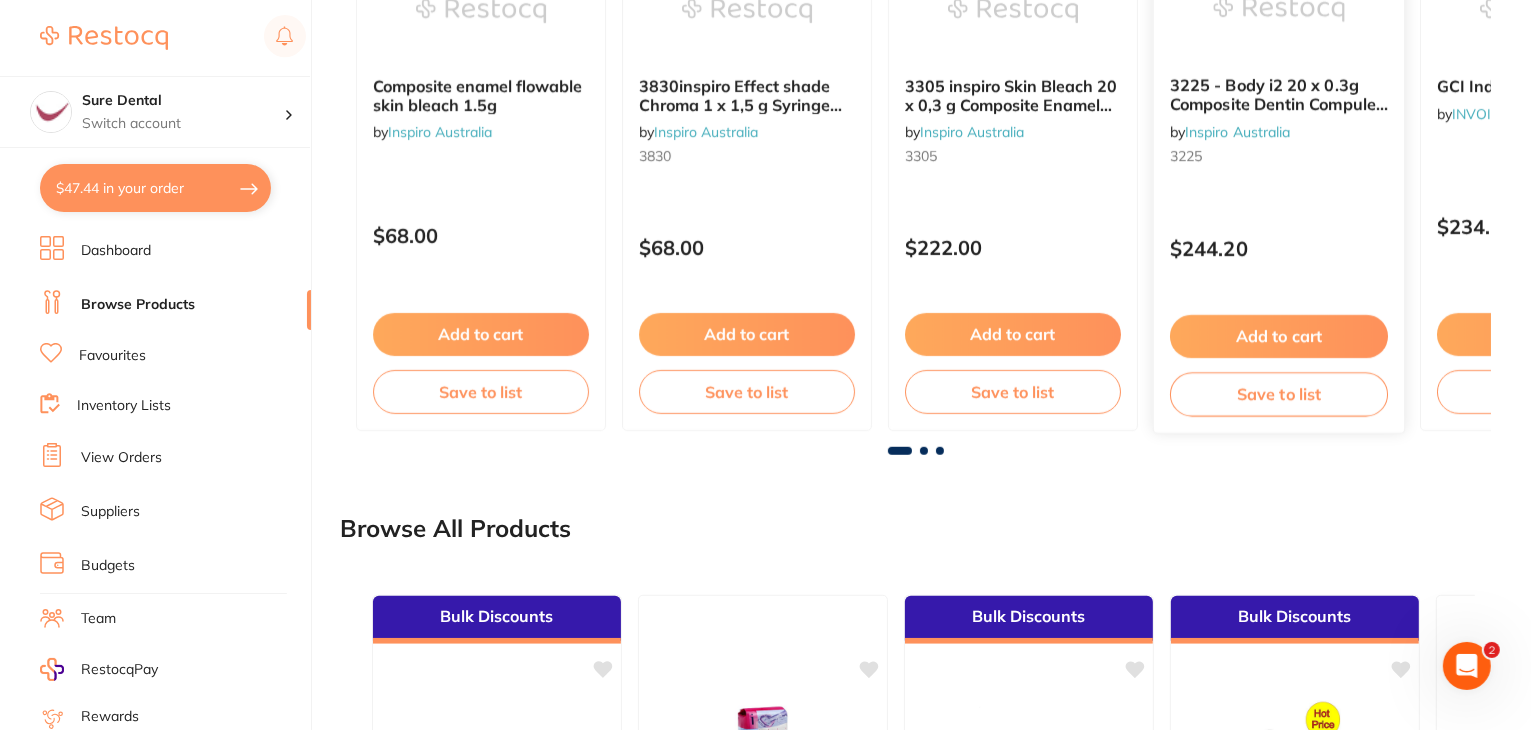 scroll, scrollTop: 1200, scrollLeft: 0, axis: vertical 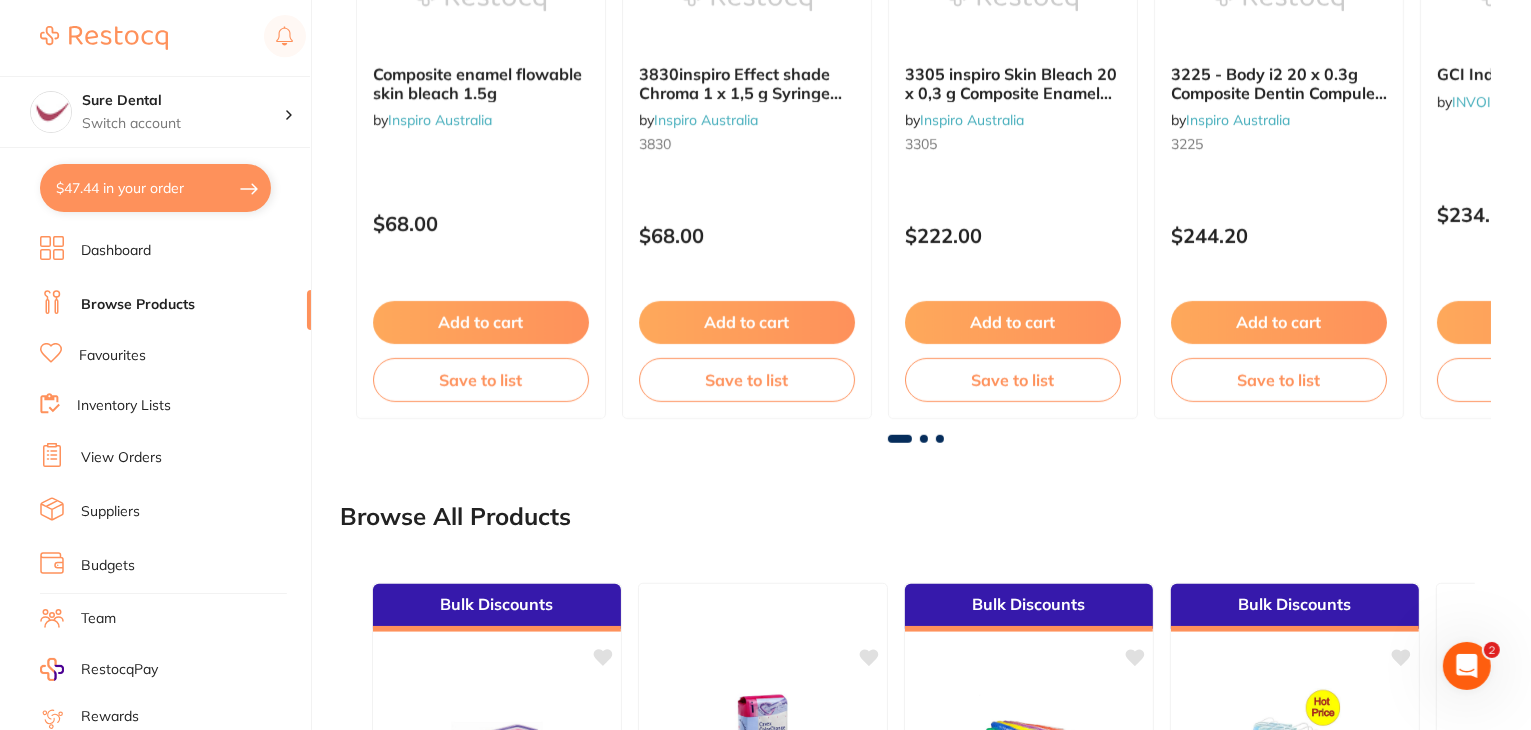 click at bounding box center [924, 439] 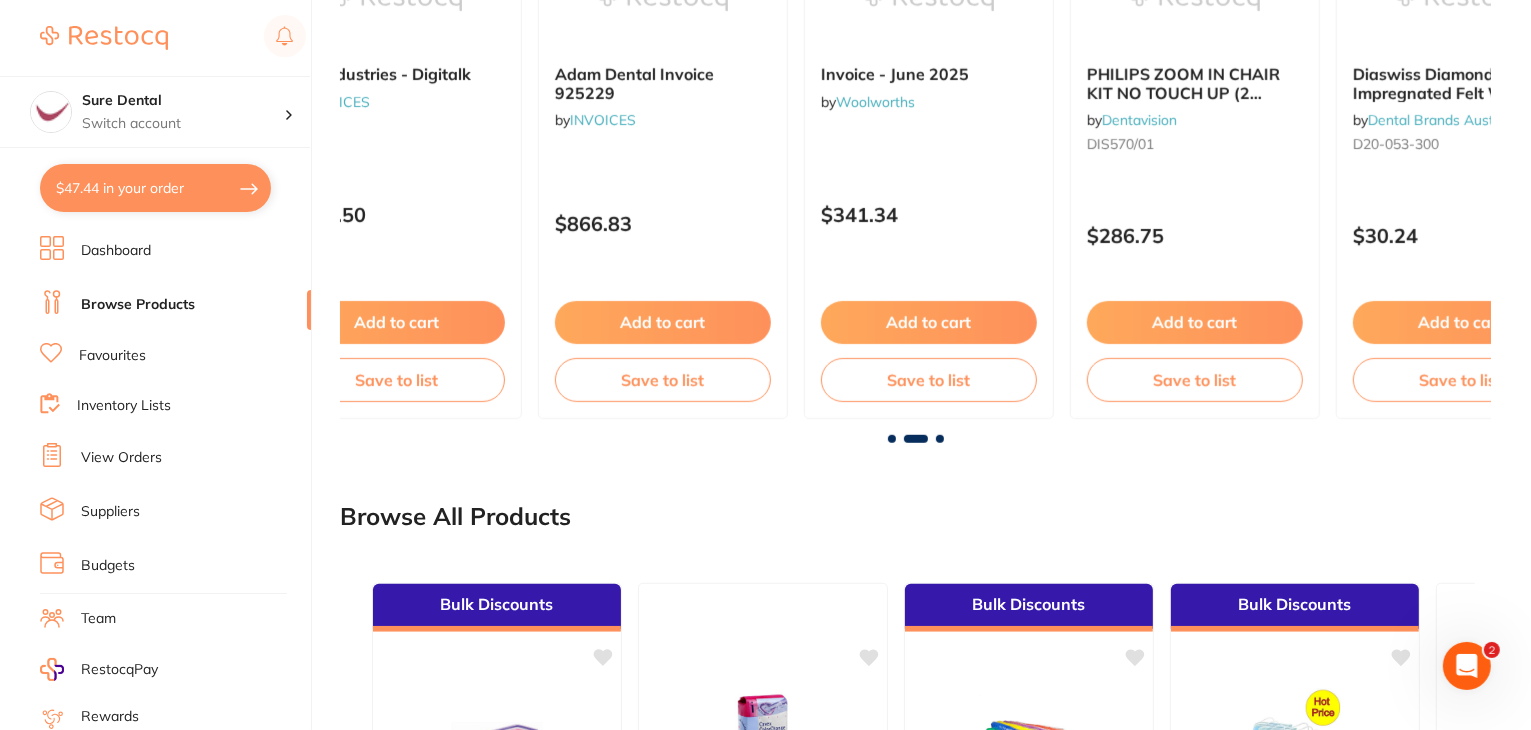 scroll, scrollTop: 0, scrollLeft: 1151, axis: horizontal 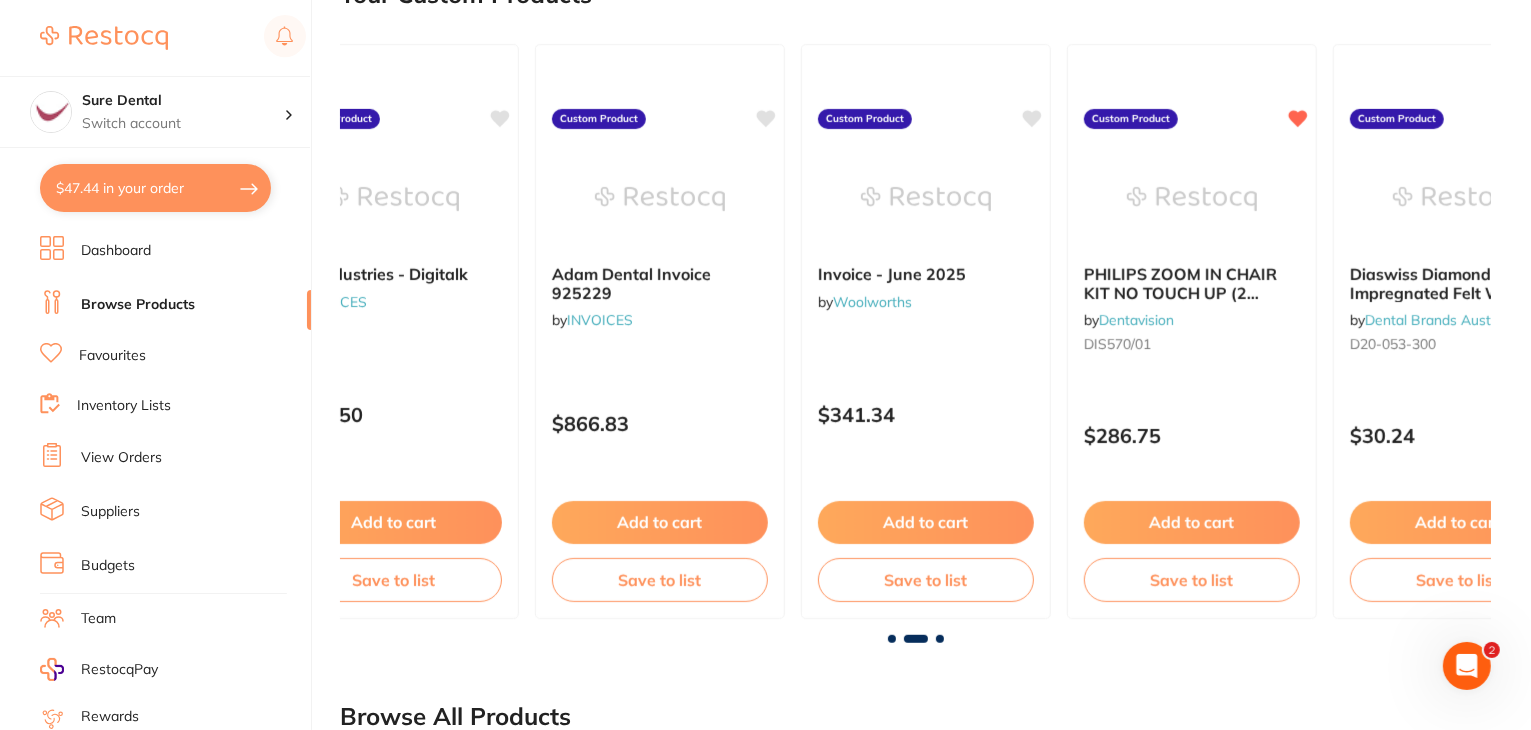 click at bounding box center [940, 639] 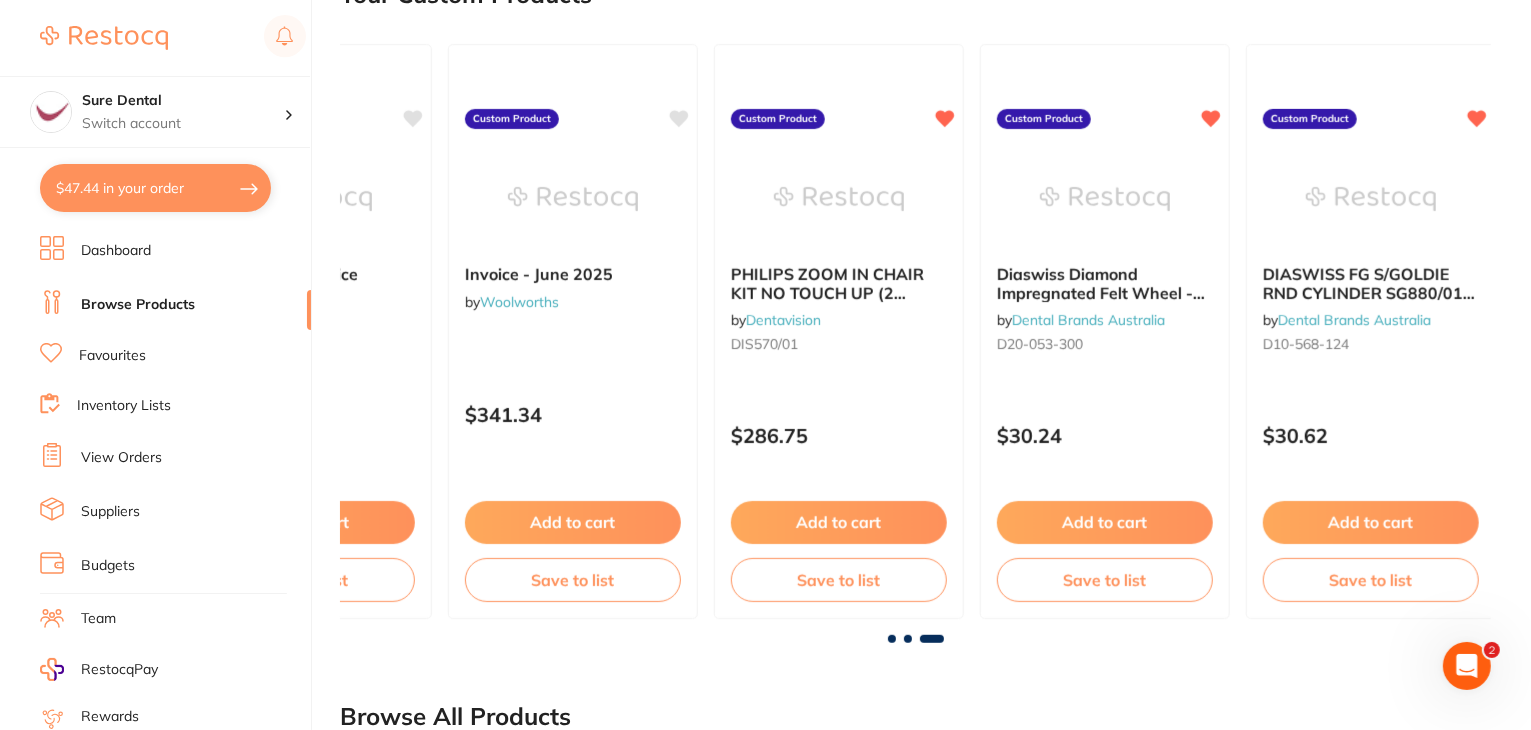 scroll, scrollTop: 0, scrollLeft: 1524, axis: horizontal 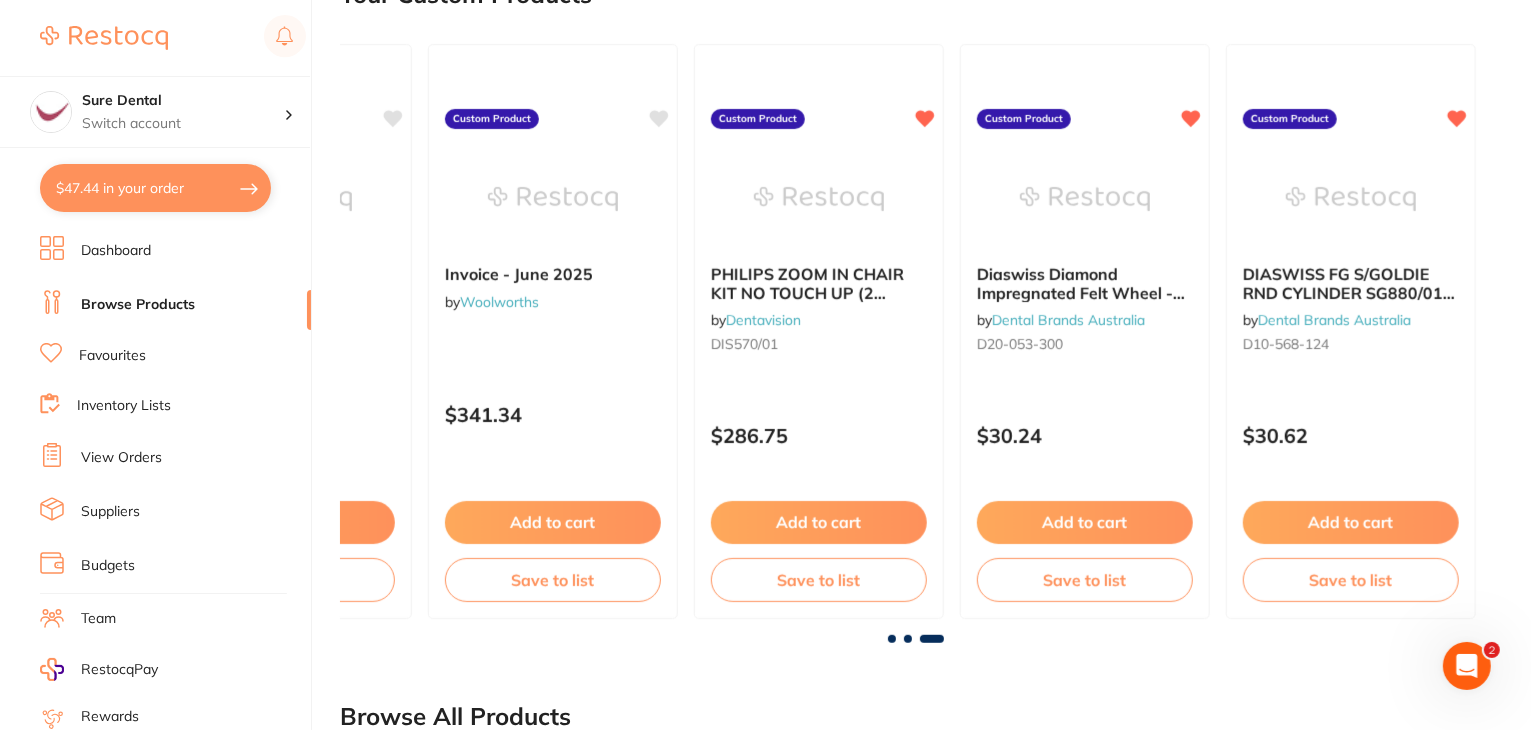click at bounding box center [915, 639] 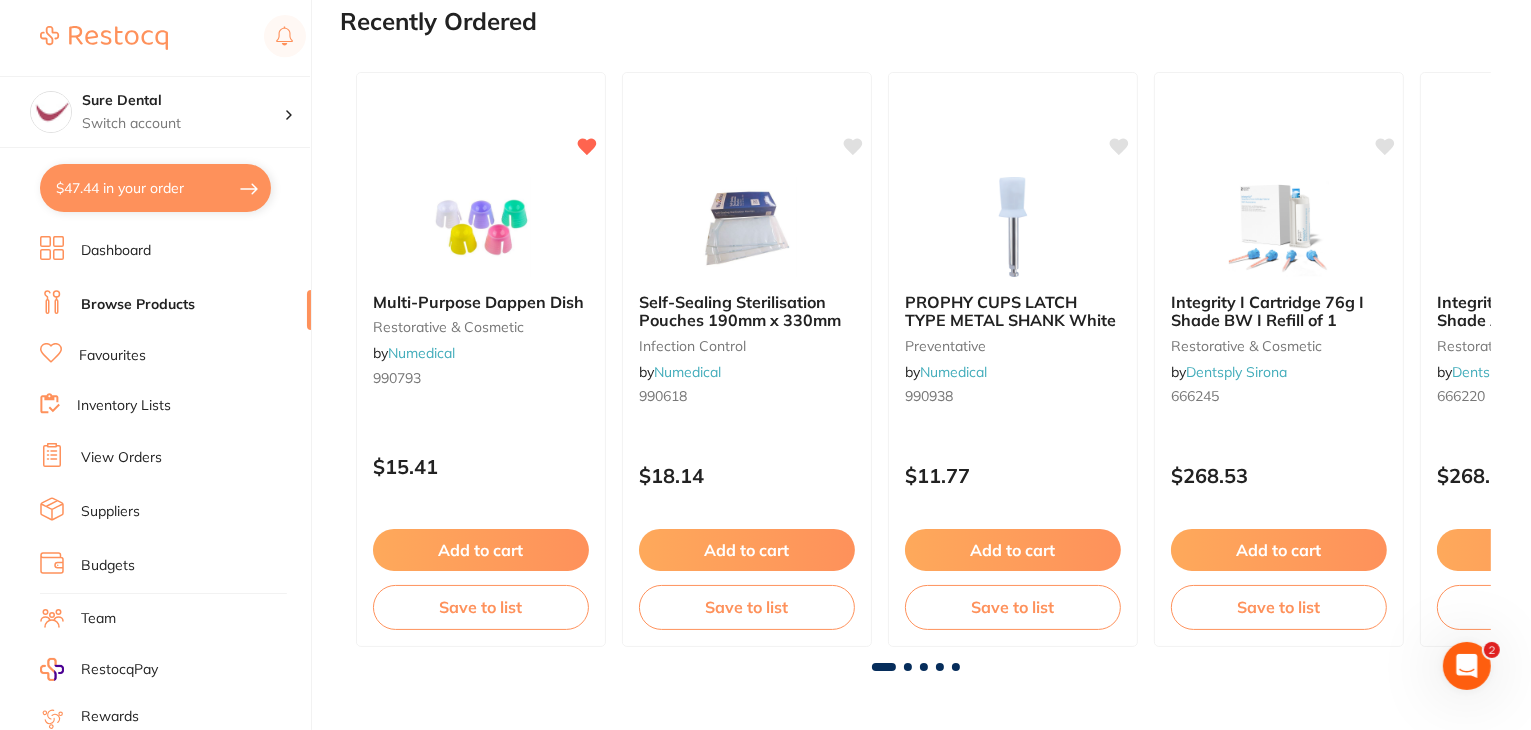 scroll, scrollTop: 0, scrollLeft: 0, axis: both 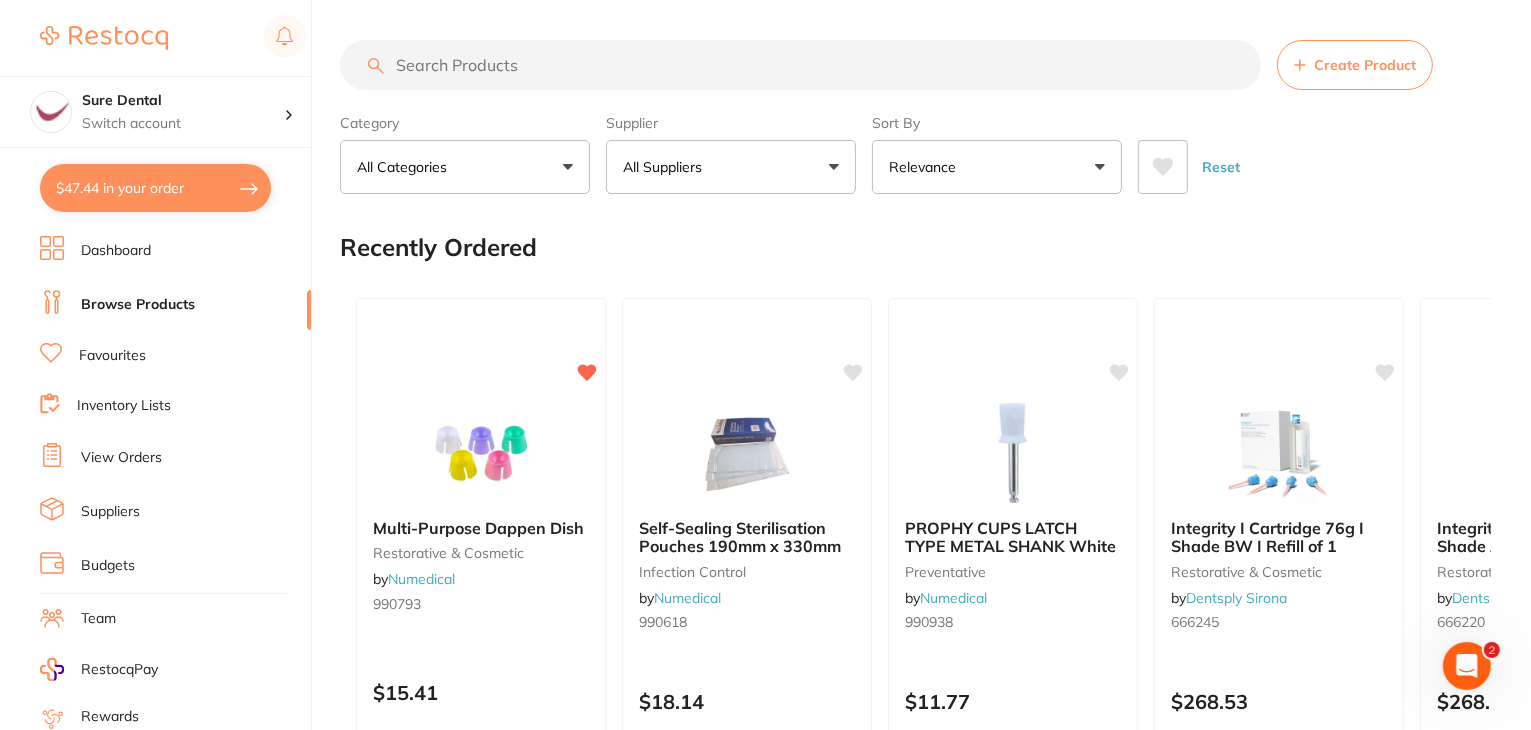 click at bounding box center [714, 167] 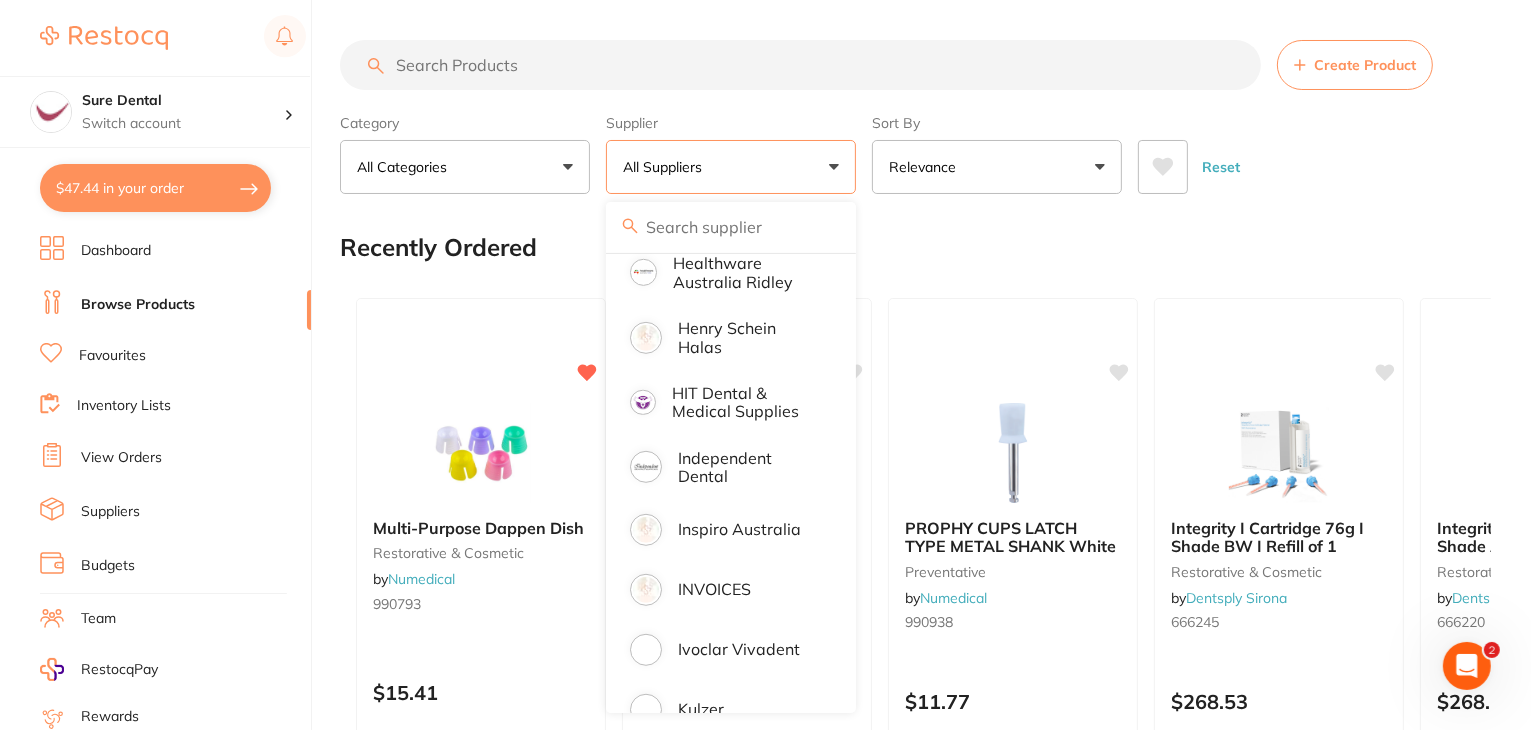 scroll, scrollTop: 1300, scrollLeft: 0, axis: vertical 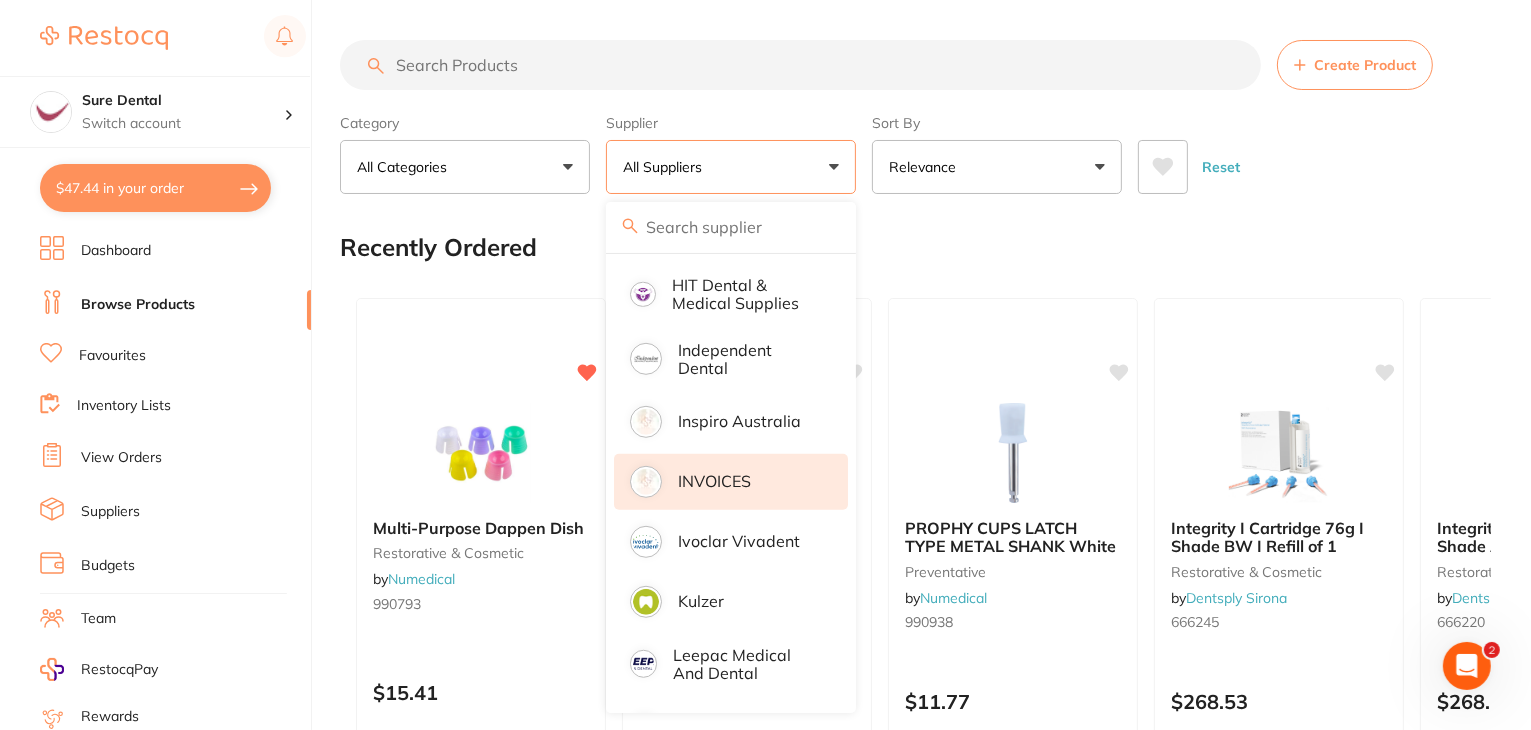 click on "INVOICES" at bounding box center (731, 482) 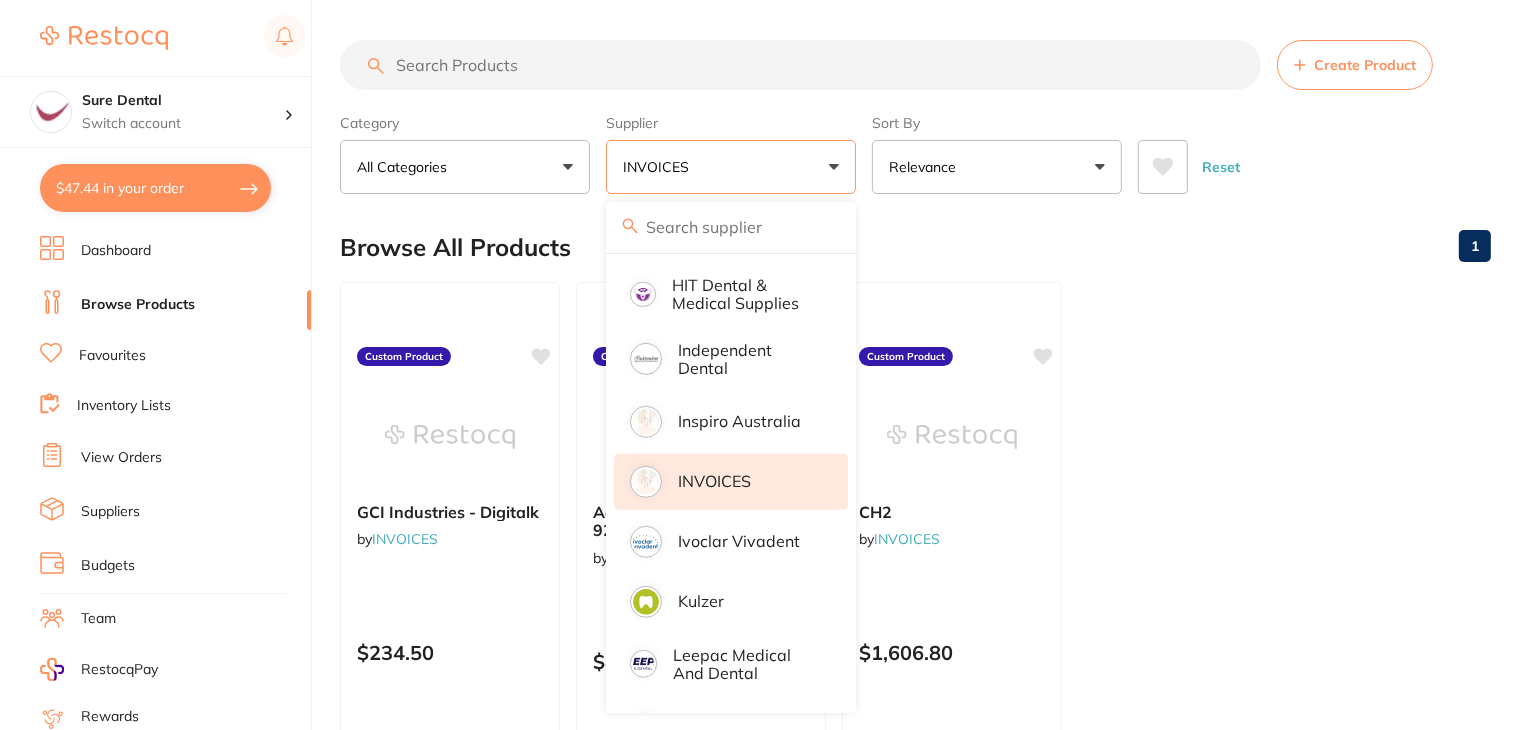 click on "Browse All Products 1" at bounding box center [915, 247] 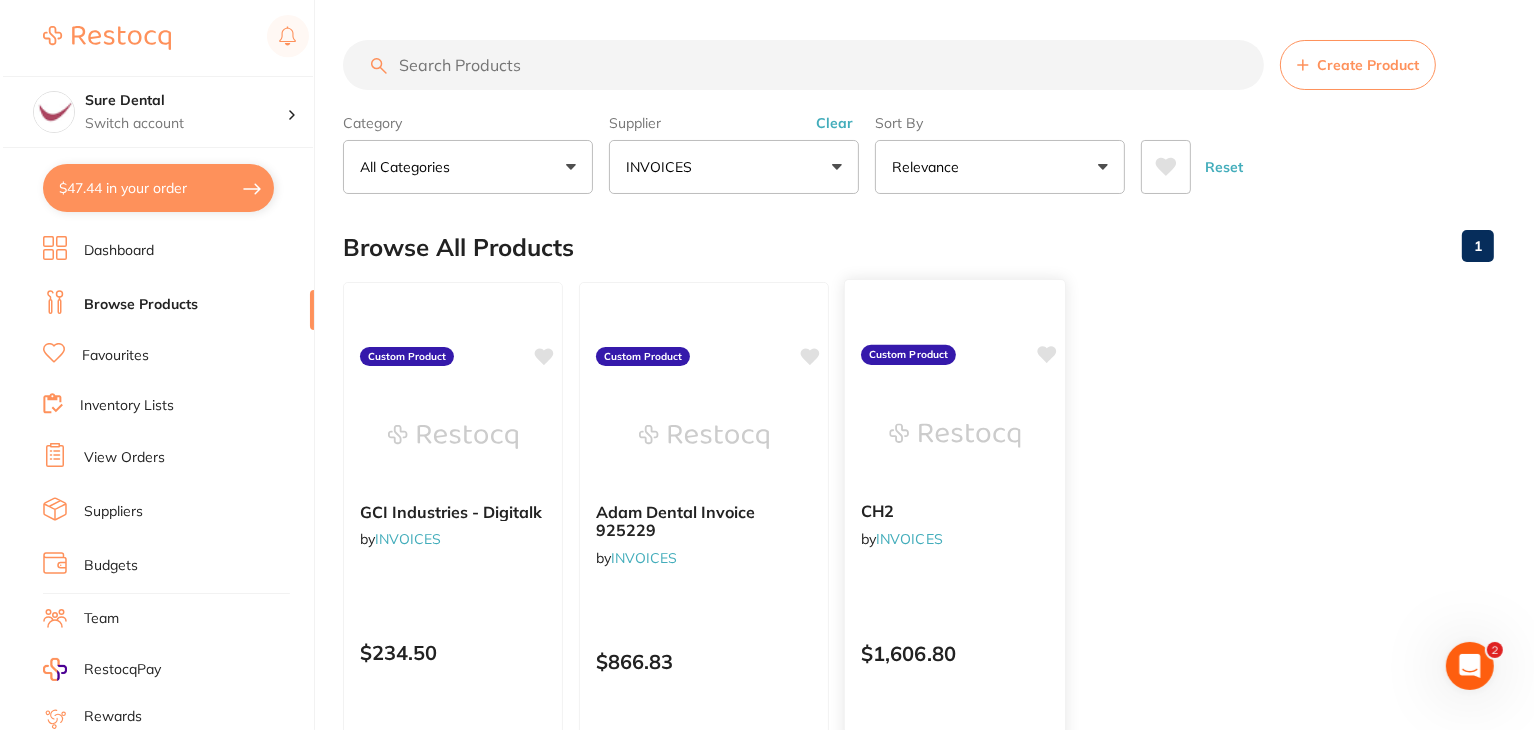 scroll, scrollTop: 0, scrollLeft: 0, axis: both 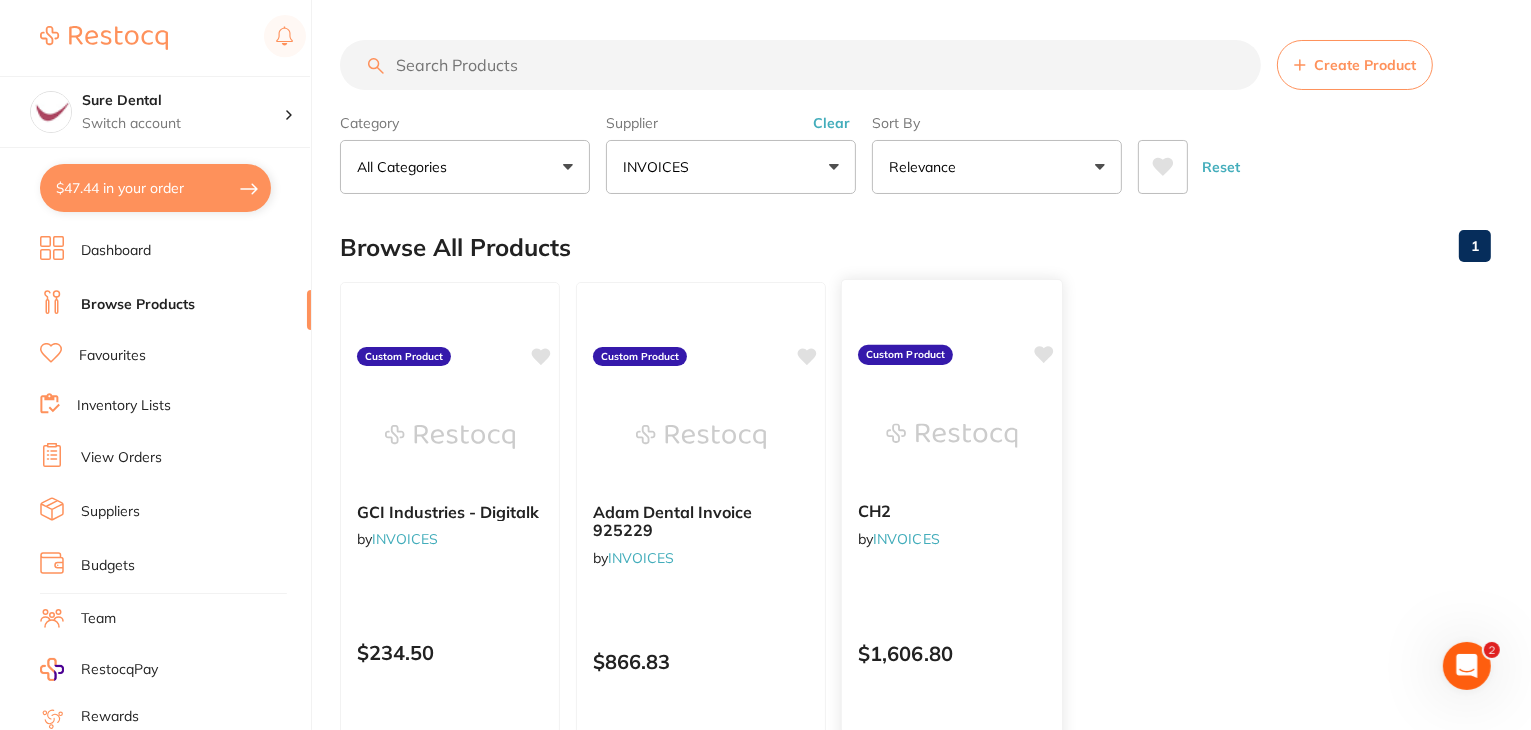 click on "CH2   by  INVOICES" at bounding box center [952, 529] 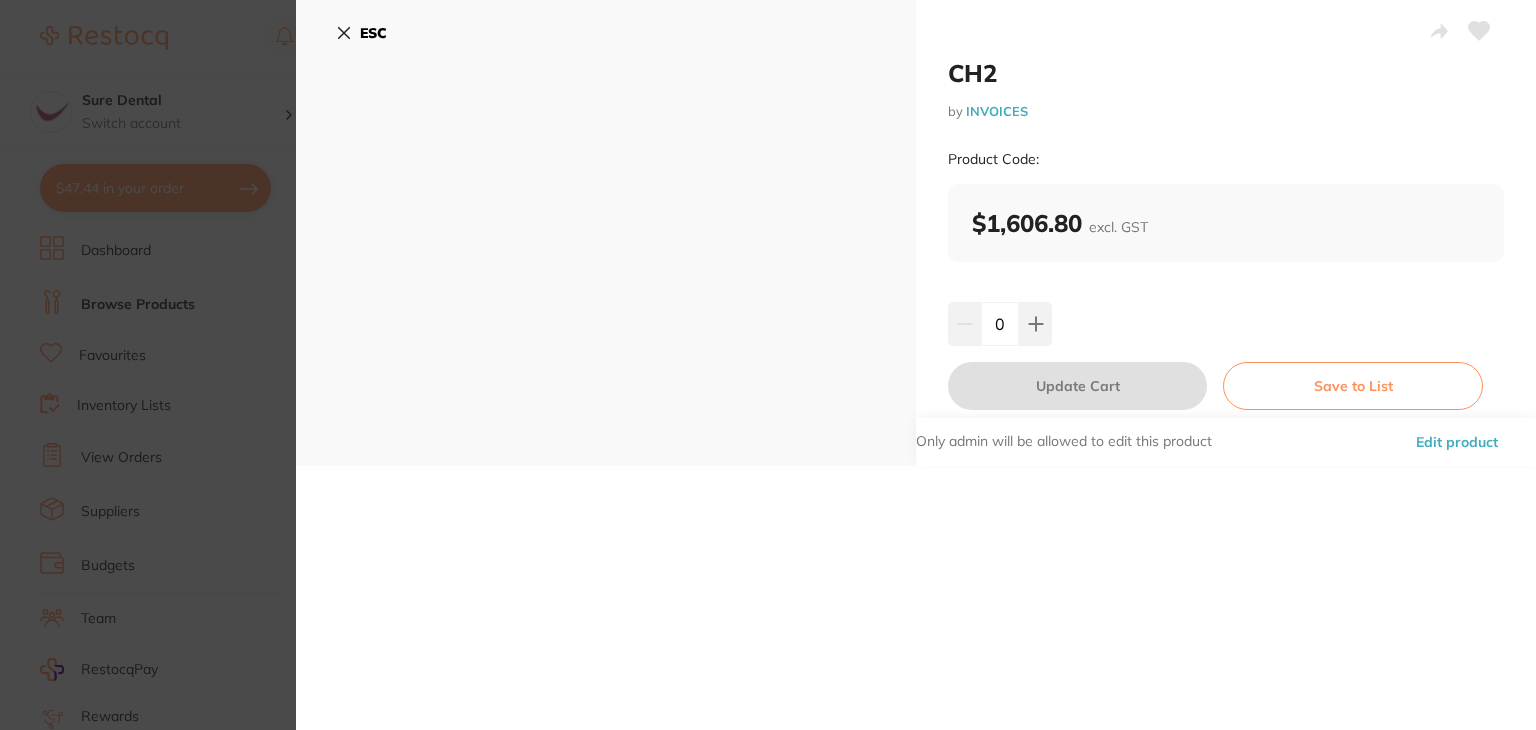 scroll, scrollTop: 0, scrollLeft: 0, axis: both 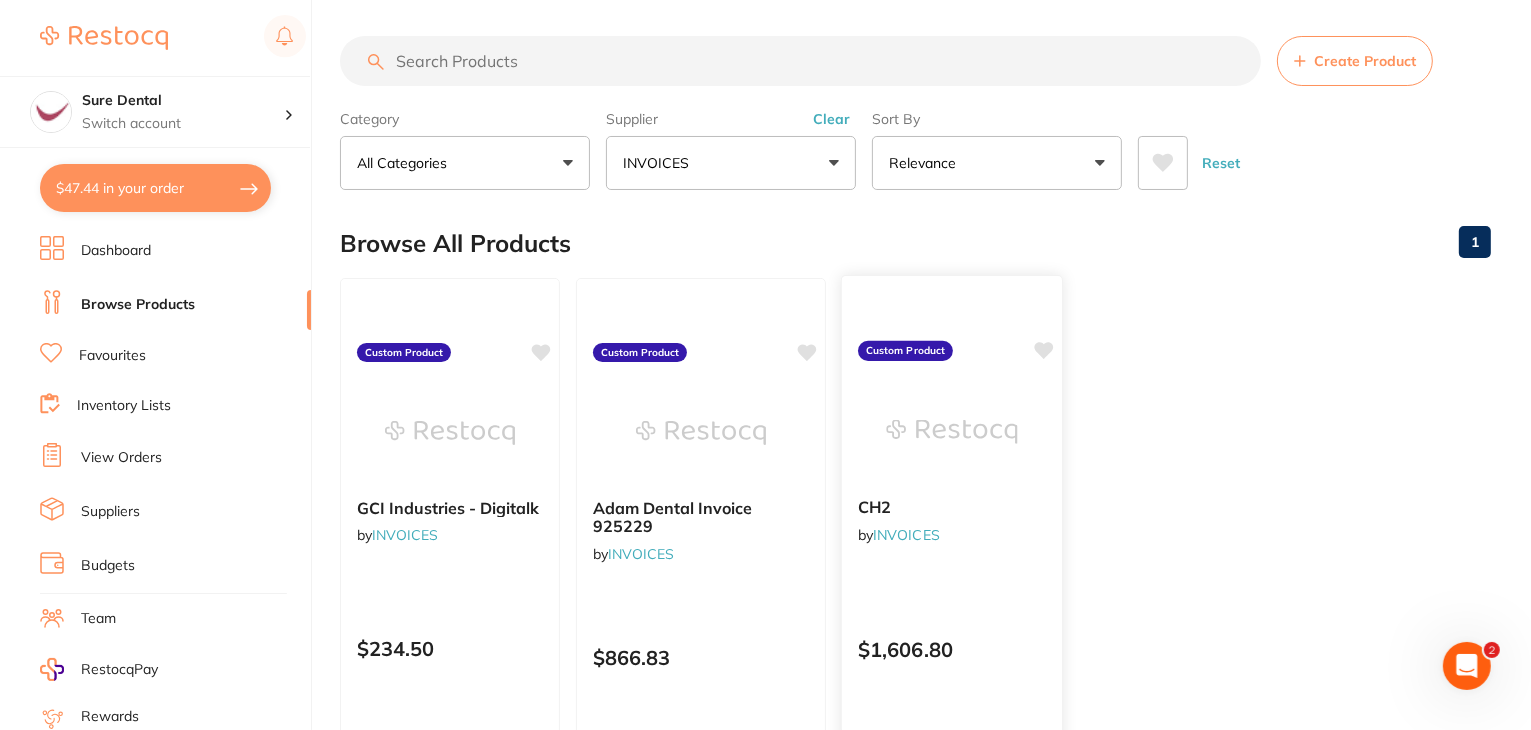 click on "CH2" at bounding box center [952, 507] 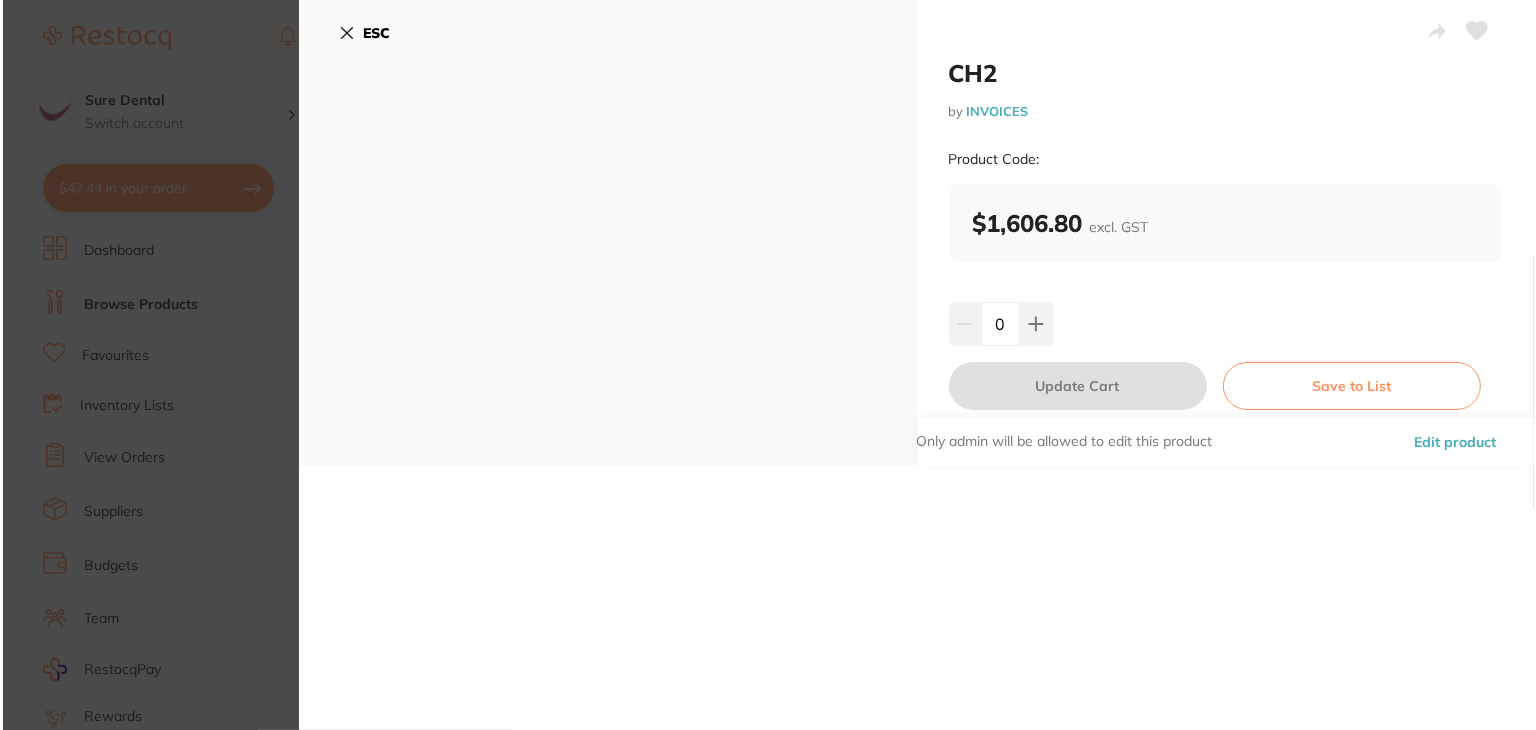 scroll, scrollTop: 0, scrollLeft: 0, axis: both 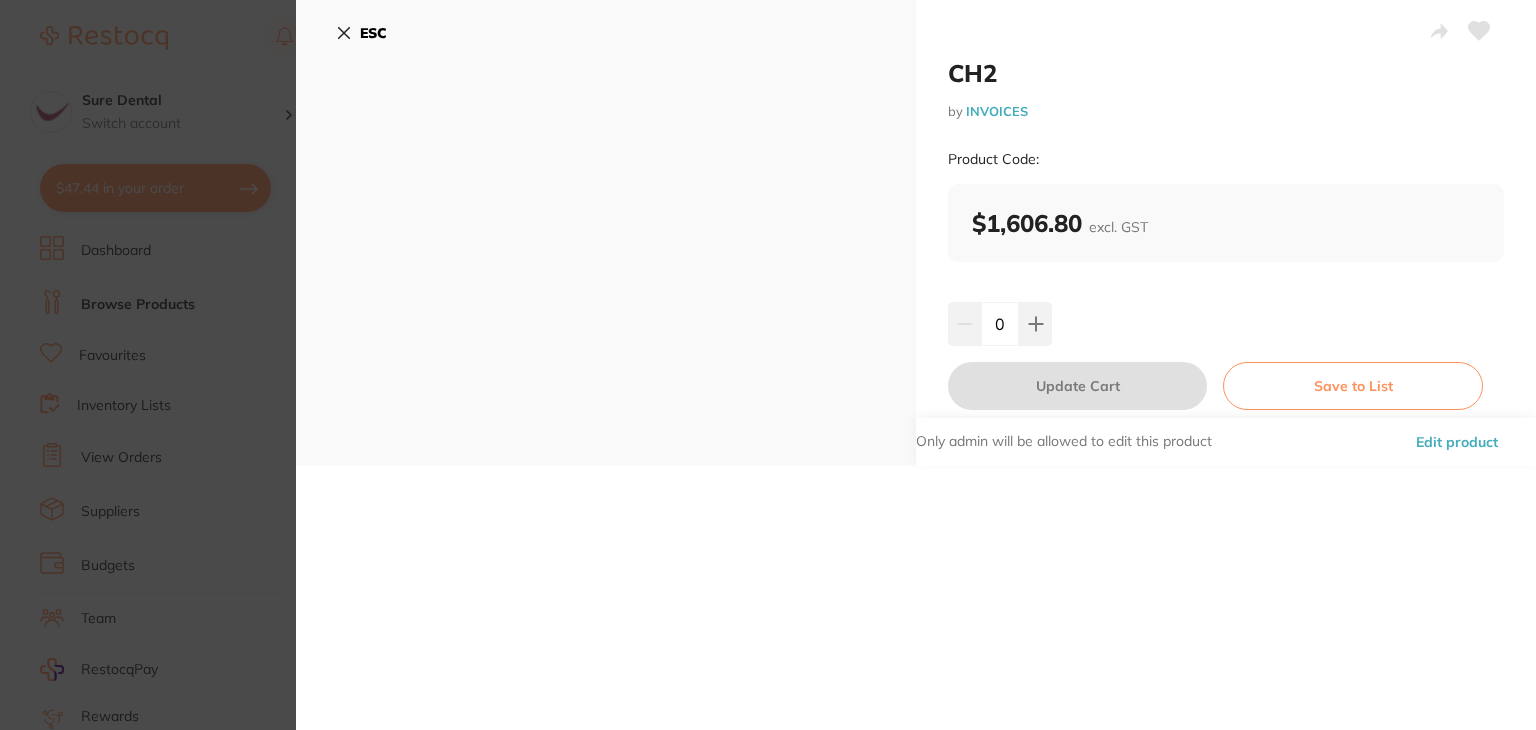 click on "Edit product" at bounding box center [1457, 442] 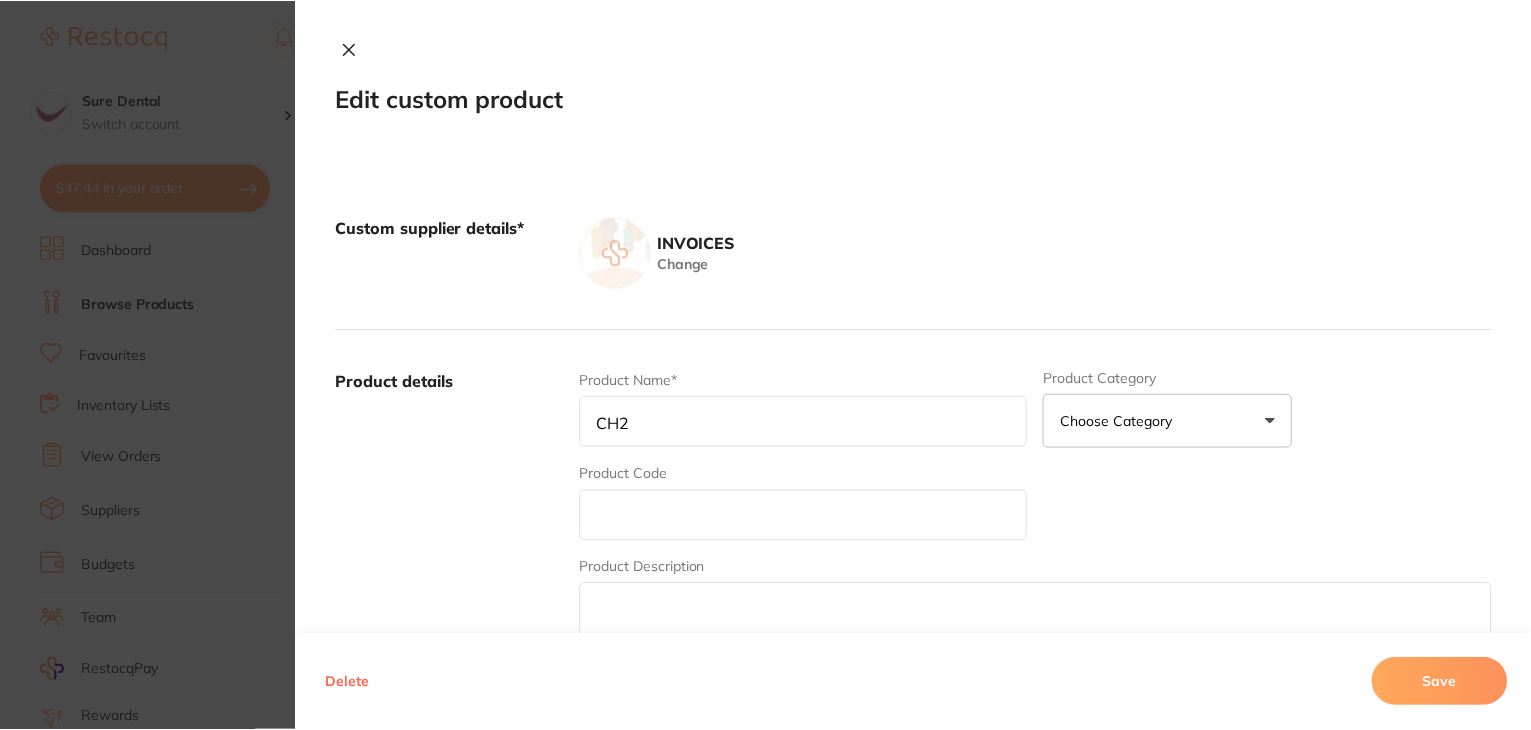 scroll, scrollTop: 4, scrollLeft: 0, axis: vertical 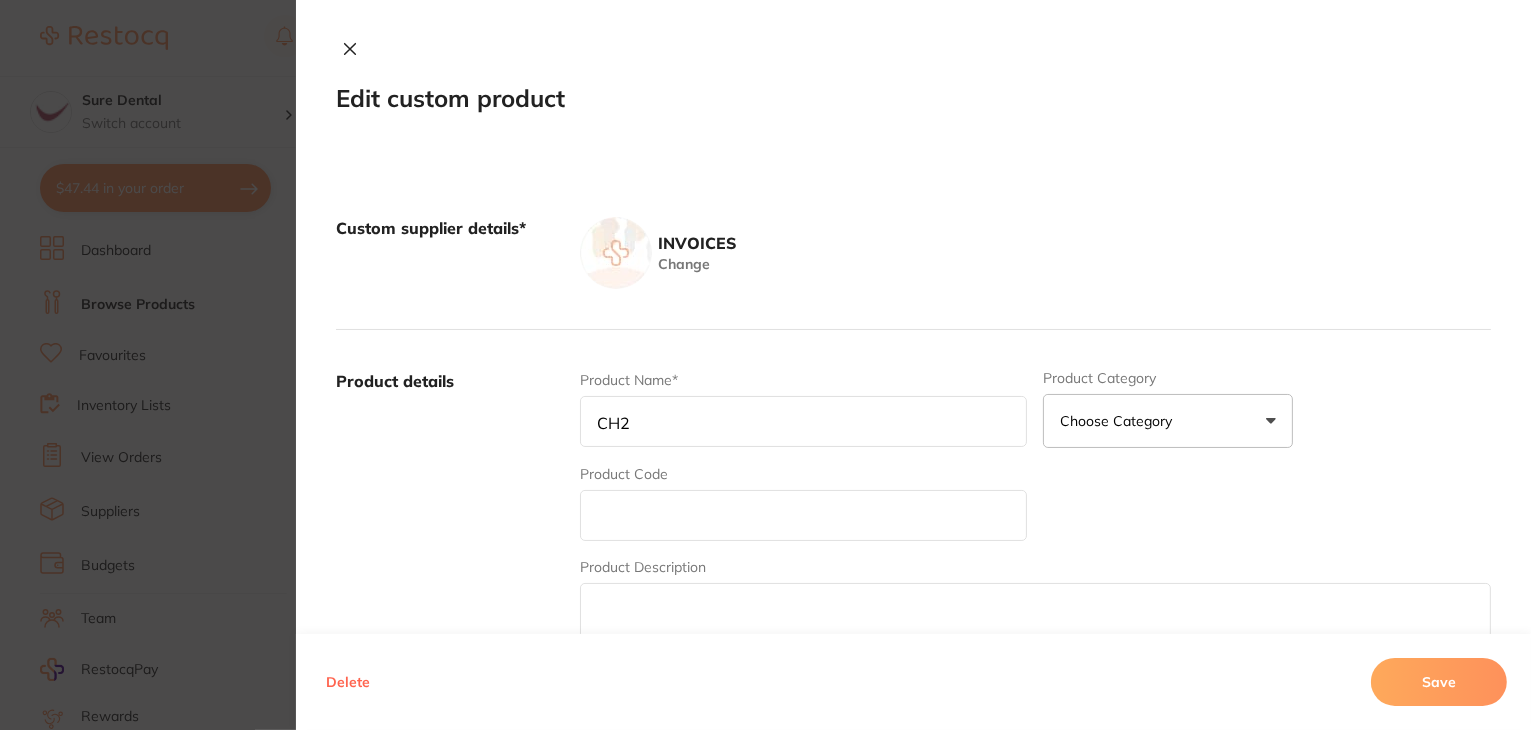 click on "CH2" at bounding box center (804, 421) 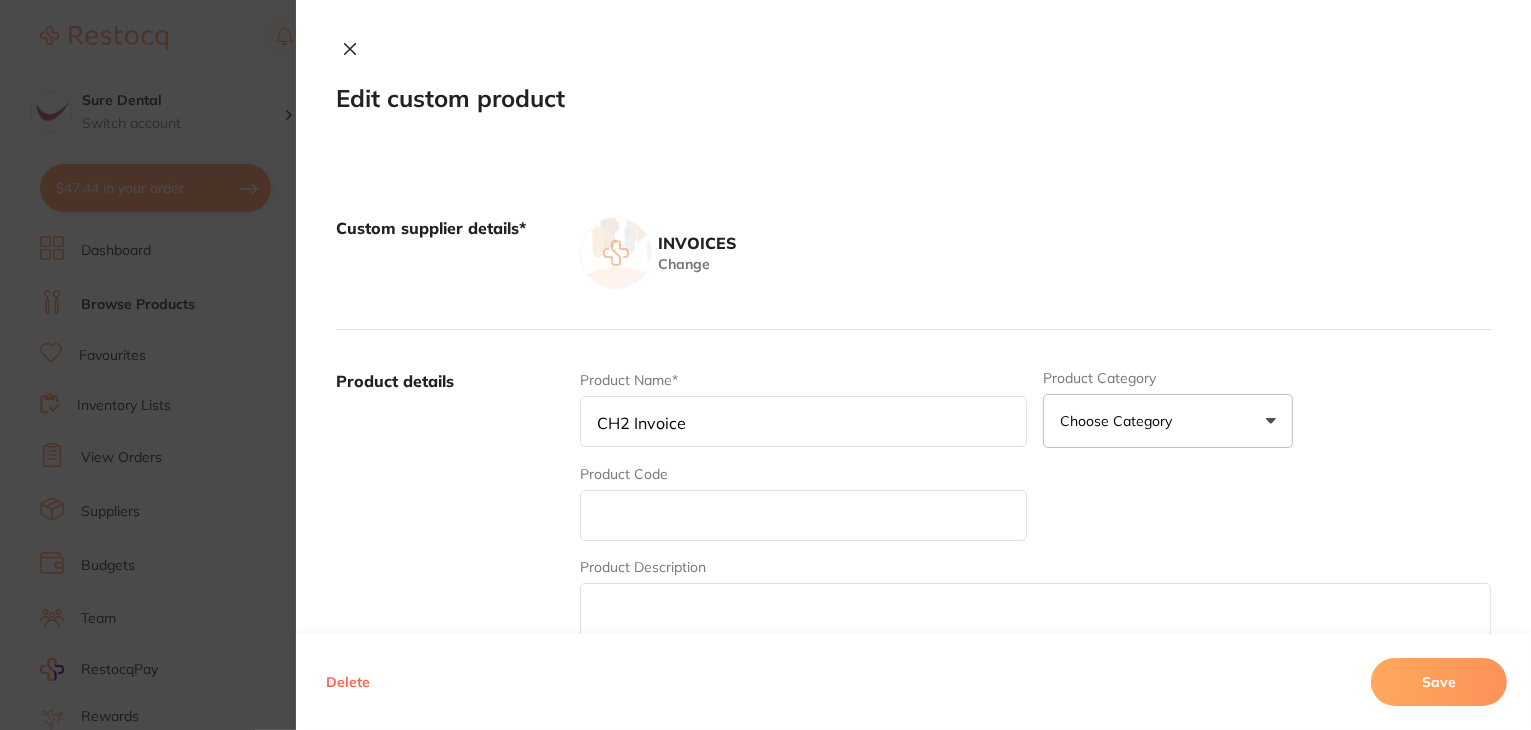 type on "CH2 Invoice" 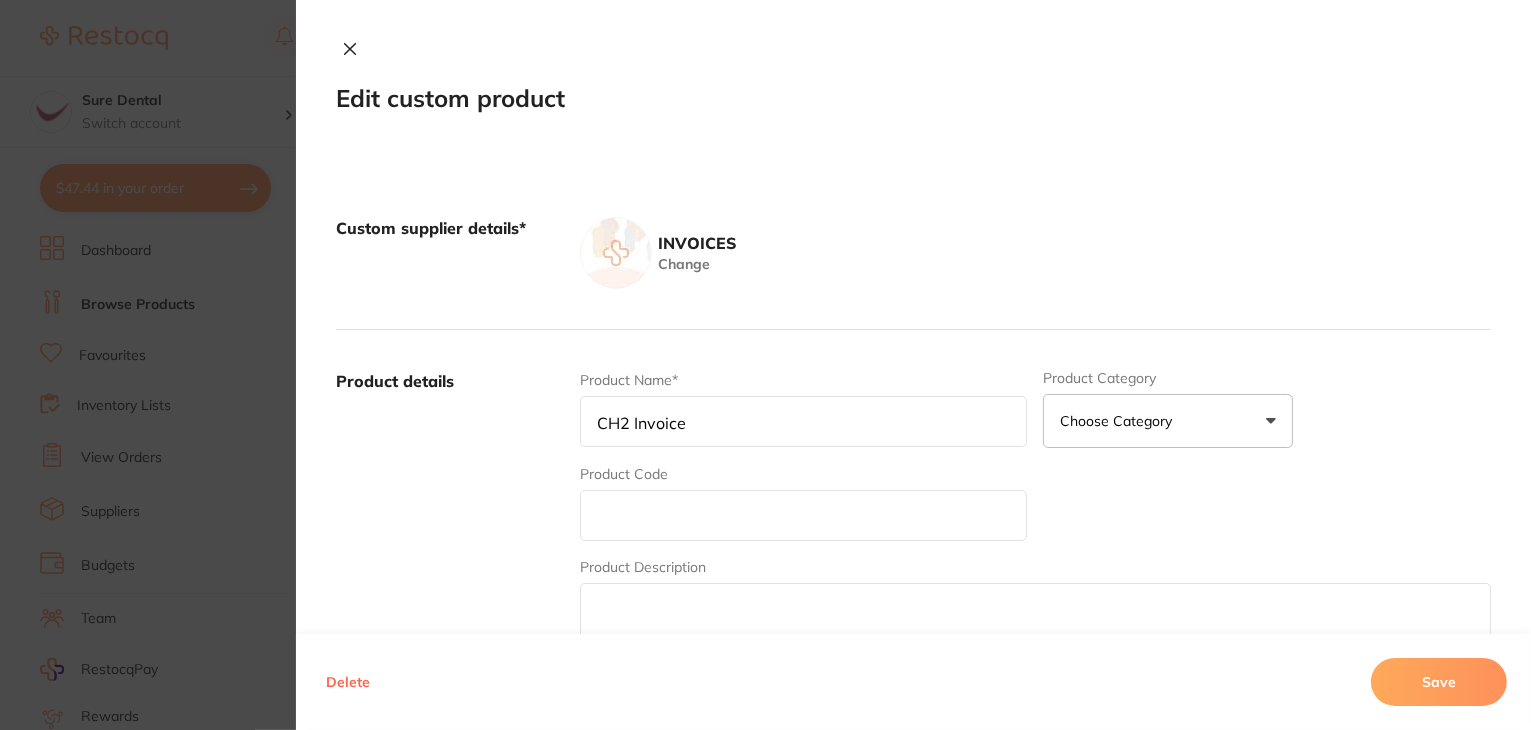 click on "Save" at bounding box center [1439, 682] 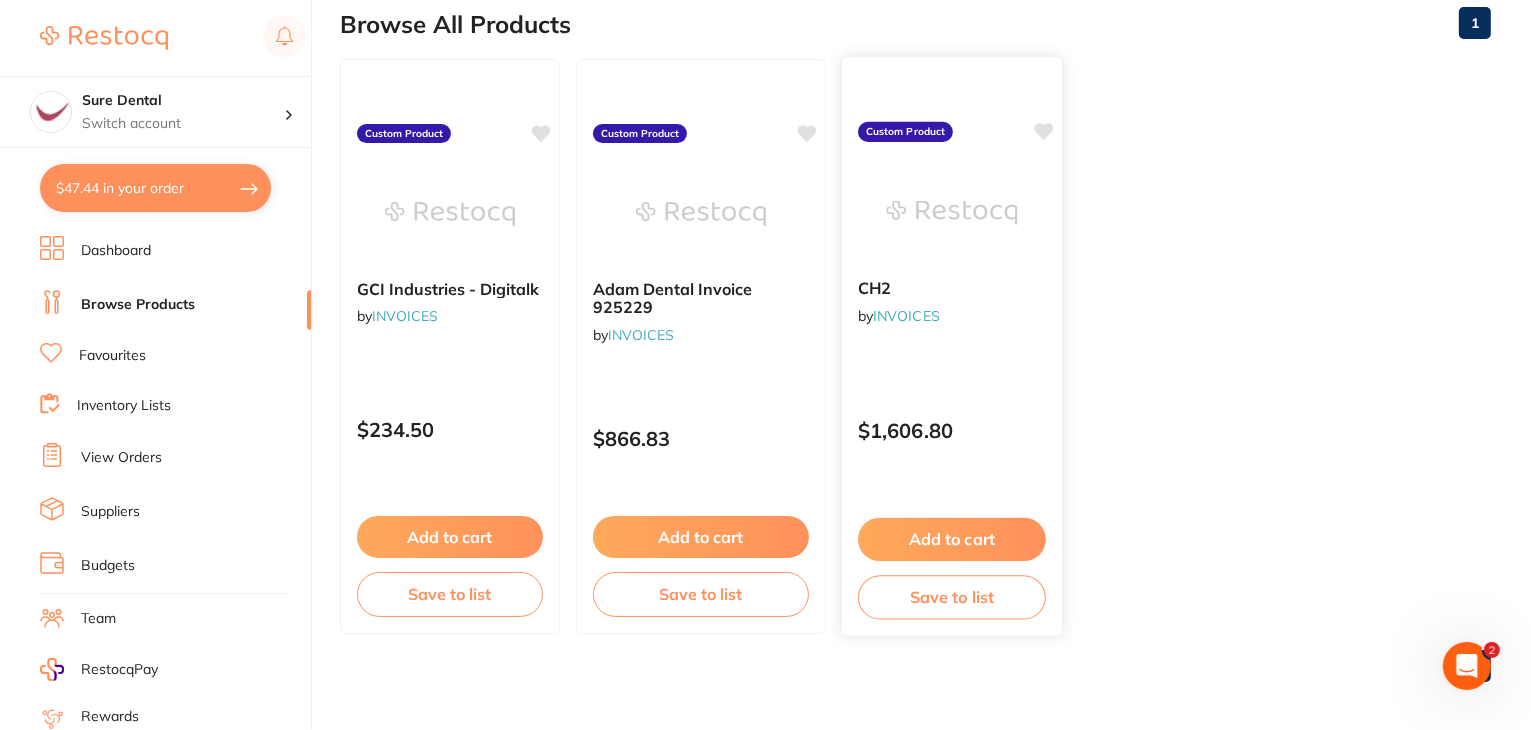 scroll, scrollTop: 231, scrollLeft: 0, axis: vertical 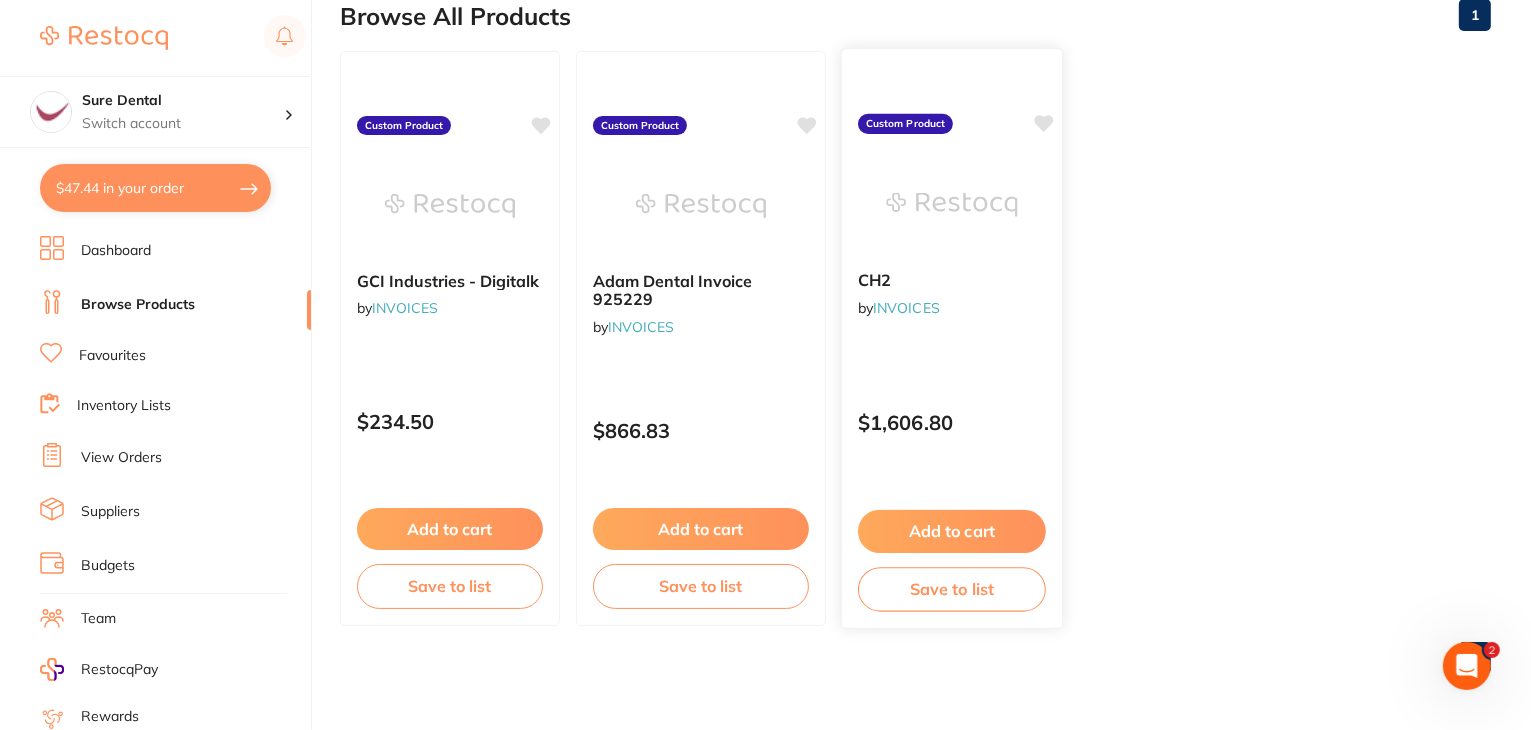 click on "Add to cart" at bounding box center [952, 531] 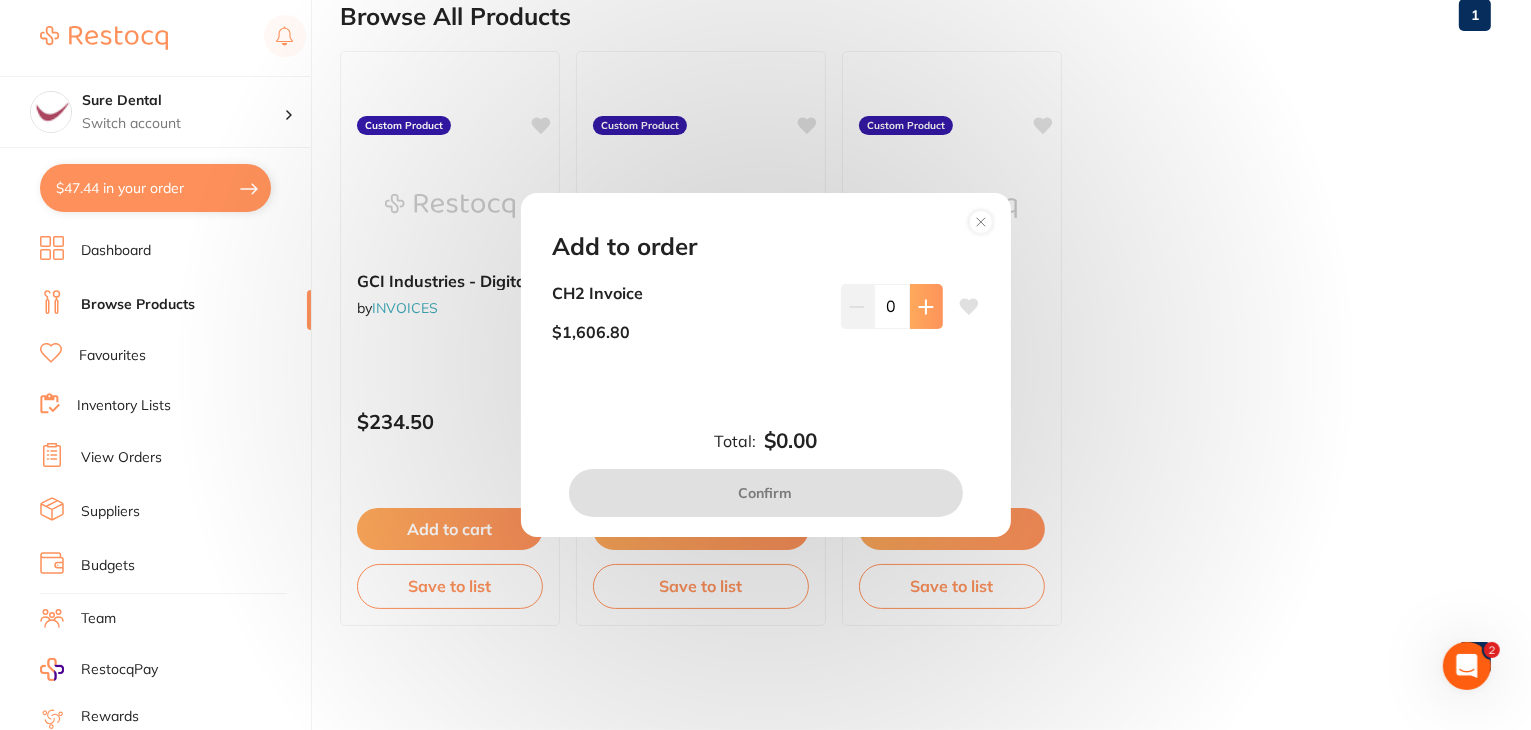scroll, scrollTop: 0, scrollLeft: 0, axis: both 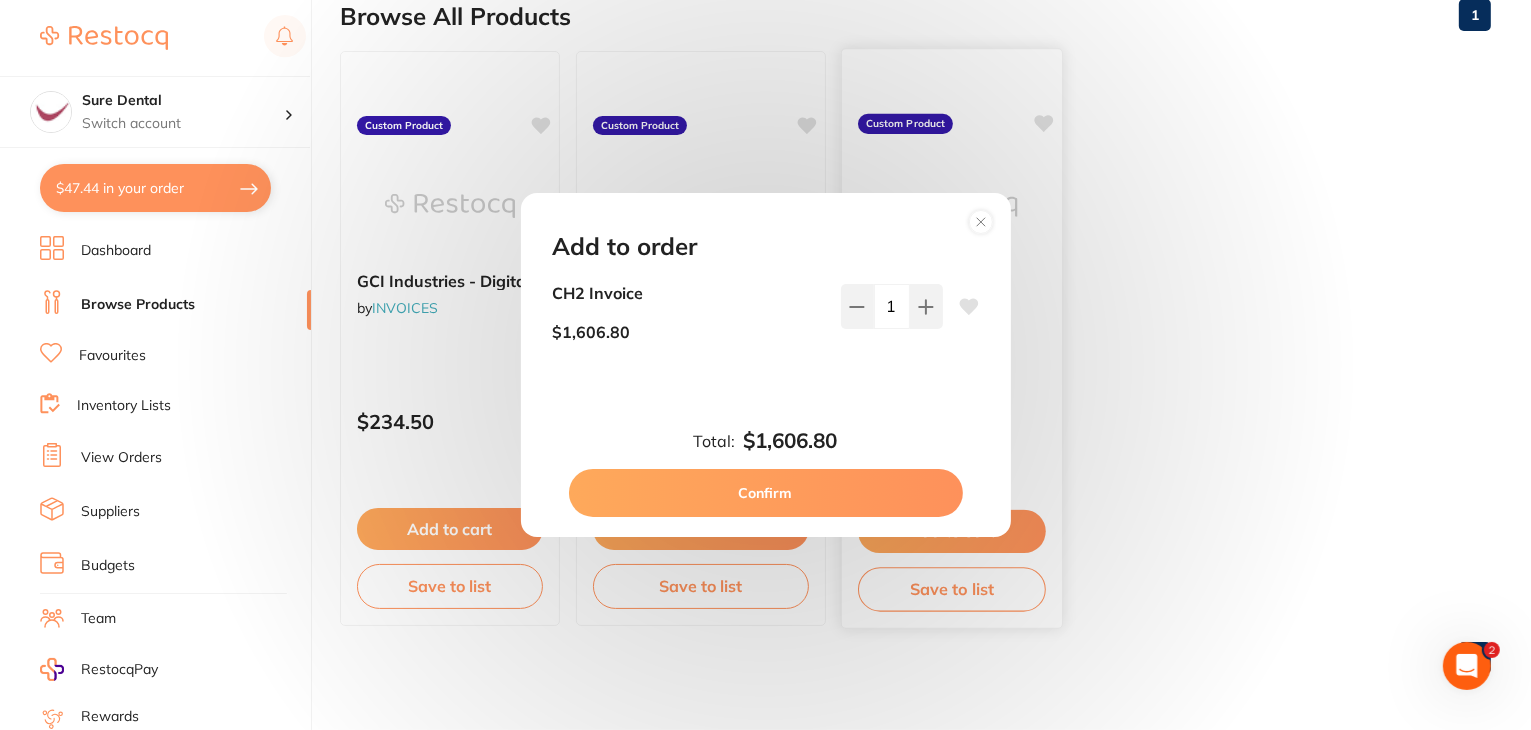 drag, startPoint x: 811, startPoint y: 490, endPoint x: 885, endPoint y: 496, distance: 74.24284 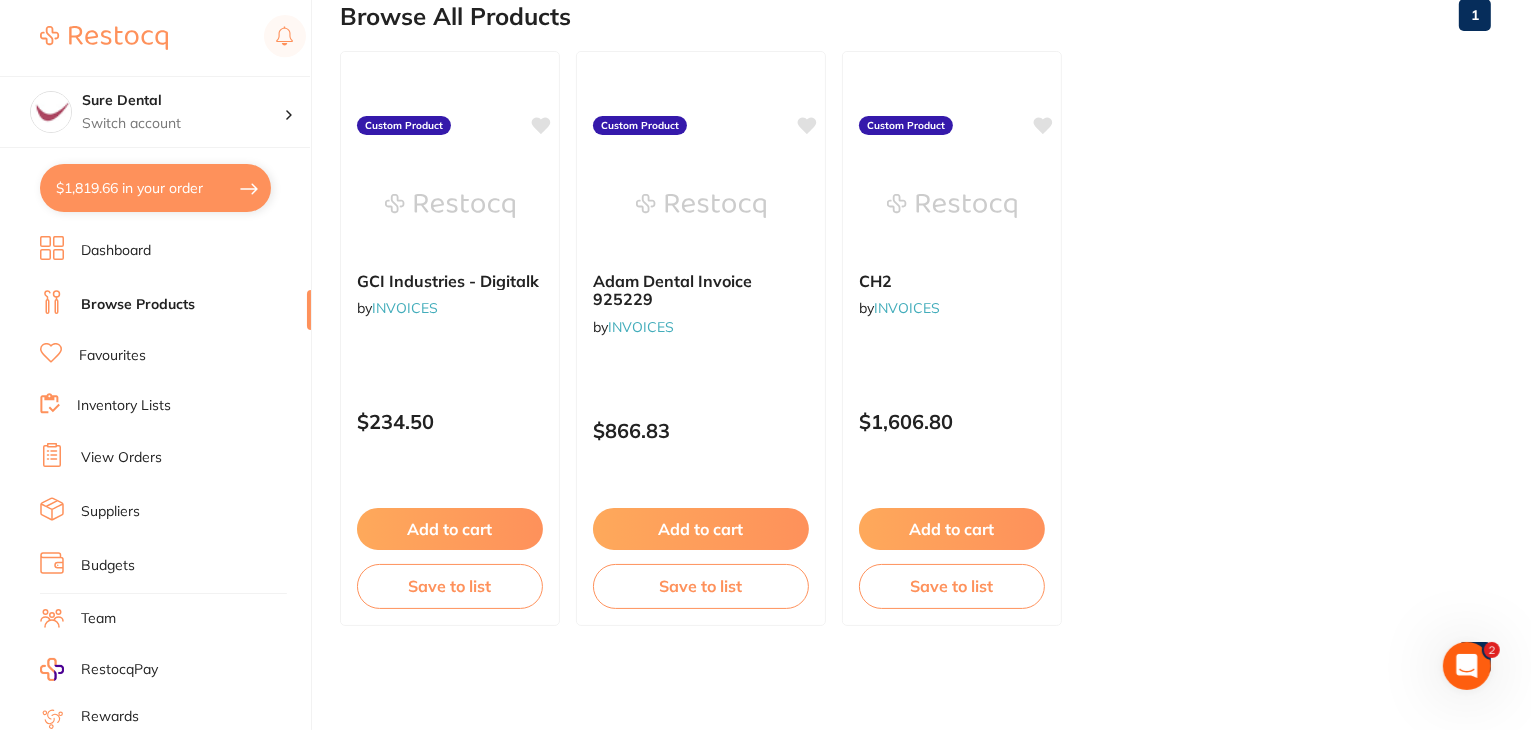 click on "$1,819.66   in your order" at bounding box center [155, 188] 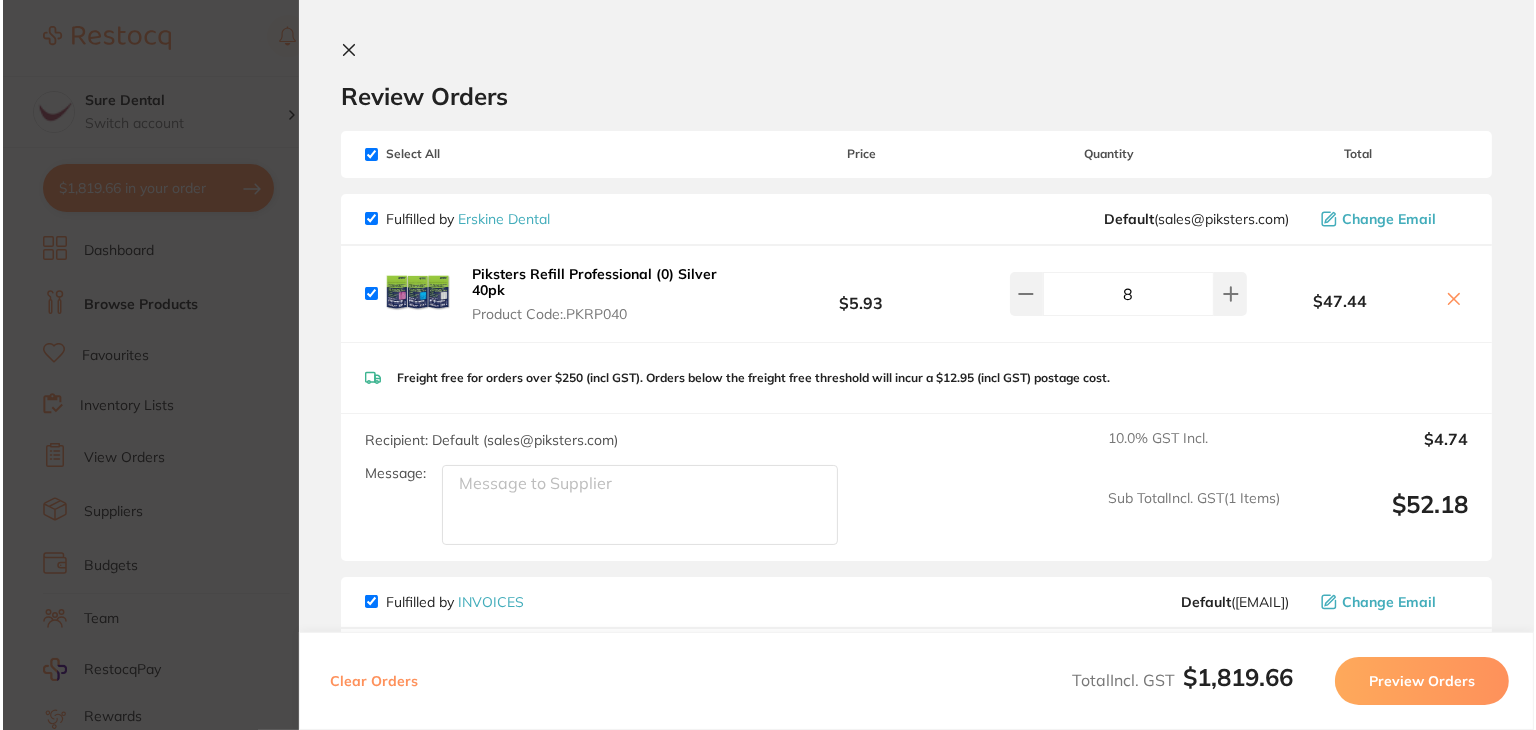 scroll, scrollTop: 0, scrollLeft: 0, axis: both 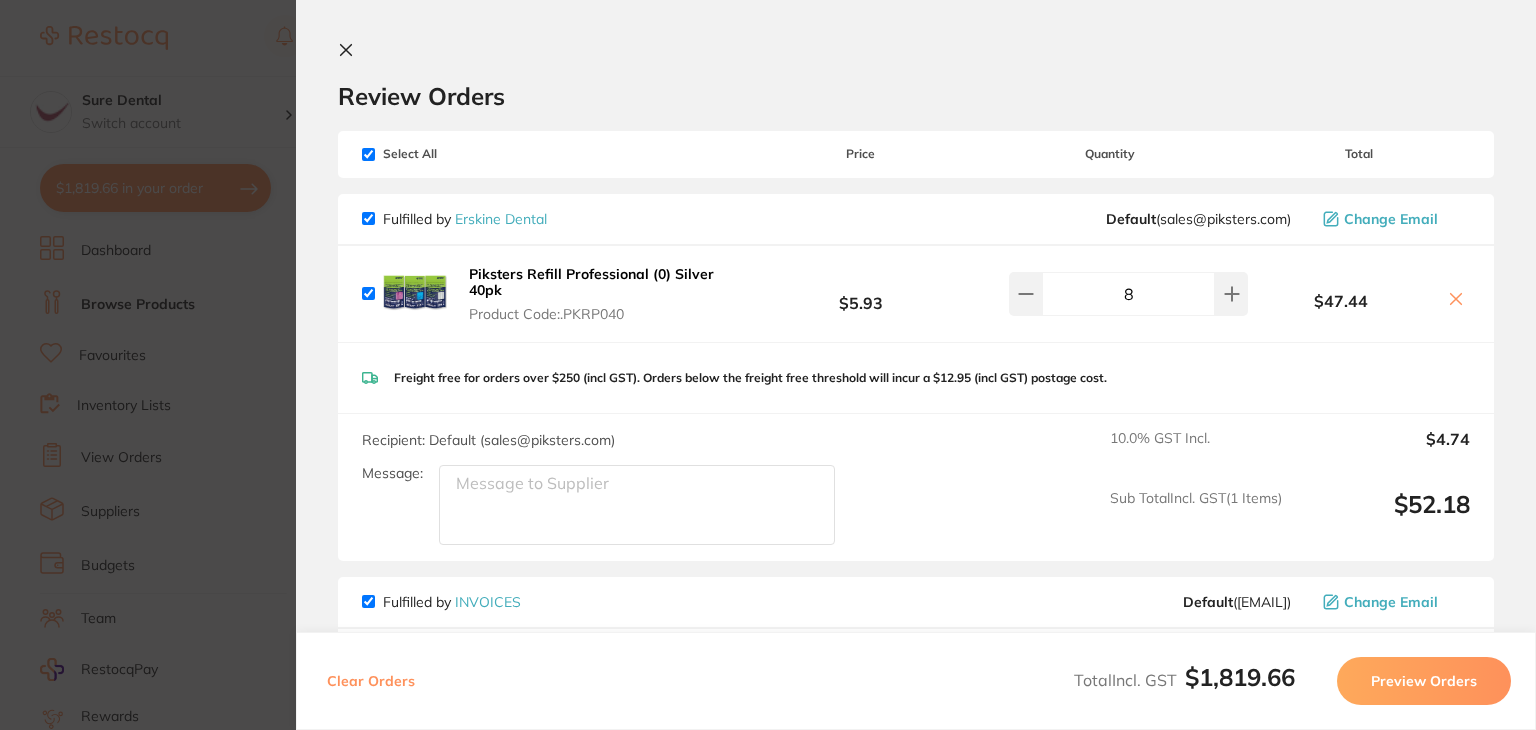 drag, startPoint x: 369, startPoint y: 154, endPoint x: 384, endPoint y: 165, distance: 18.601076 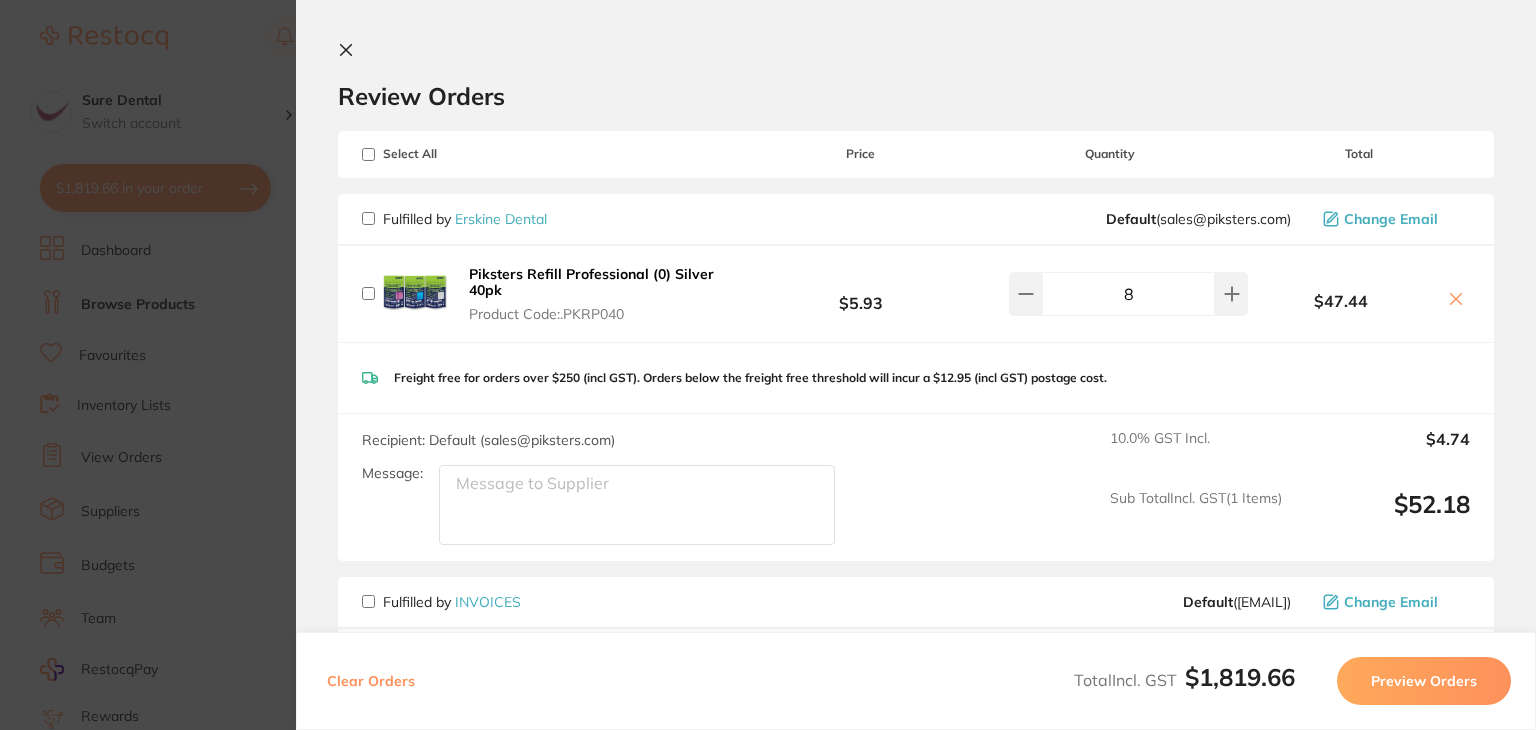 checkbox on "false" 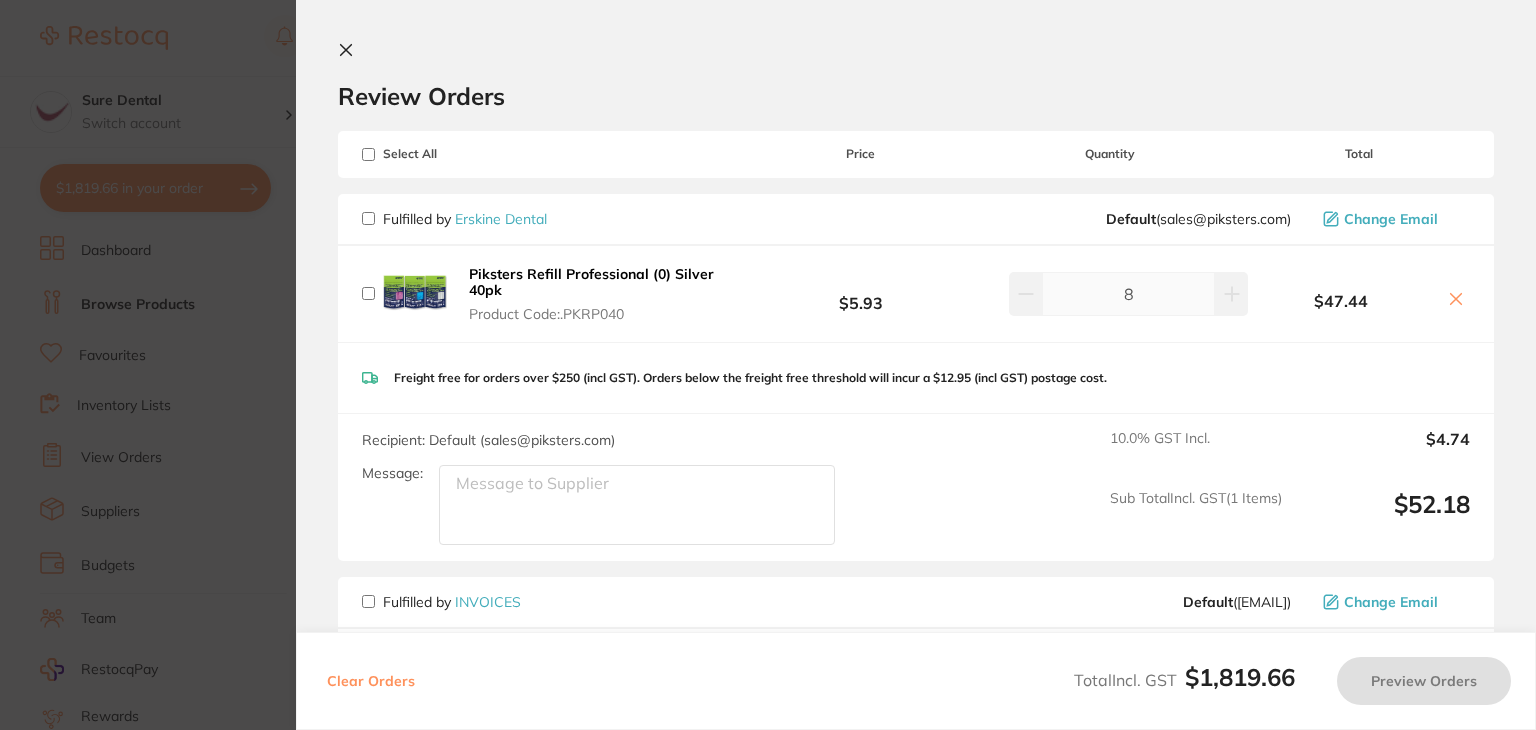scroll, scrollTop: 401, scrollLeft: 0, axis: vertical 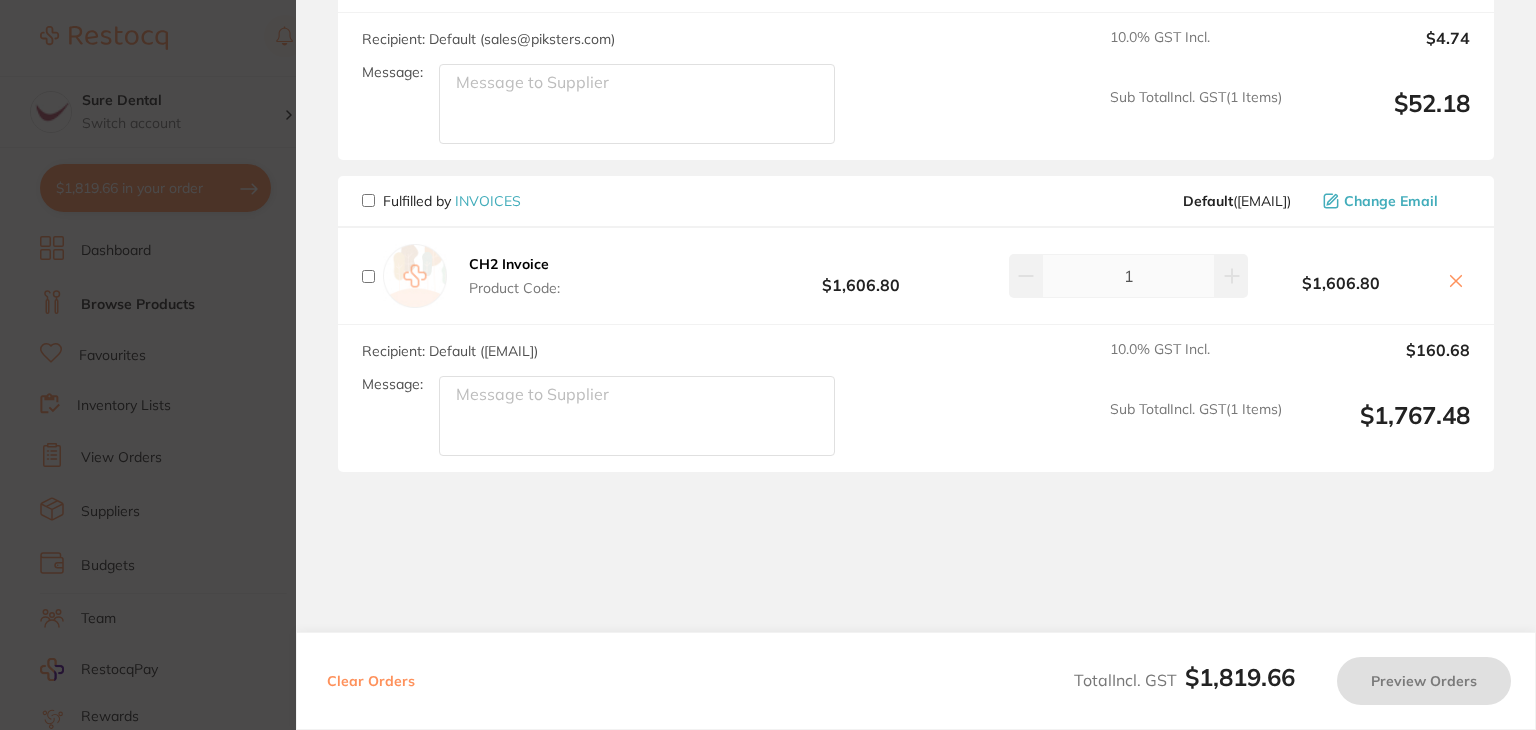 click at bounding box center [368, 200] 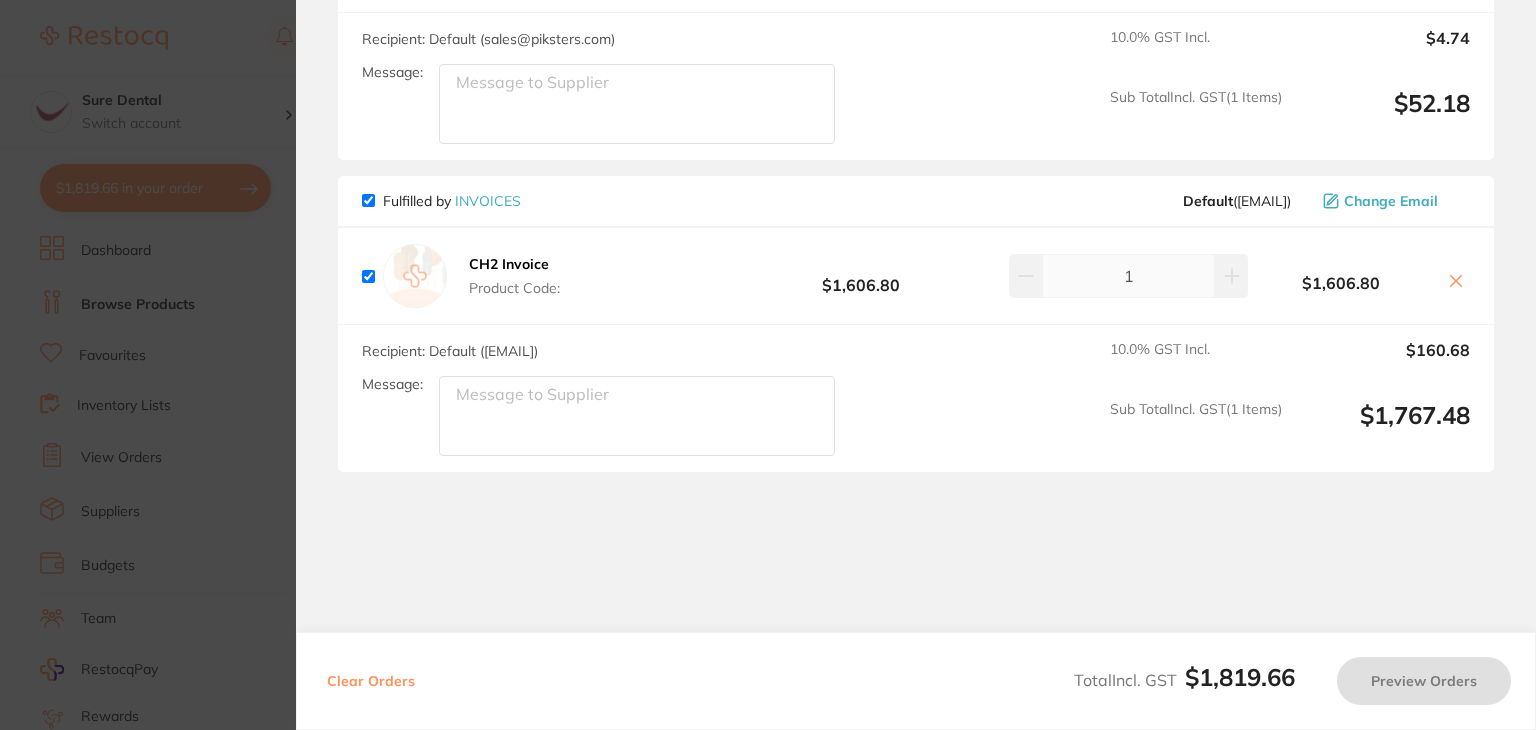 checkbox on "true" 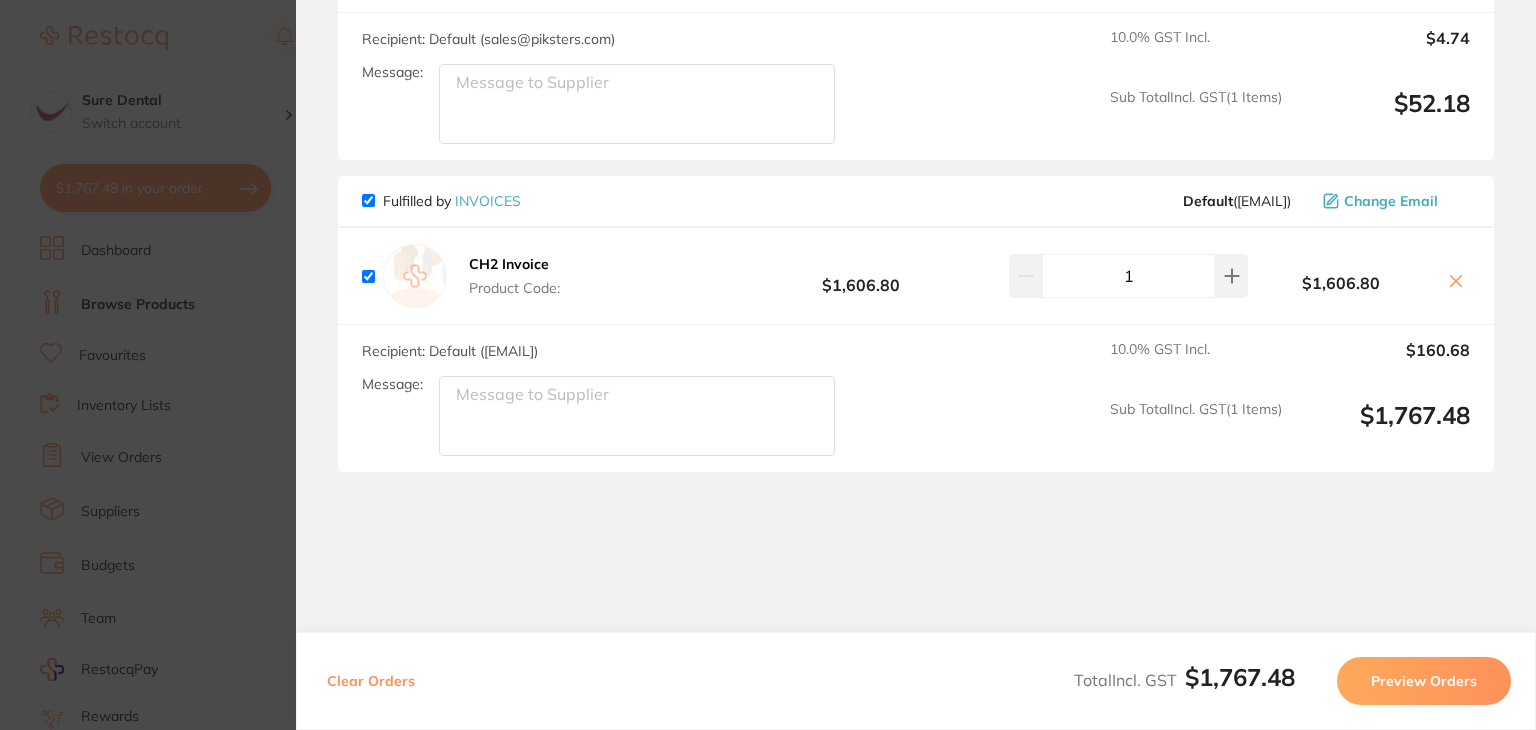 click on "Preview Orders" at bounding box center (1424, 681) 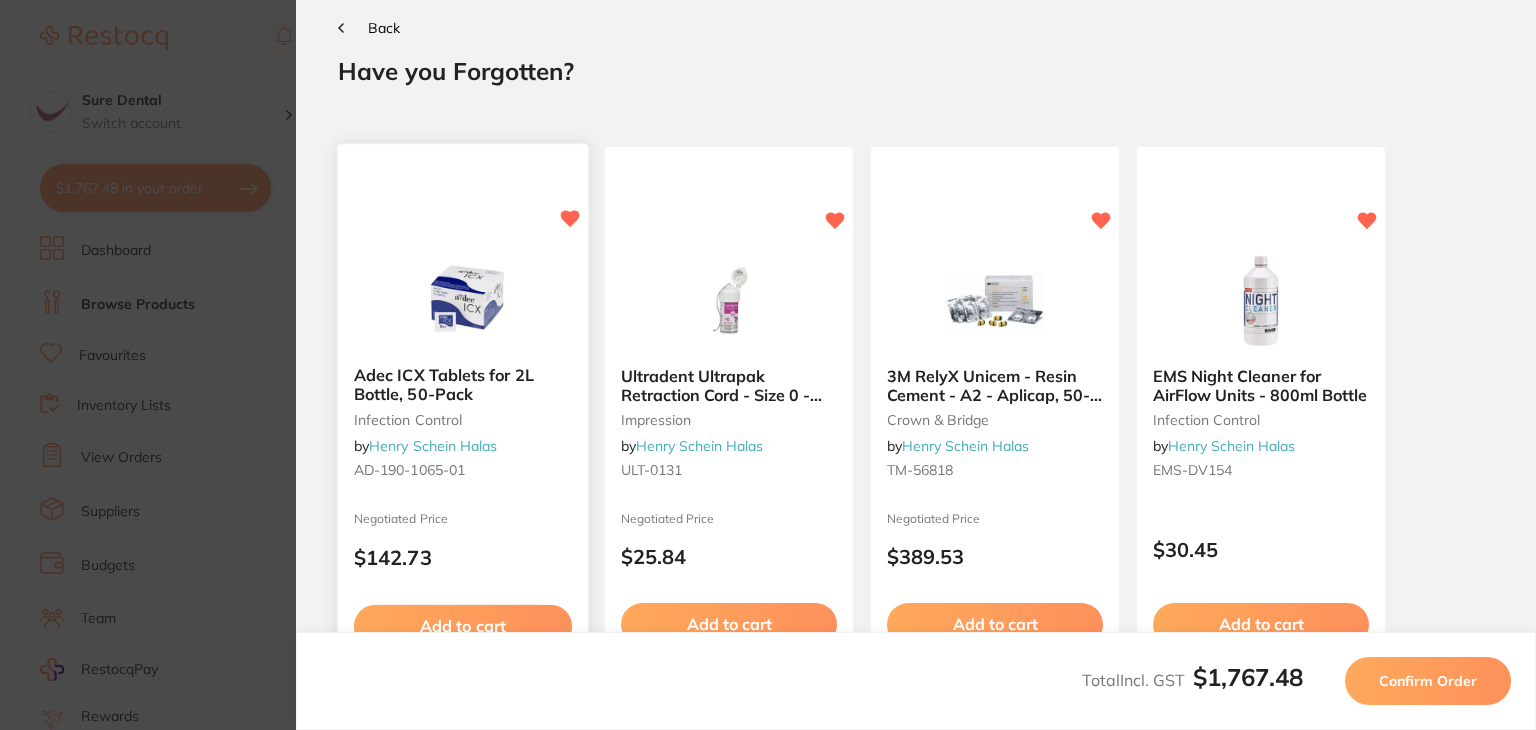 scroll, scrollTop: 0, scrollLeft: 0, axis: both 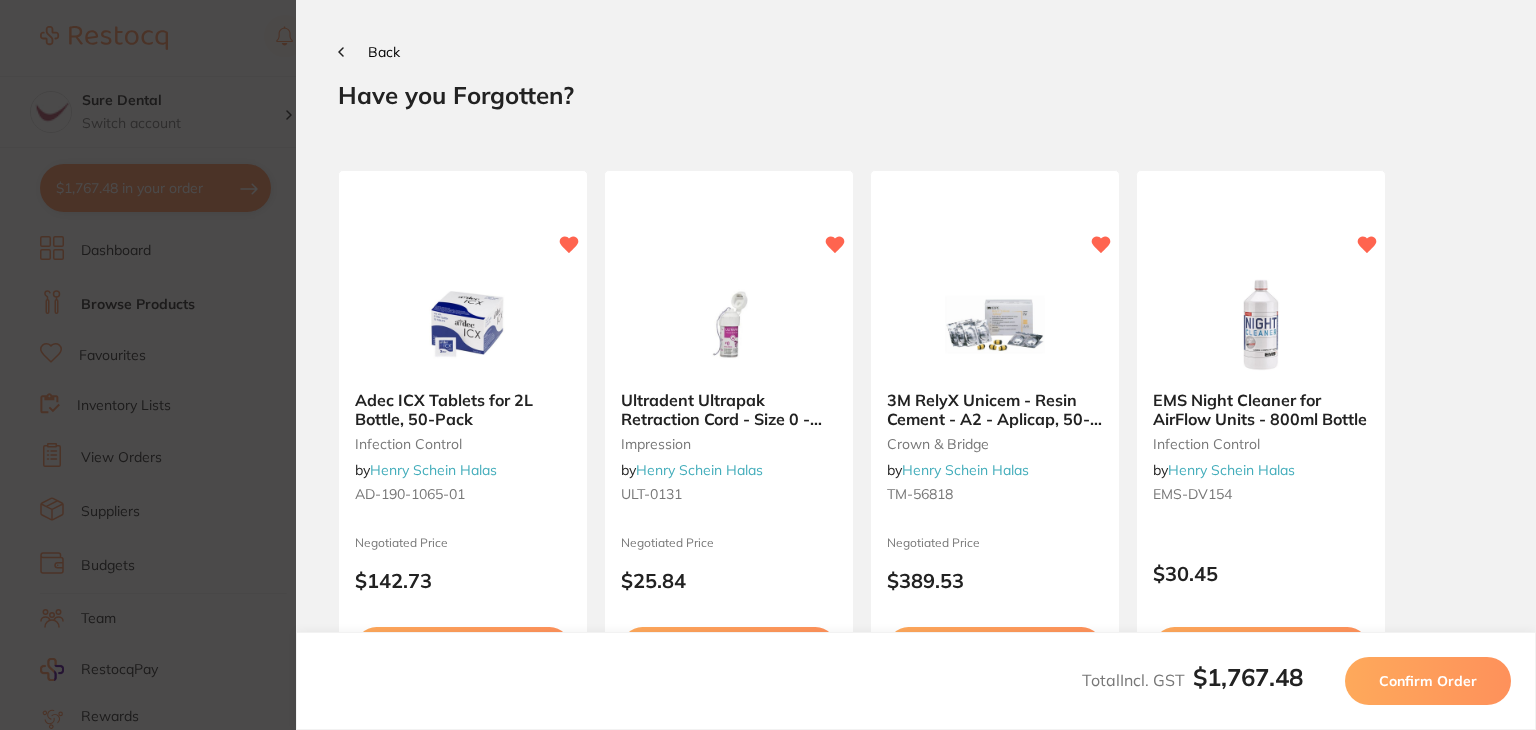 click on "Confirm Order" at bounding box center [1428, 681] 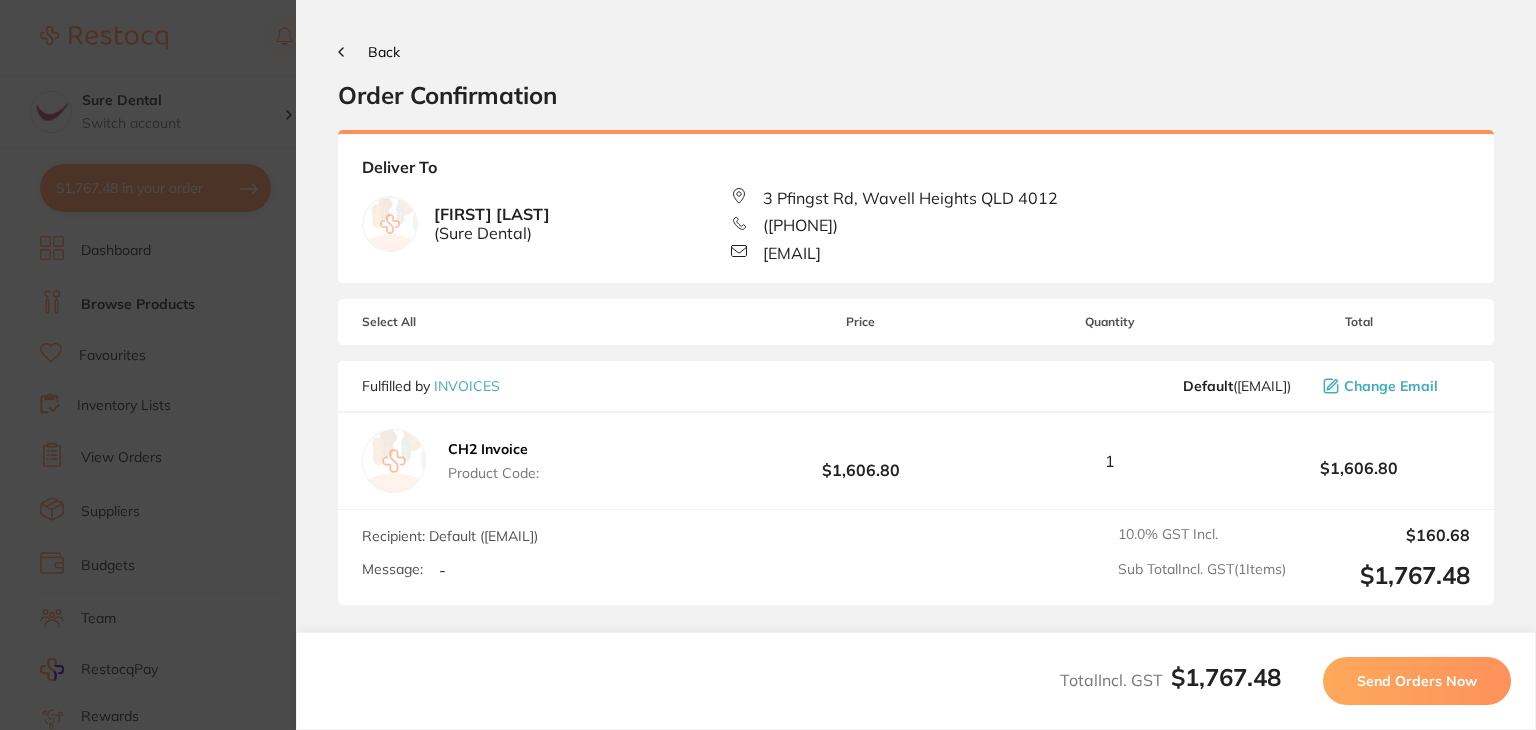 click on "Send Orders Now" at bounding box center (1417, 681) 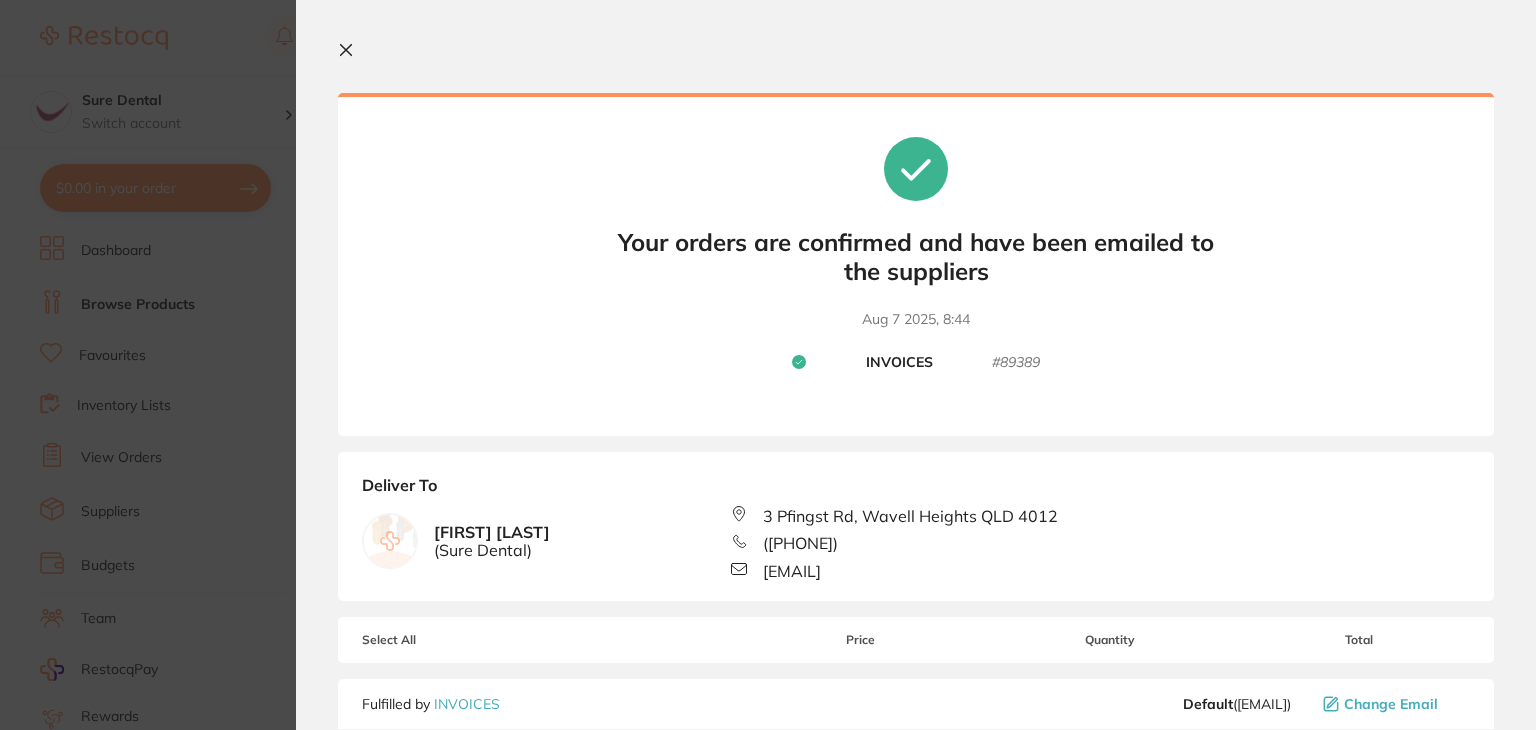 click 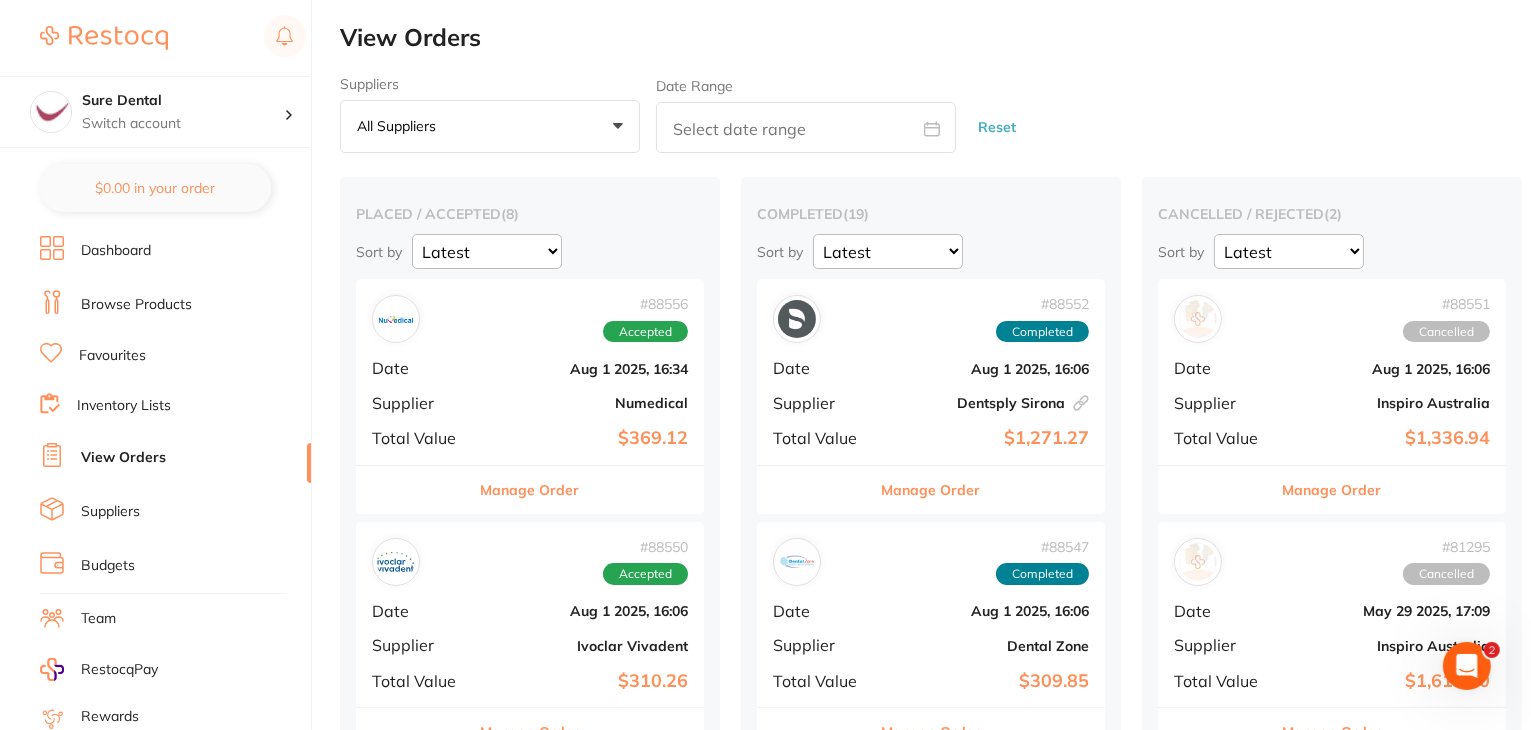 checkbox on "false" 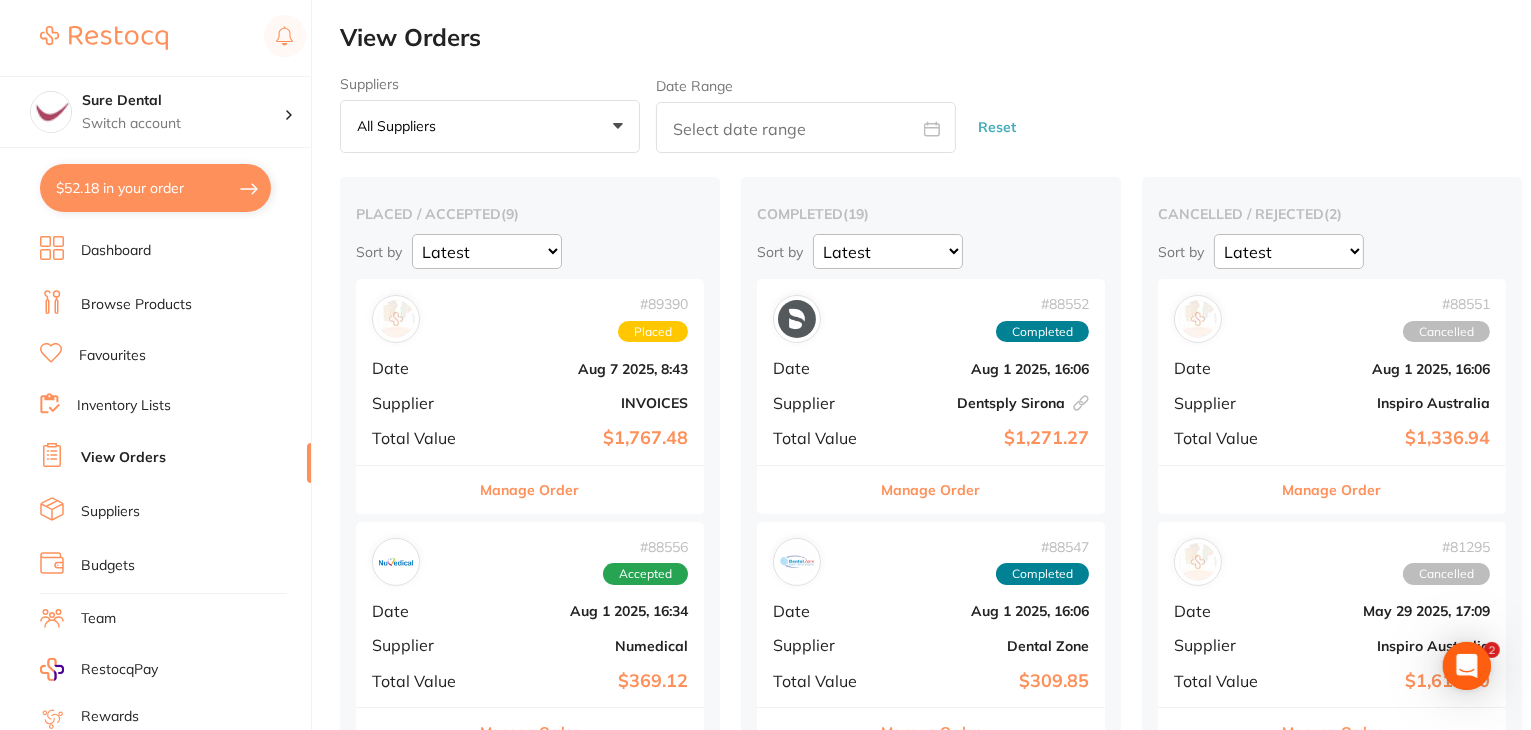 scroll, scrollTop: 0, scrollLeft: 0, axis: both 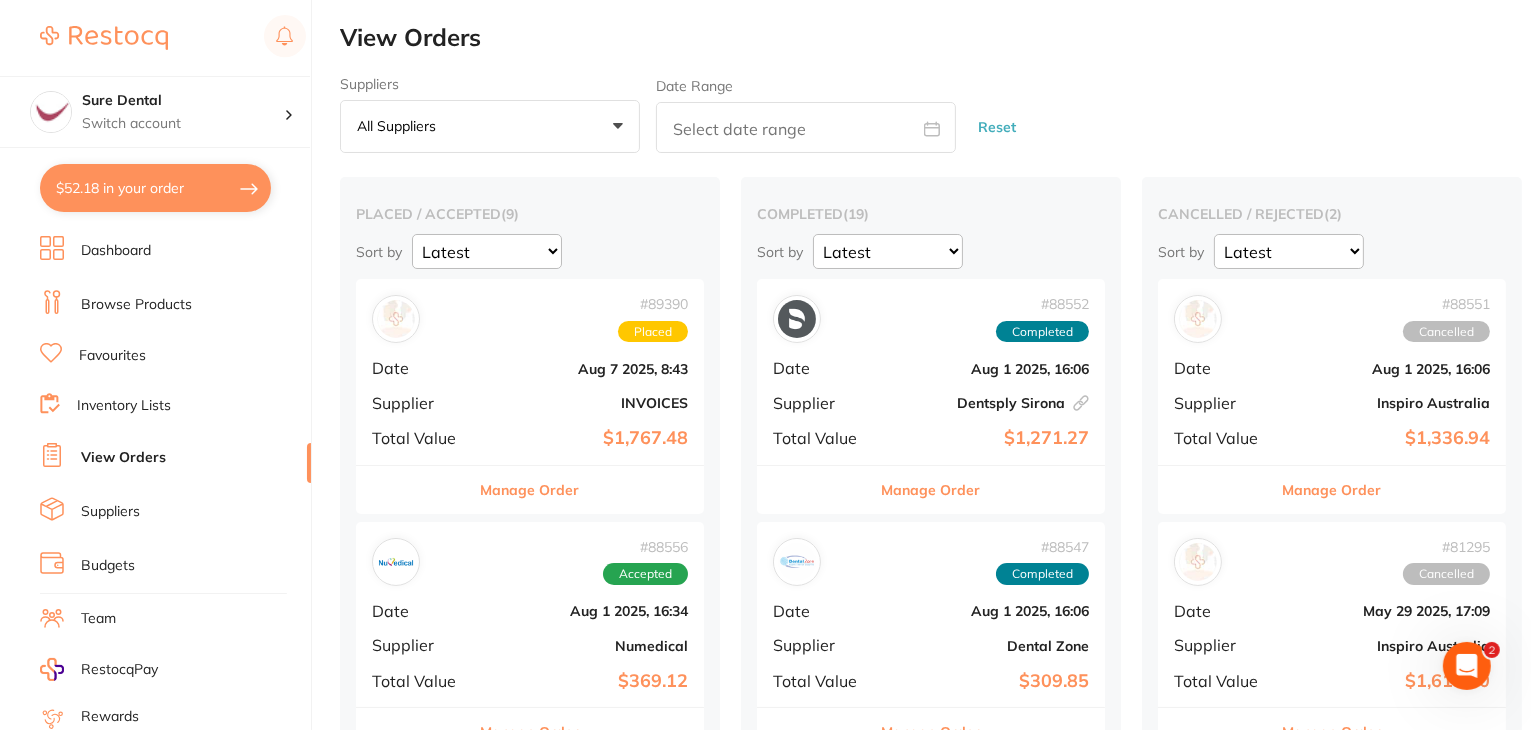 click on "View Orders" at bounding box center [123, 458] 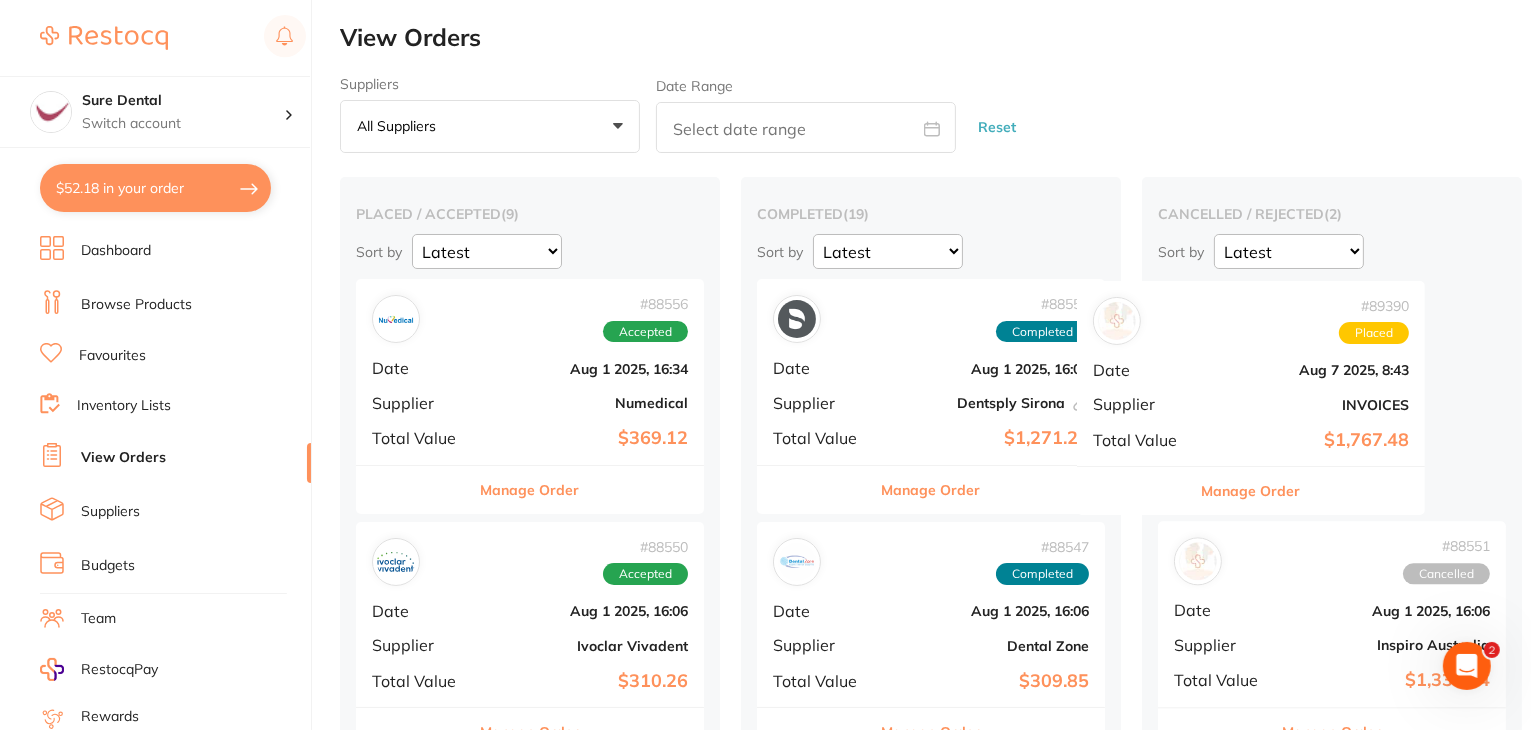 scroll, scrollTop: 0, scrollLeft: 12, axis: horizontal 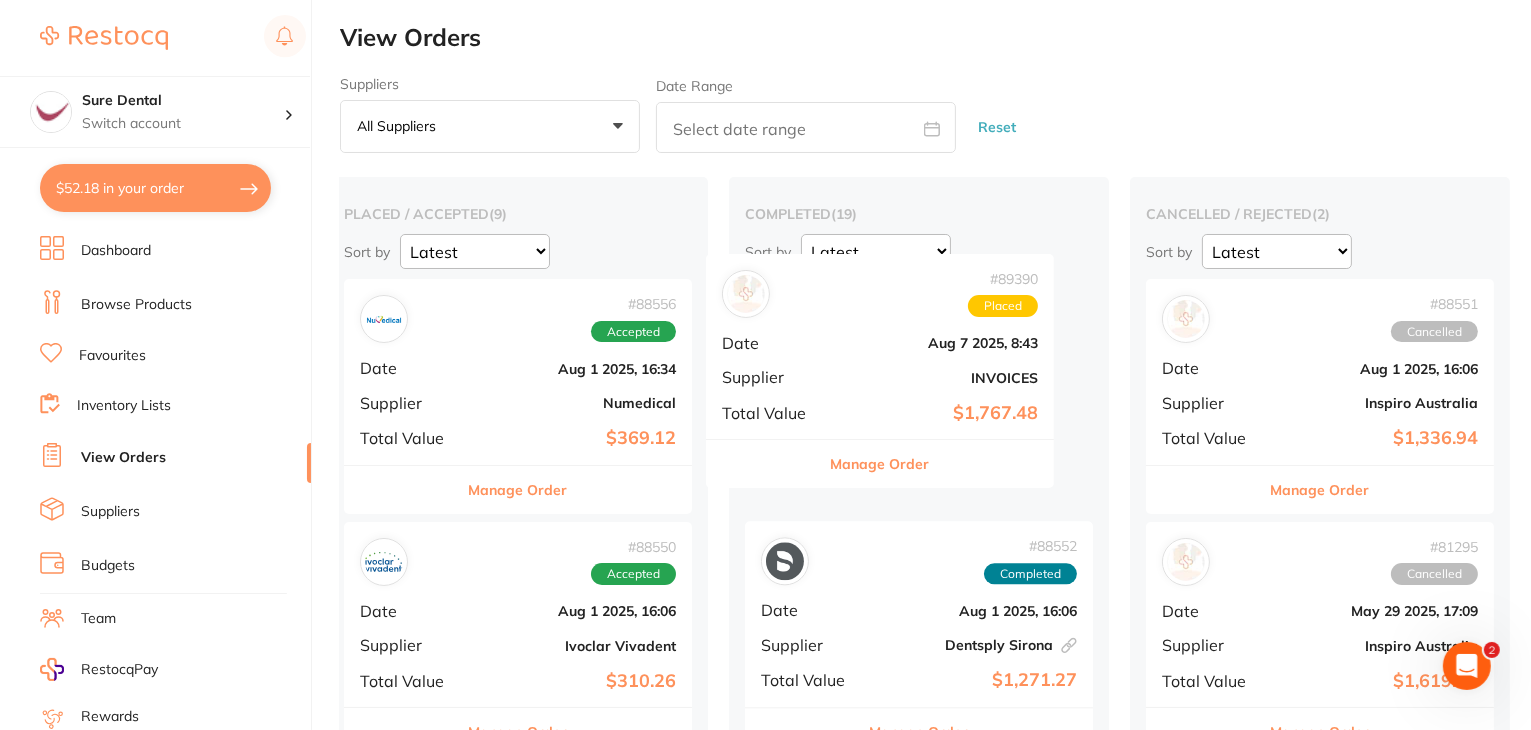 drag, startPoint x: 495, startPoint y: 389, endPoint x: 861, endPoint y: 370, distance: 366.49283 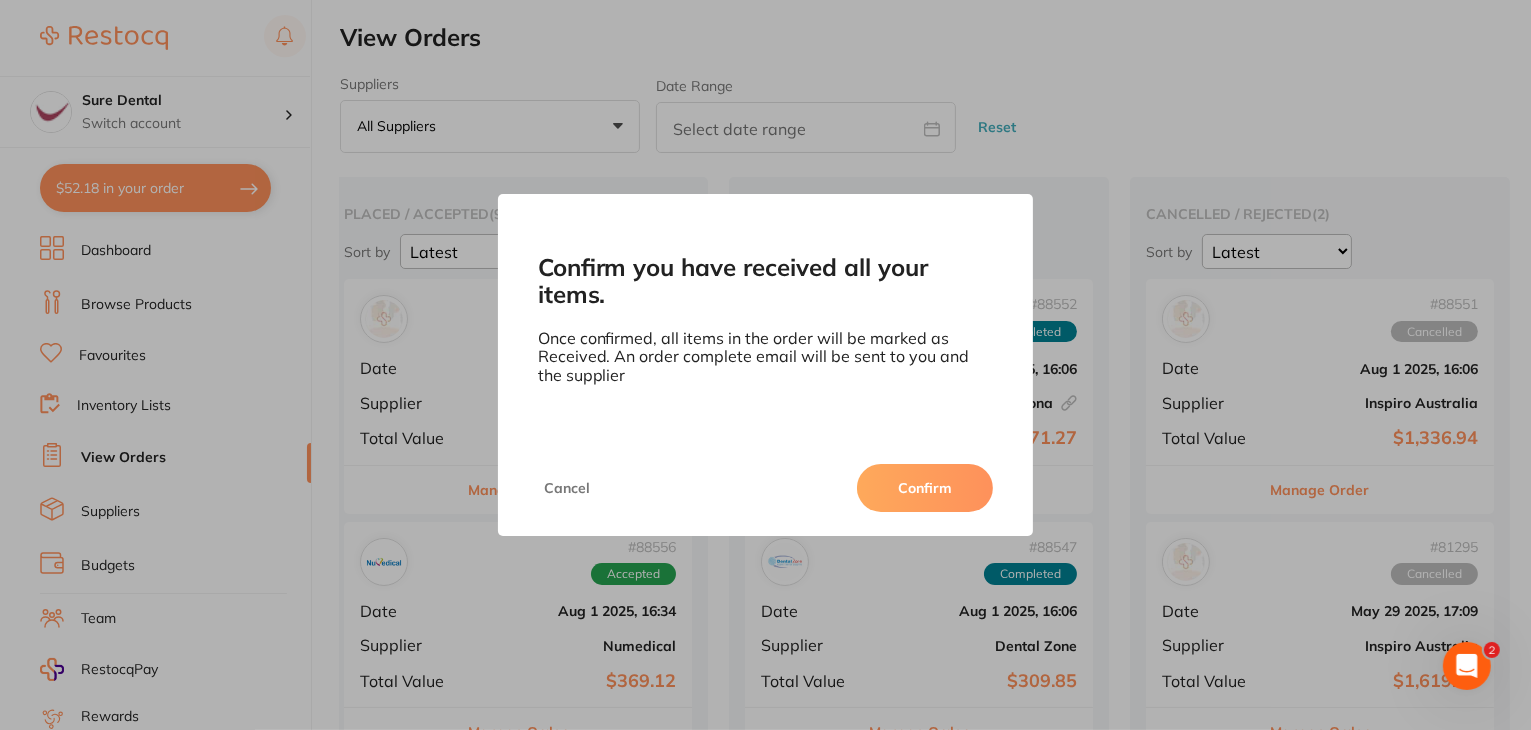 drag, startPoint x: 953, startPoint y: 486, endPoint x: 975, endPoint y: 484, distance: 22.090721 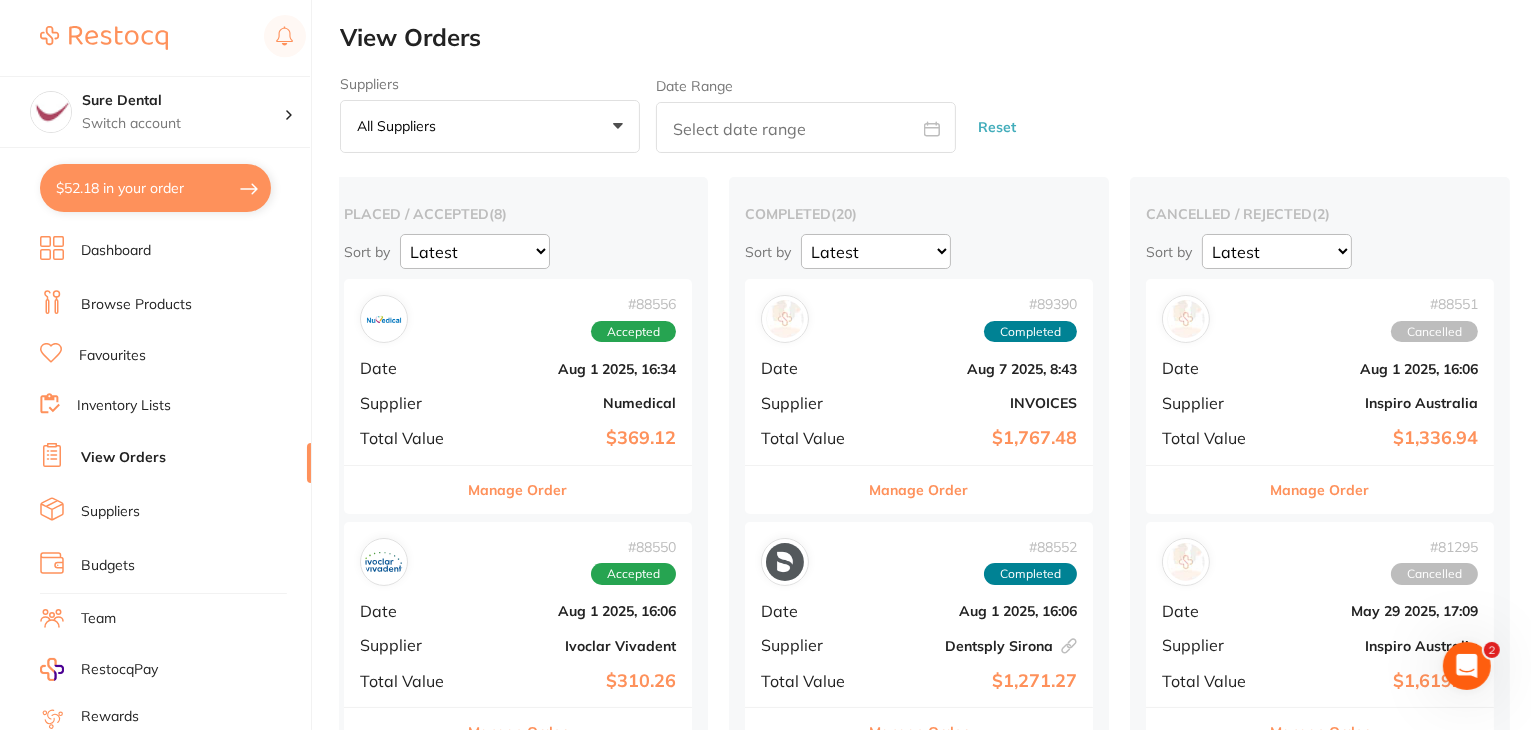 click on "Manage Order" at bounding box center (919, 490) 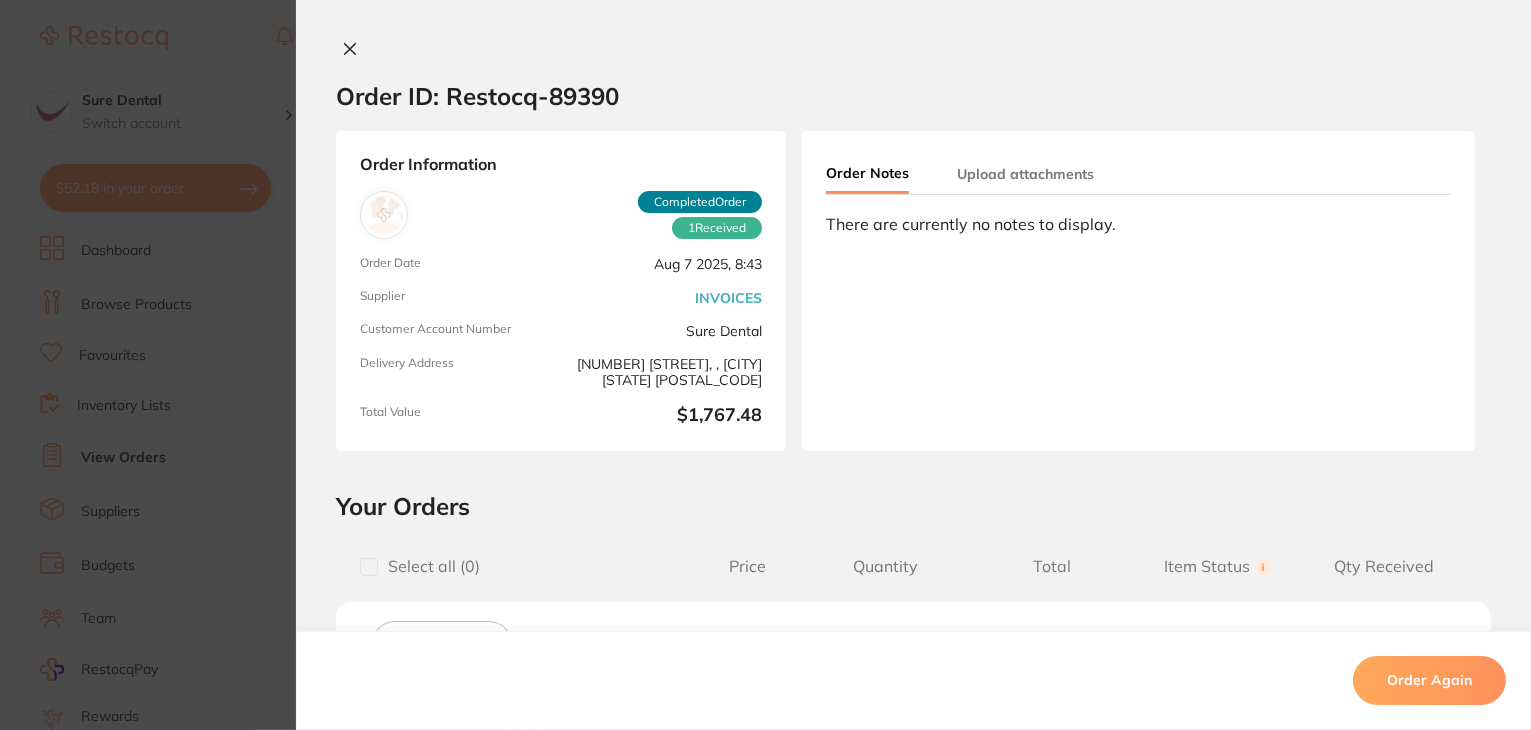 scroll, scrollTop: 0, scrollLeft: 0, axis: both 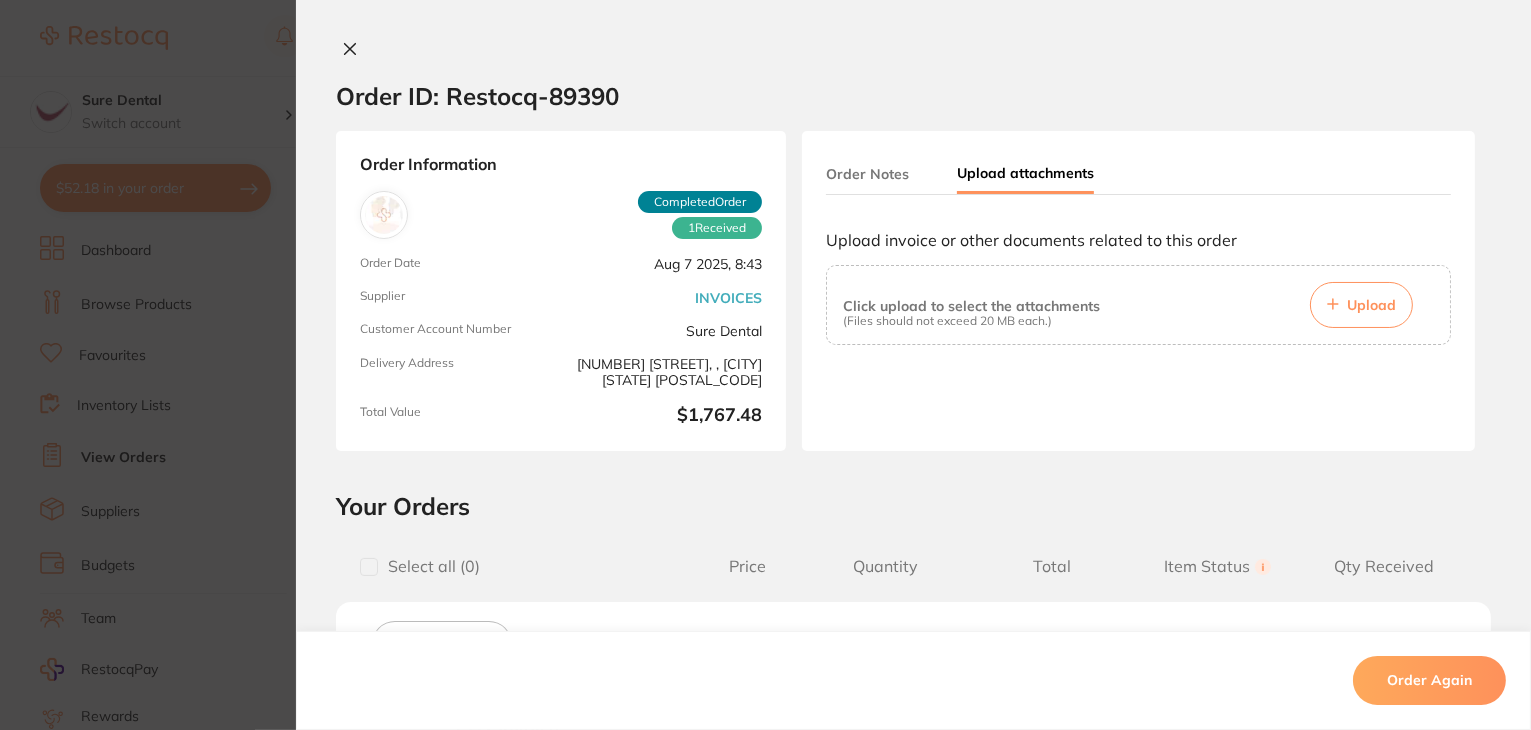 click on "Upload" at bounding box center [1371, 305] 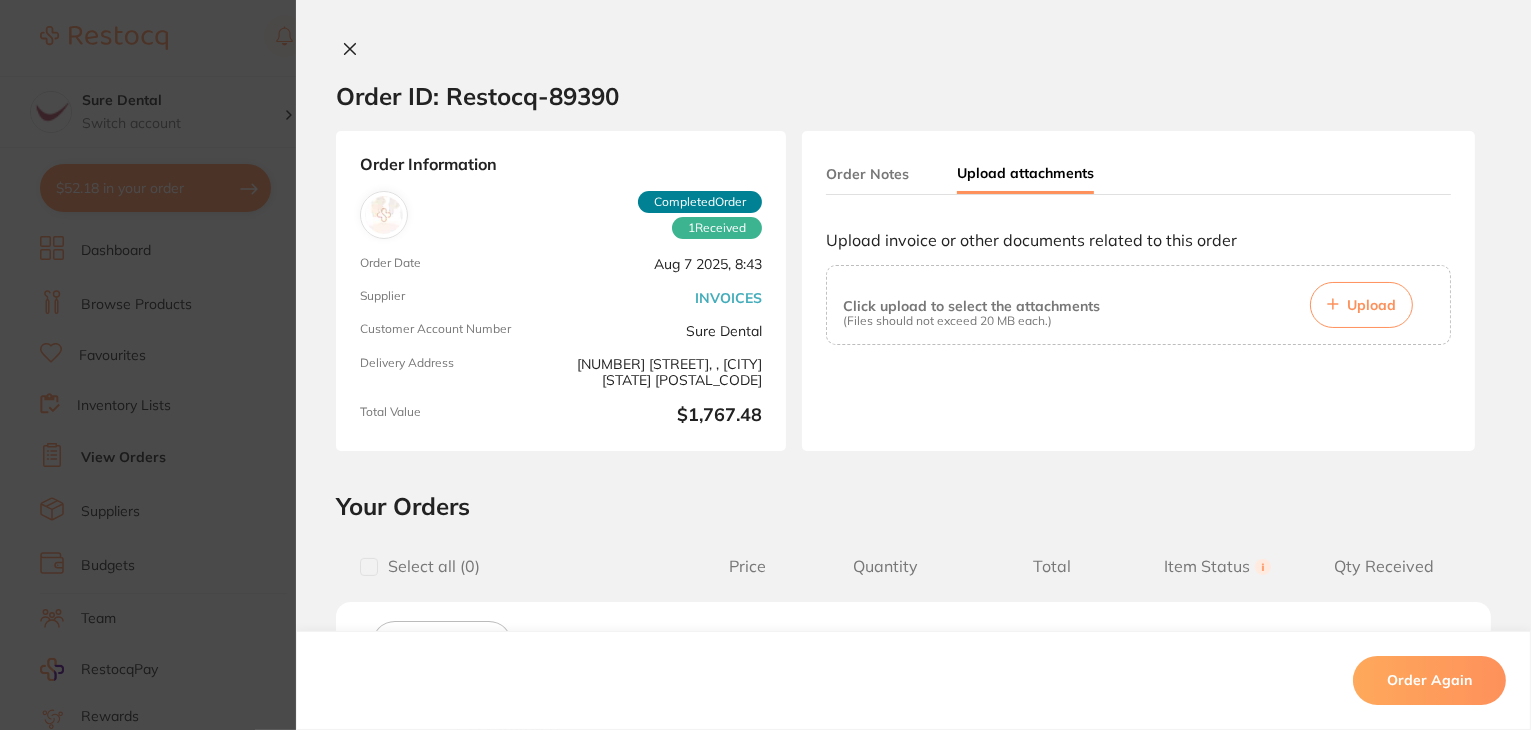 click on "Upload" at bounding box center [1371, 305] 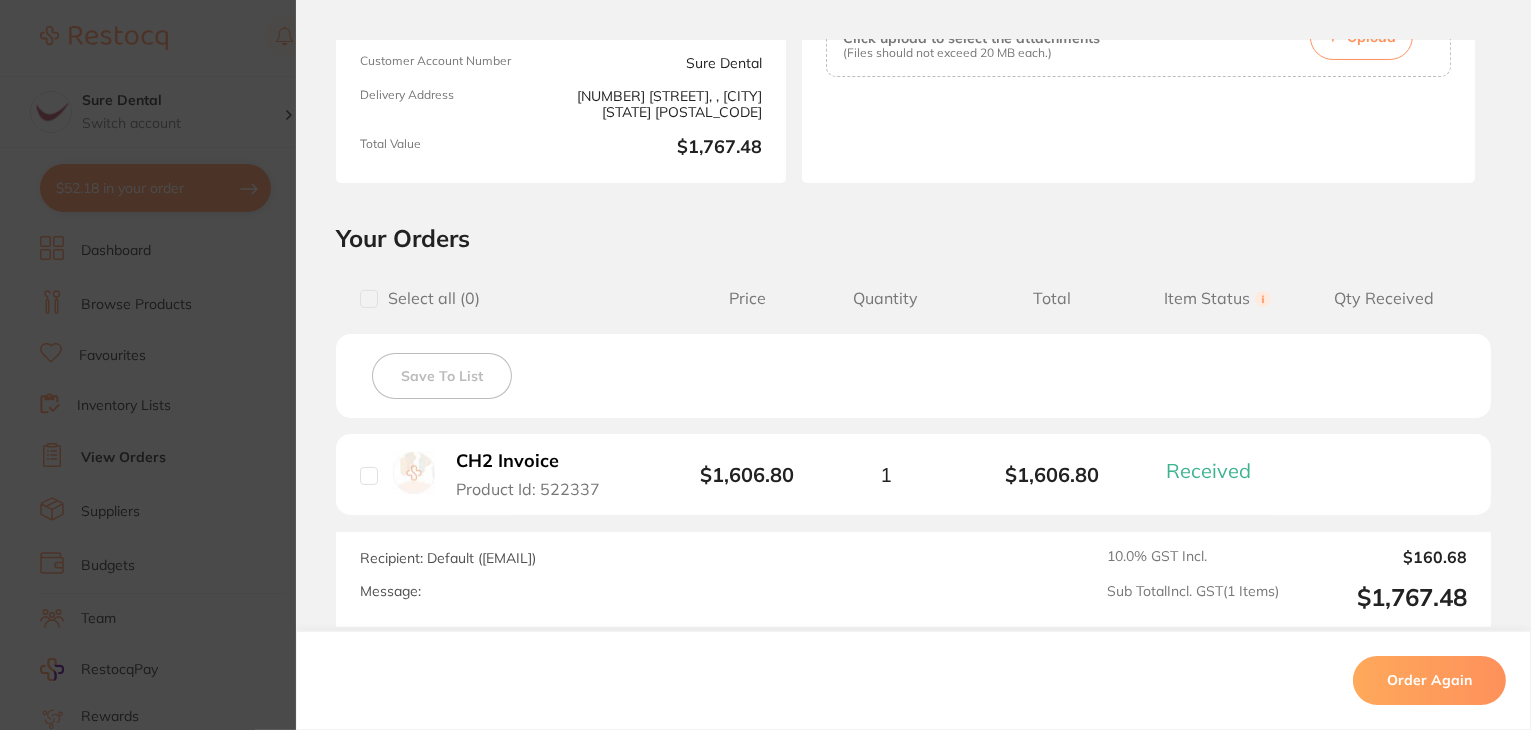 scroll, scrollTop: 0, scrollLeft: 0, axis: both 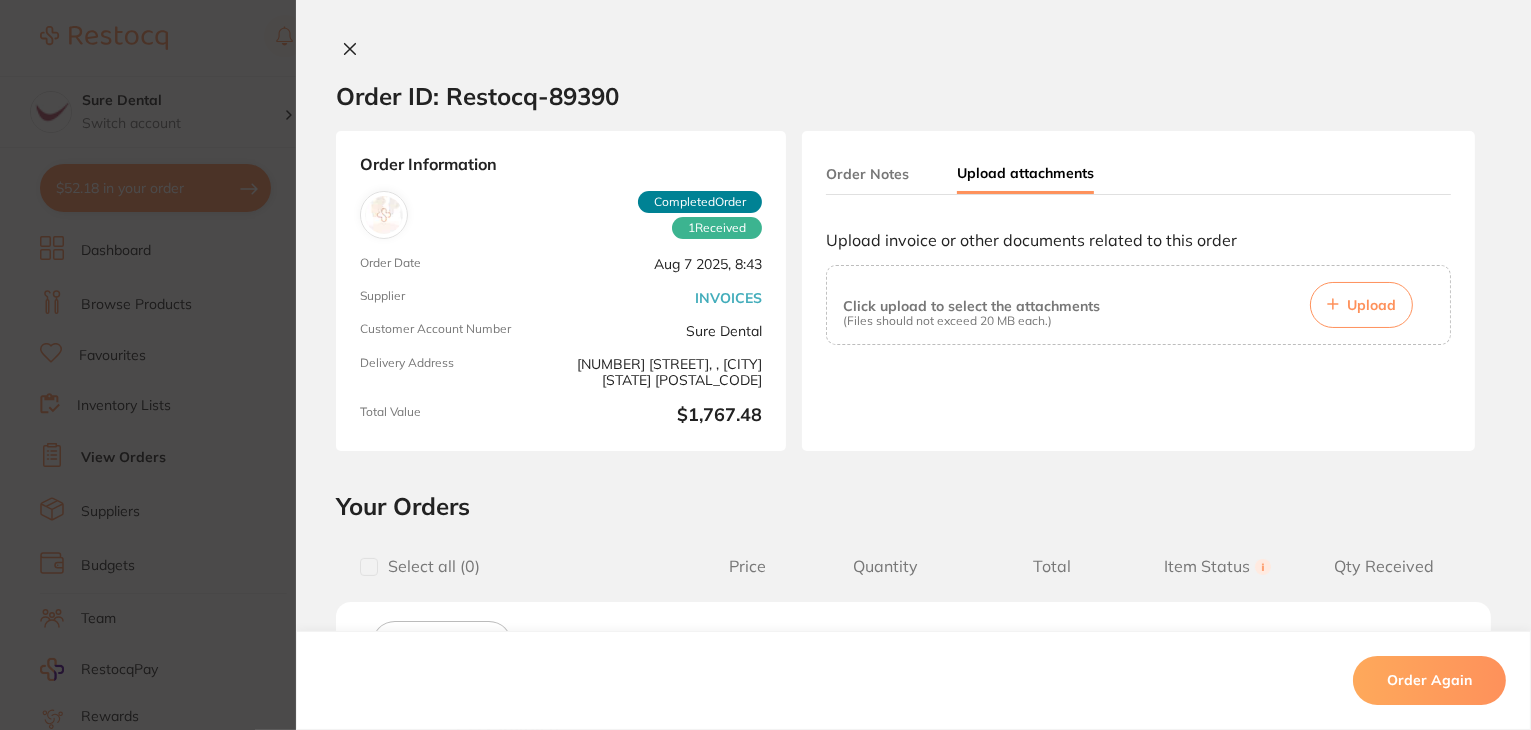 click on "Order Notes" at bounding box center (867, 174) 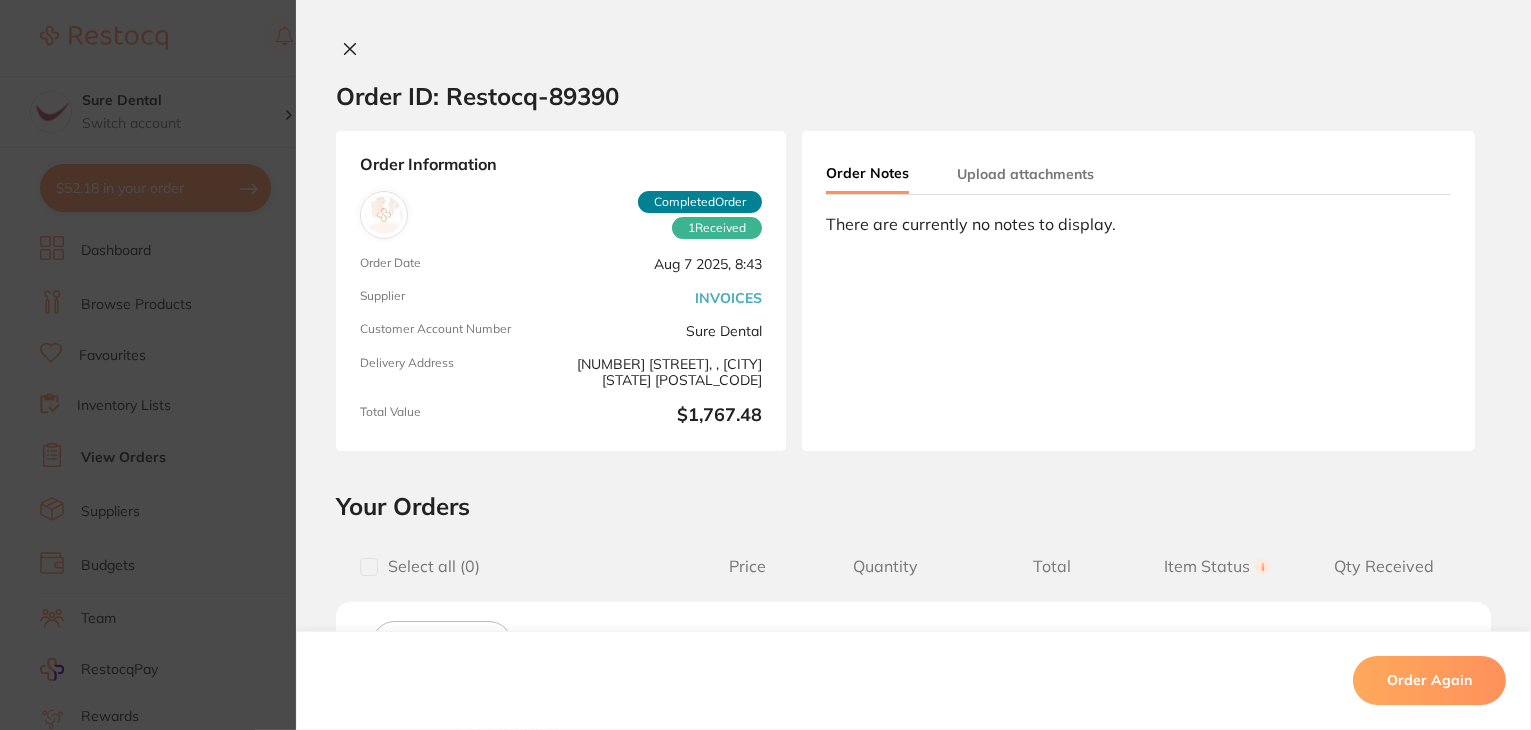 click on "Upload attachments" at bounding box center [1025, 174] 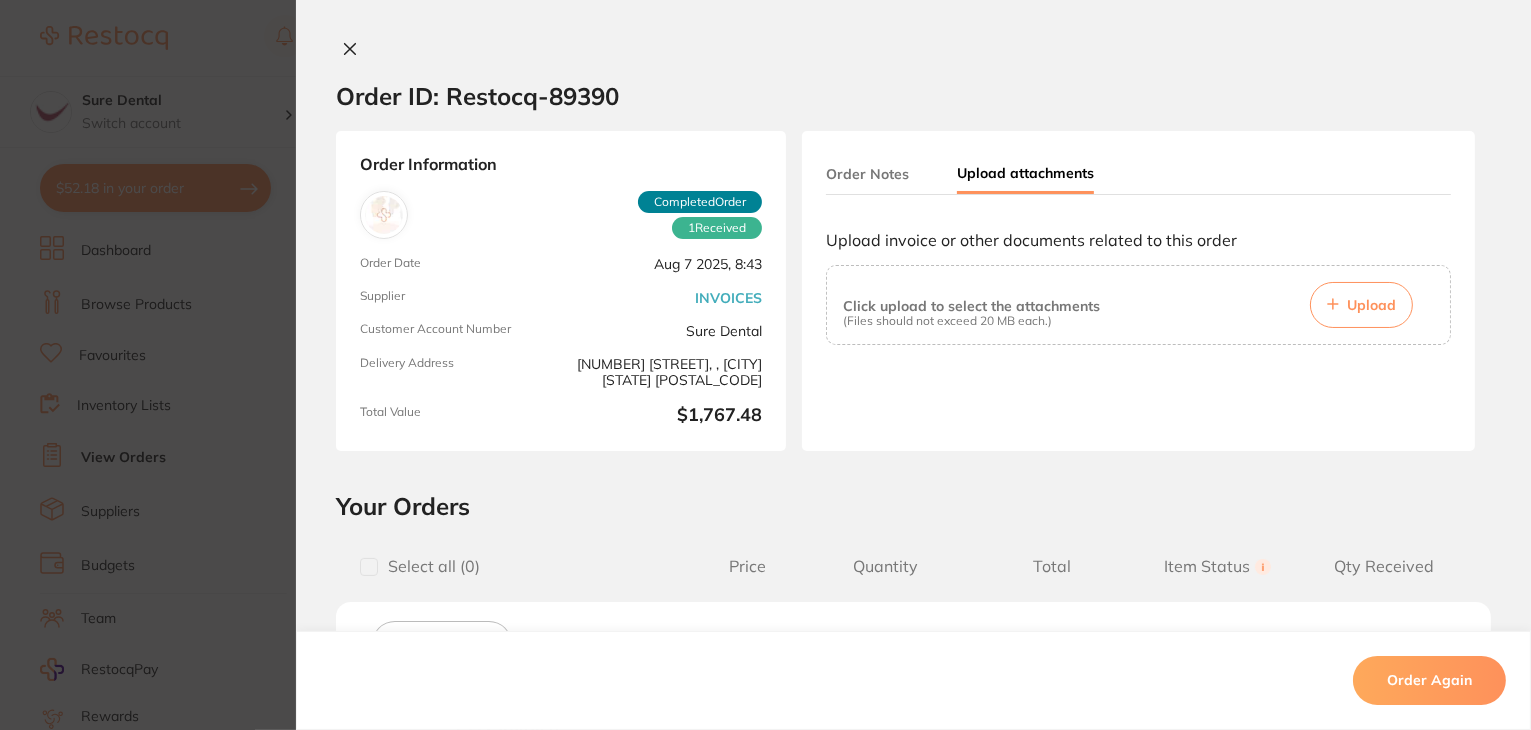 click 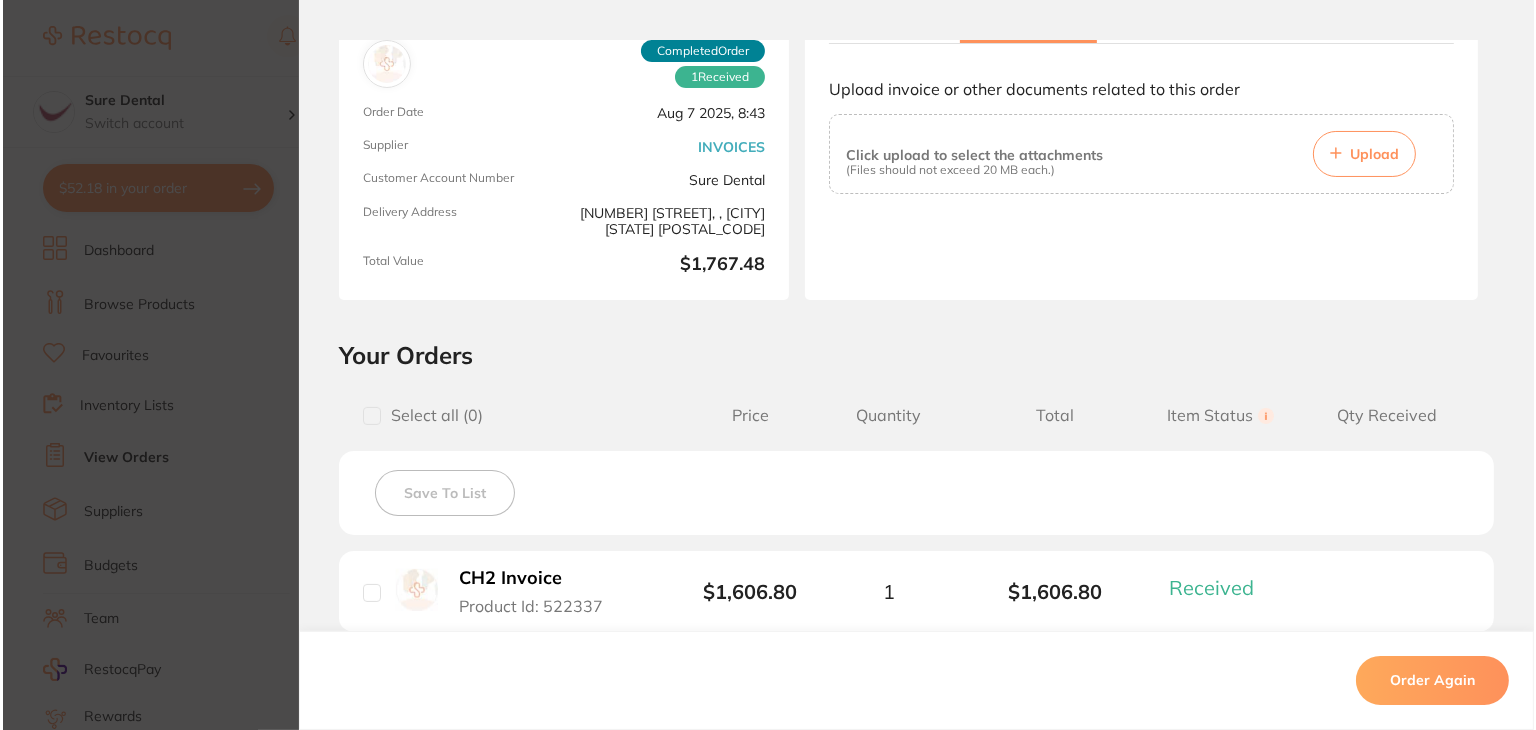 scroll, scrollTop: 0, scrollLeft: 0, axis: both 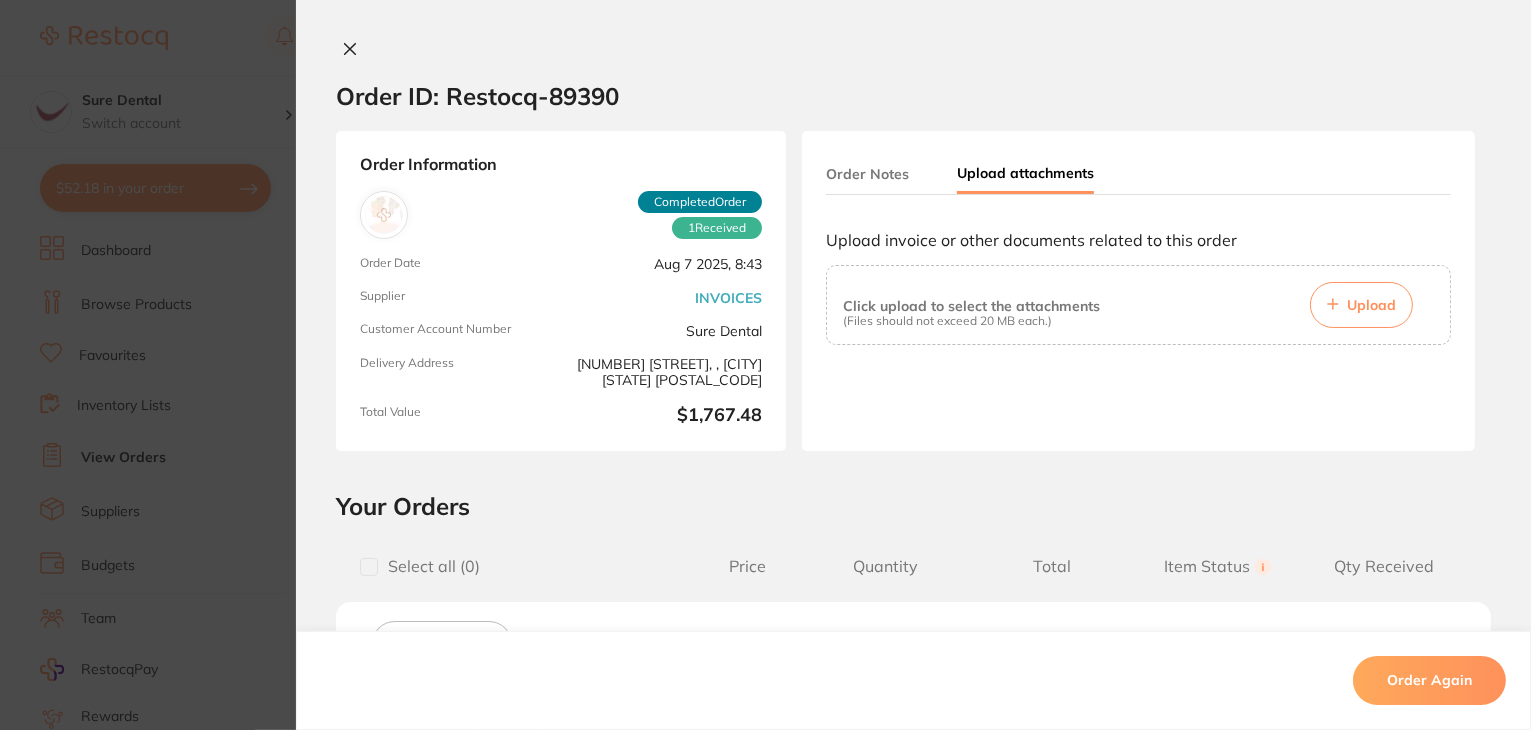 click on "Order Notes" at bounding box center (867, 174) 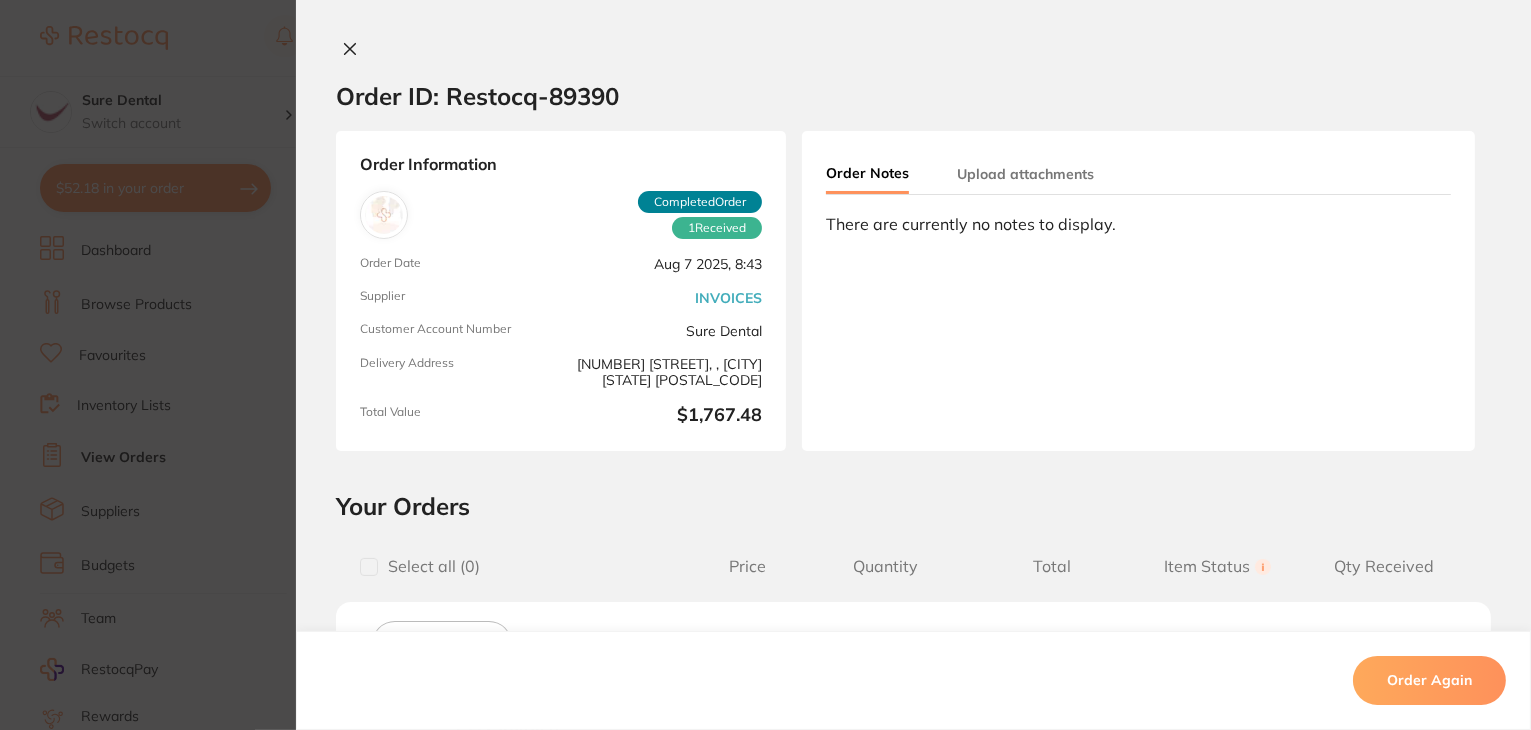 drag, startPoint x: 976, startPoint y: 165, endPoint x: 988, endPoint y: 163, distance: 12.165525 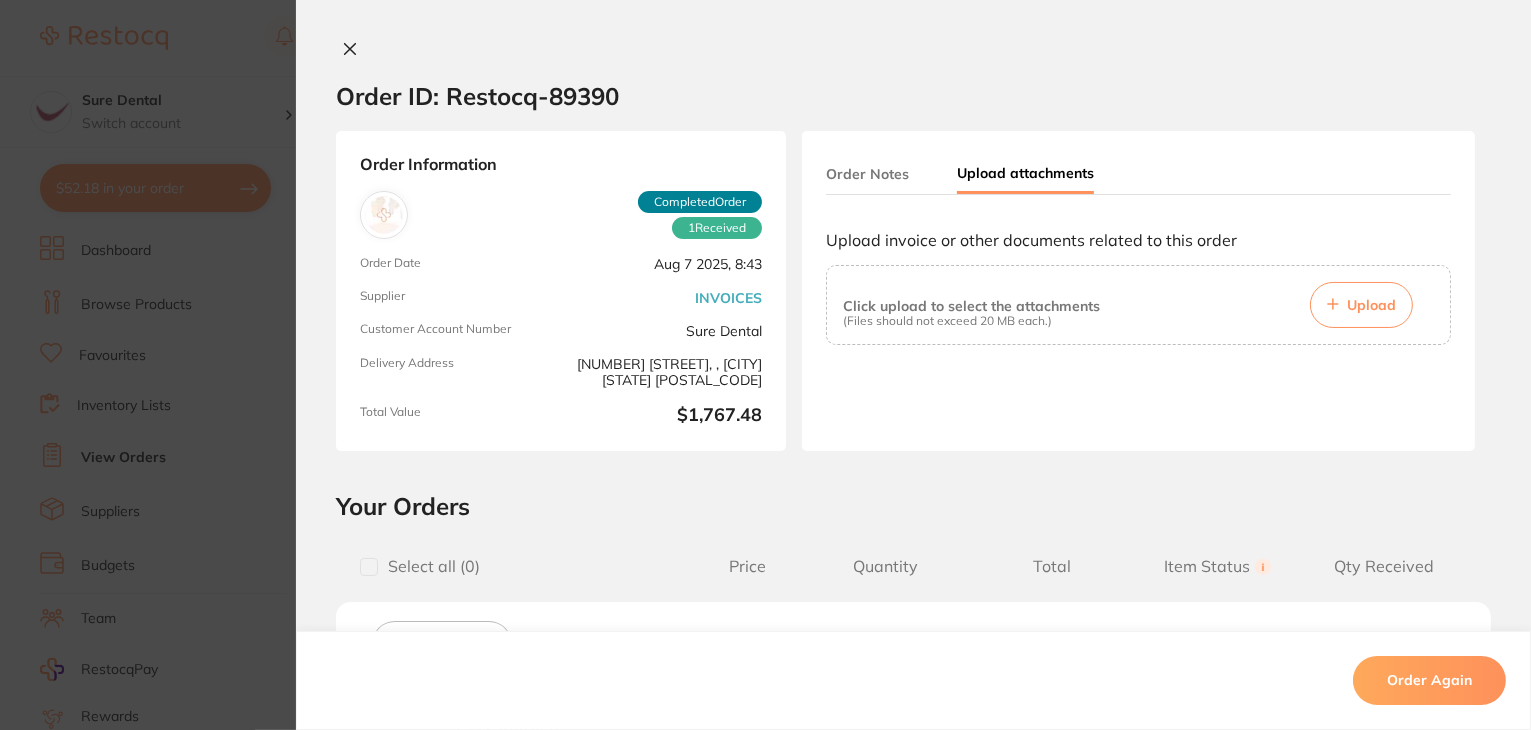 click on "Upload" at bounding box center (1361, 305) 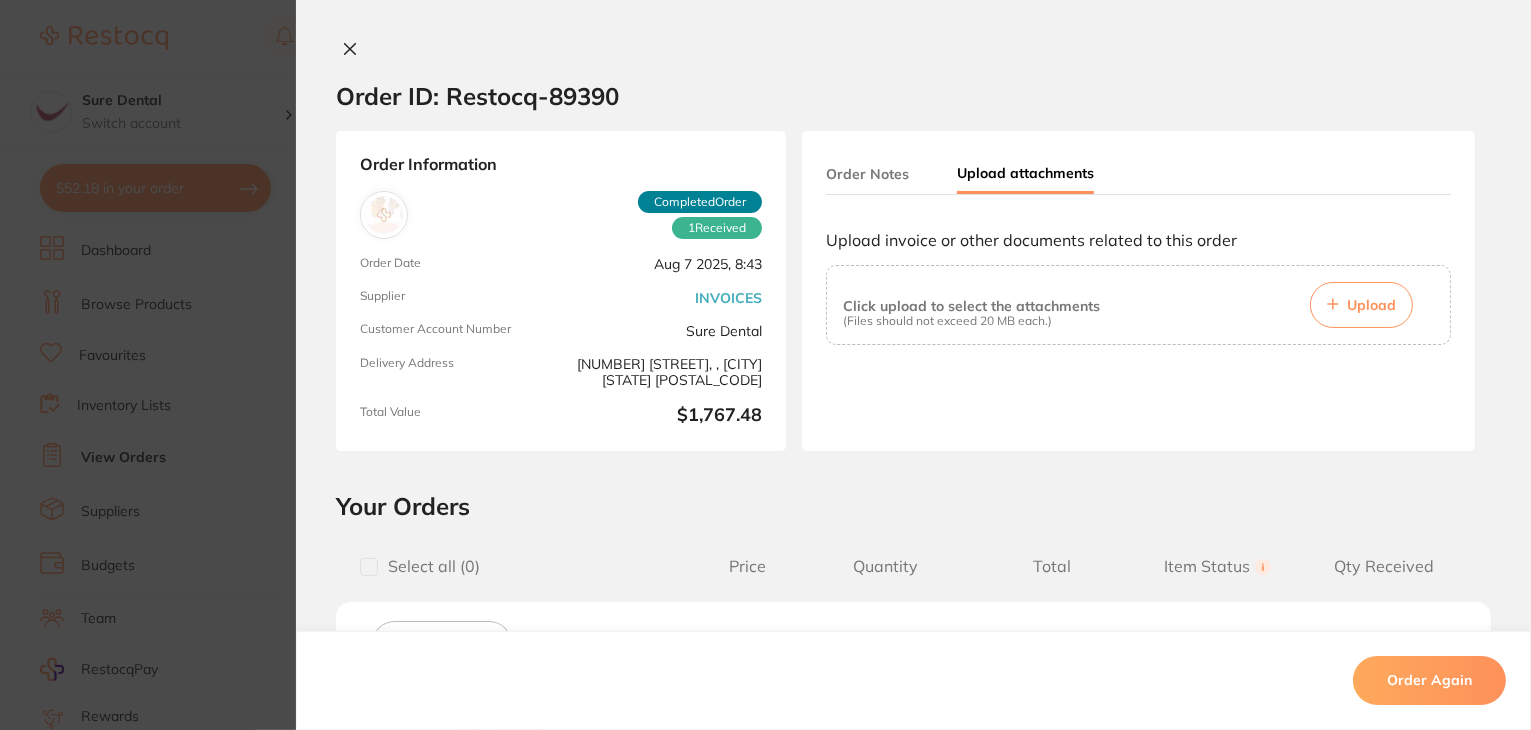 click 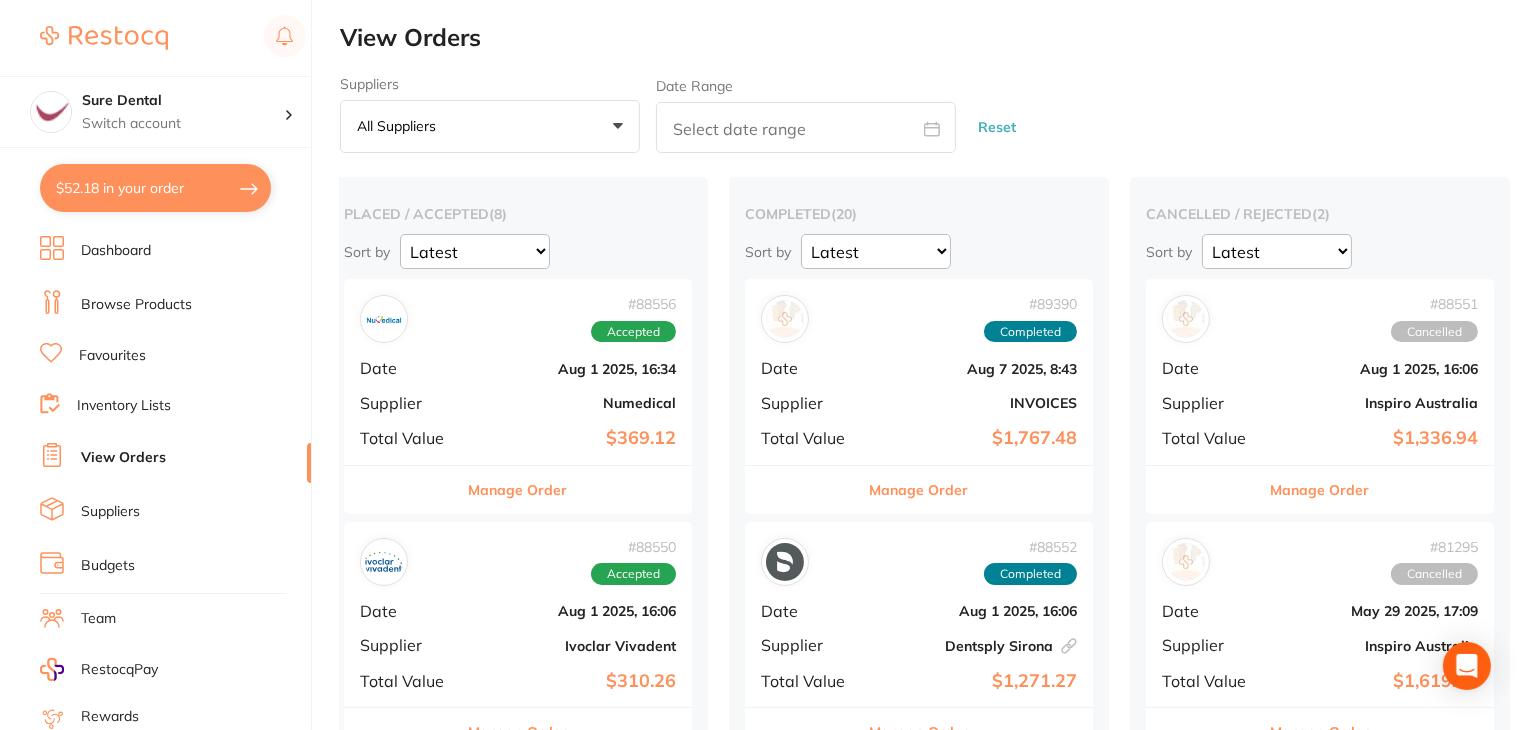 click on "Dashboard" at bounding box center [116, 251] 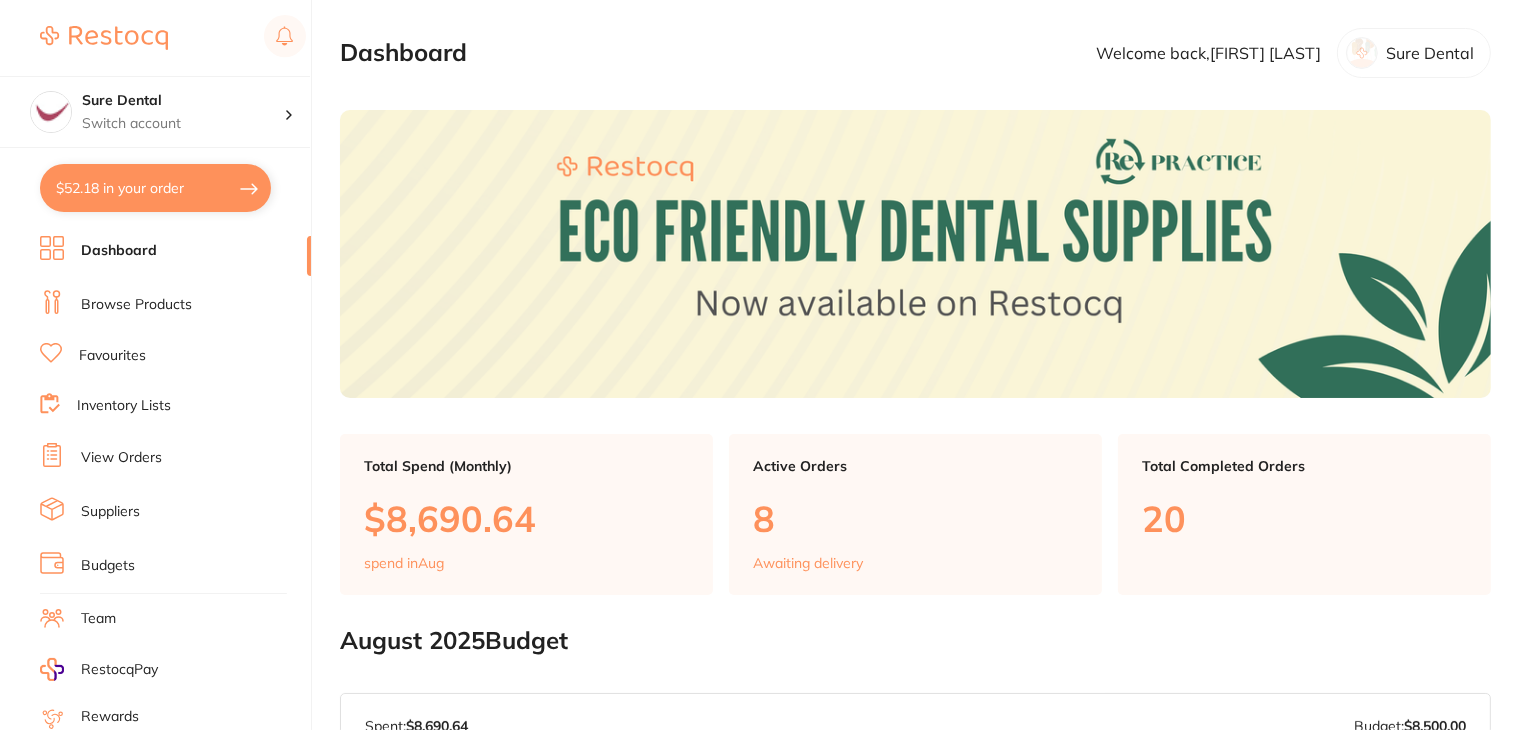 click on "Dashboard Browse Products Favourites Inventory Lists View Orders Suppliers Budgets Team RestocqPay Rewards Subscriptions Account Support Log Out" at bounding box center [175, 581] 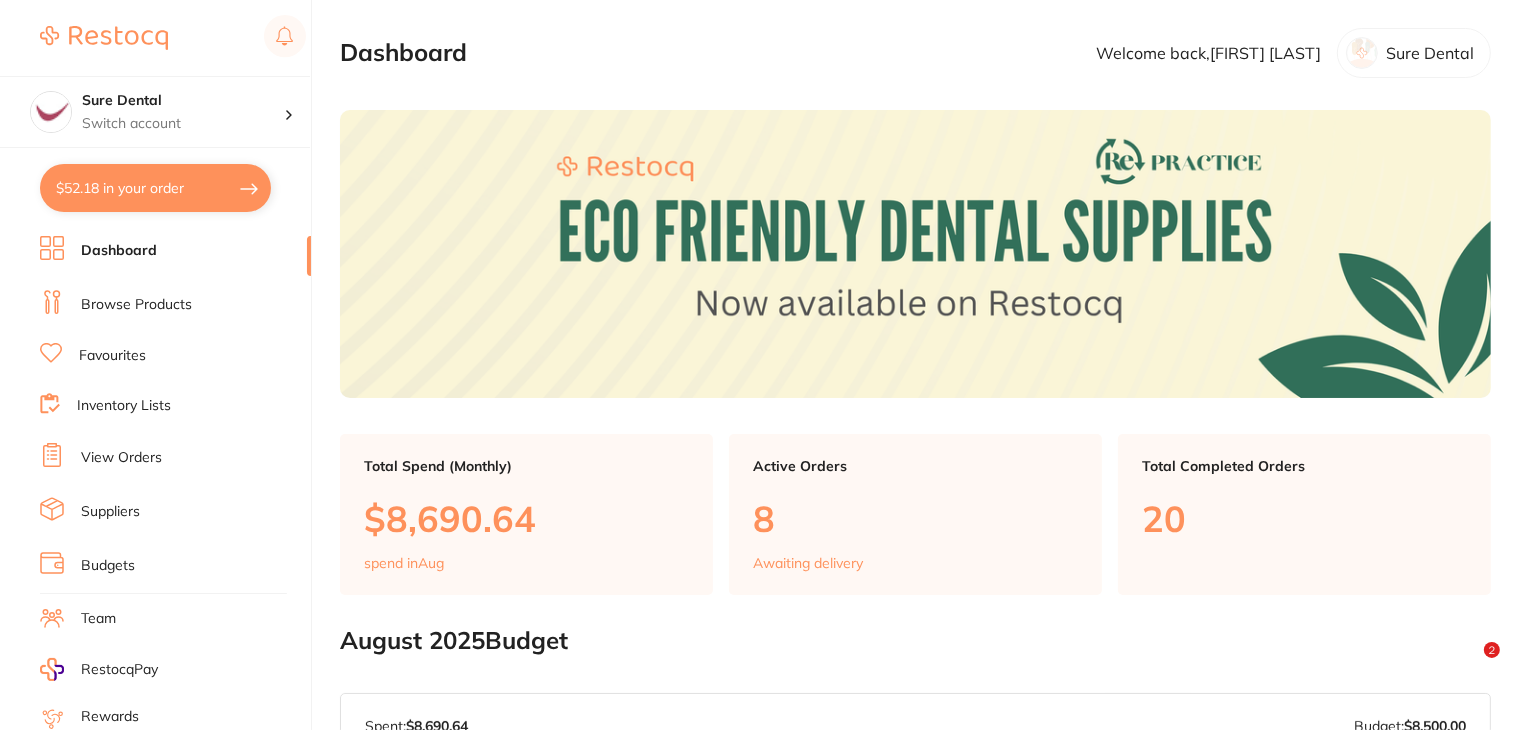 click on "Favourites" at bounding box center (112, 356) 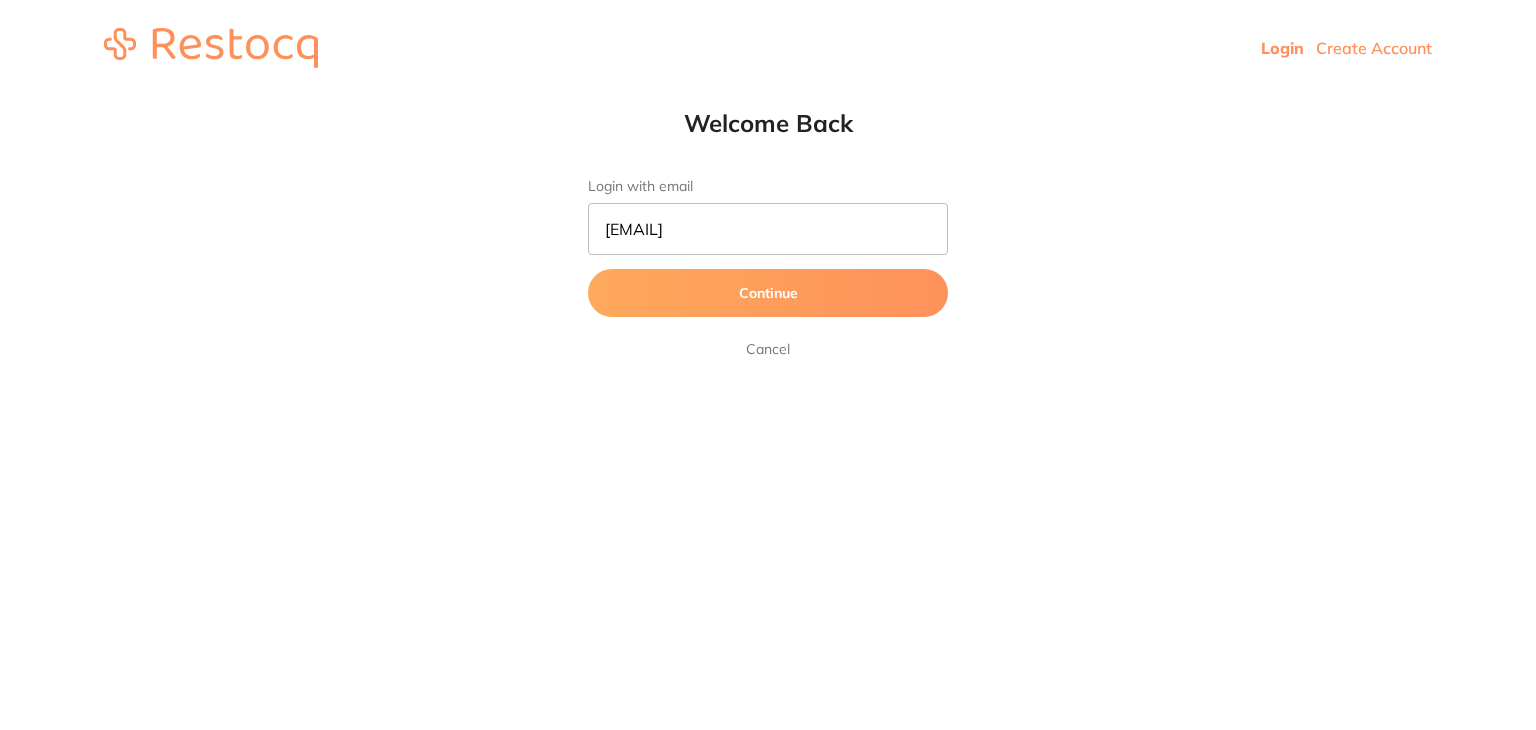 scroll, scrollTop: 0, scrollLeft: 0, axis: both 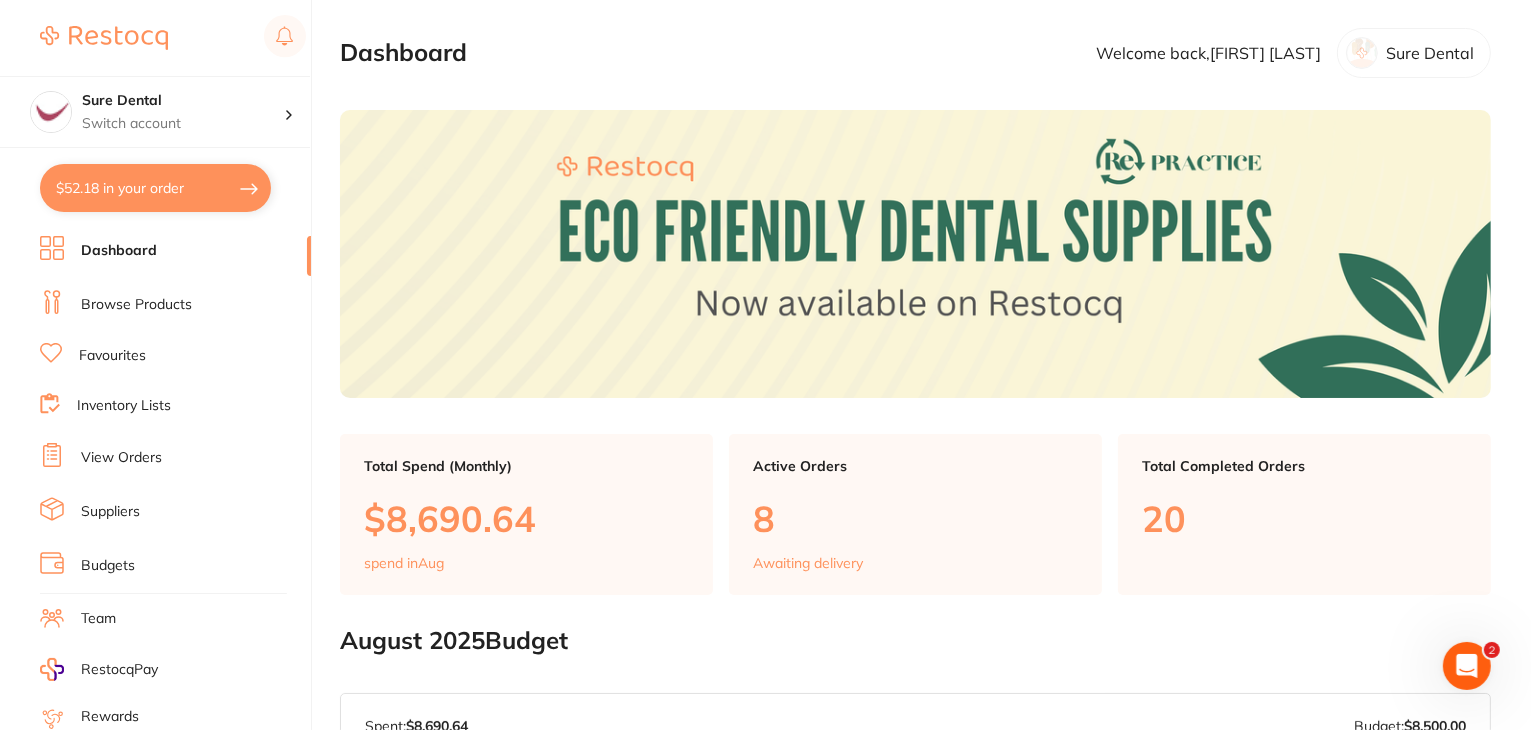 click on "View Orders" at bounding box center [121, 458] 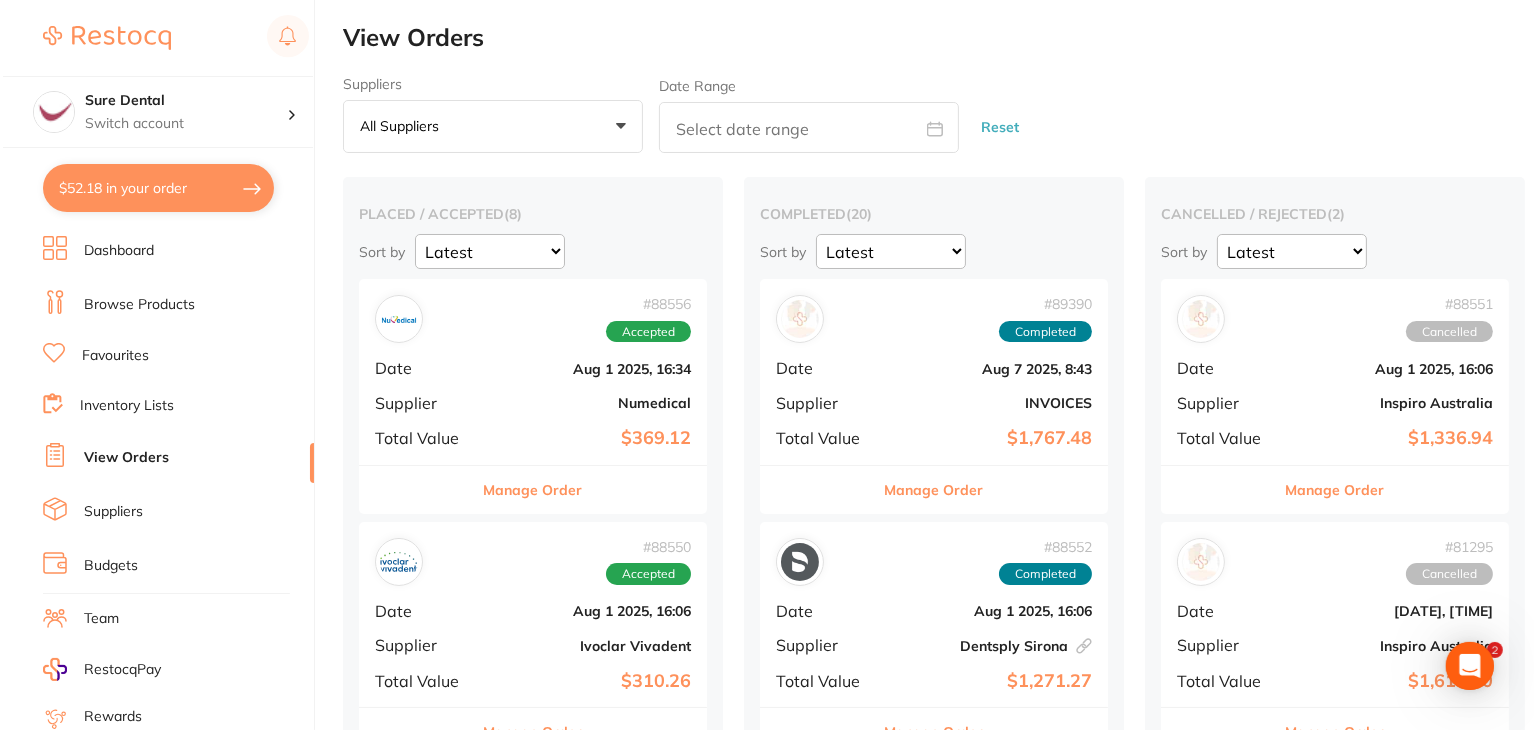 scroll, scrollTop: 0, scrollLeft: 0, axis: both 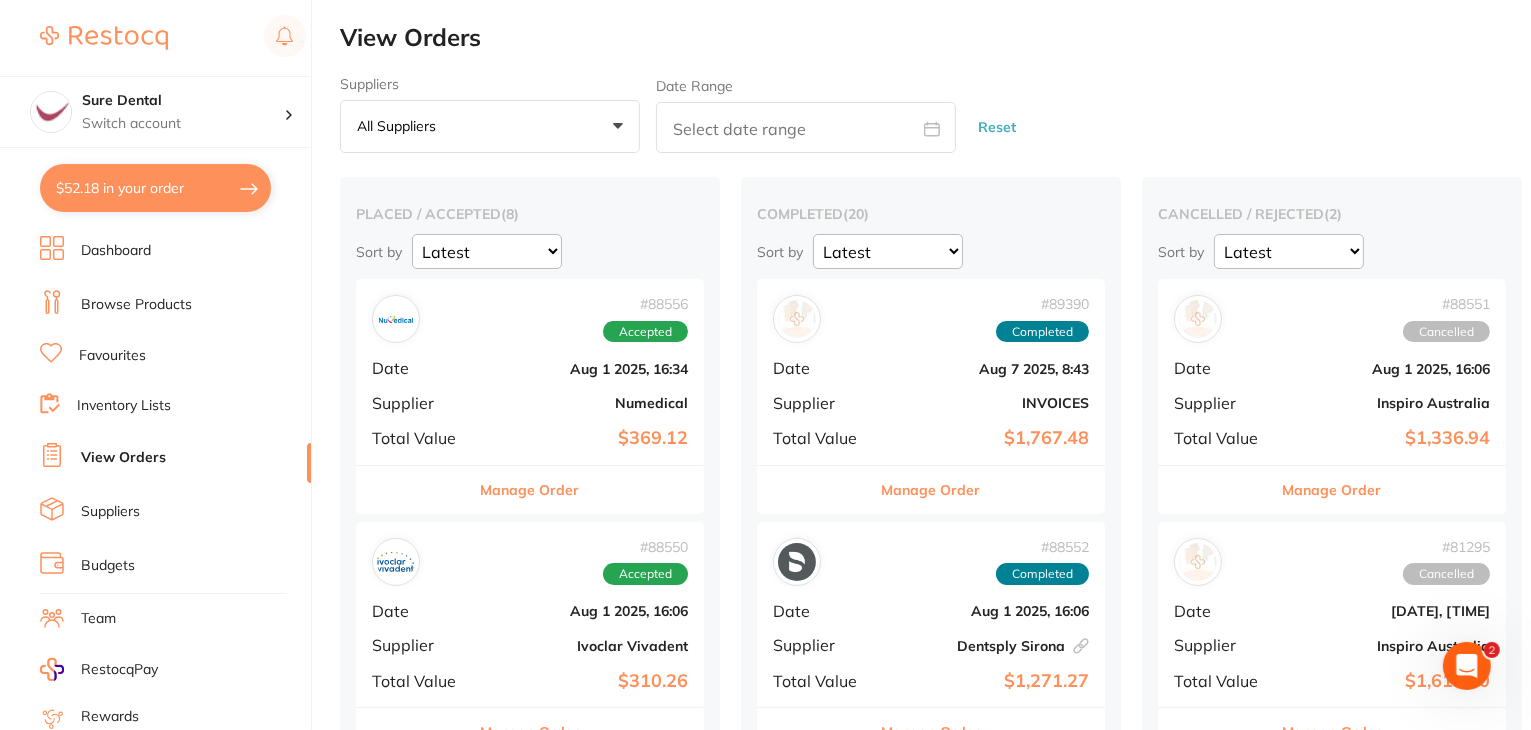 click on "$52.18   in your order" at bounding box center (155, 188) 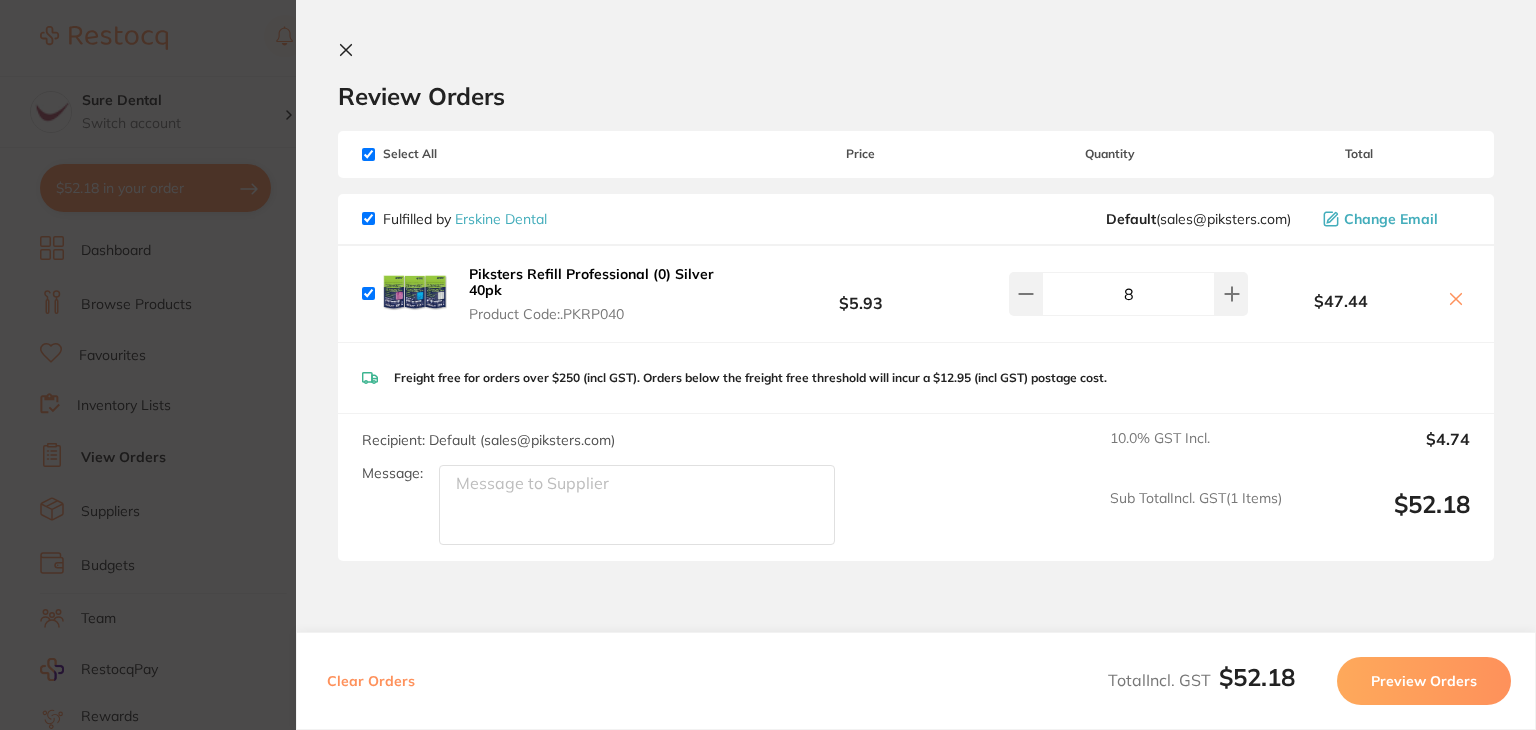 click 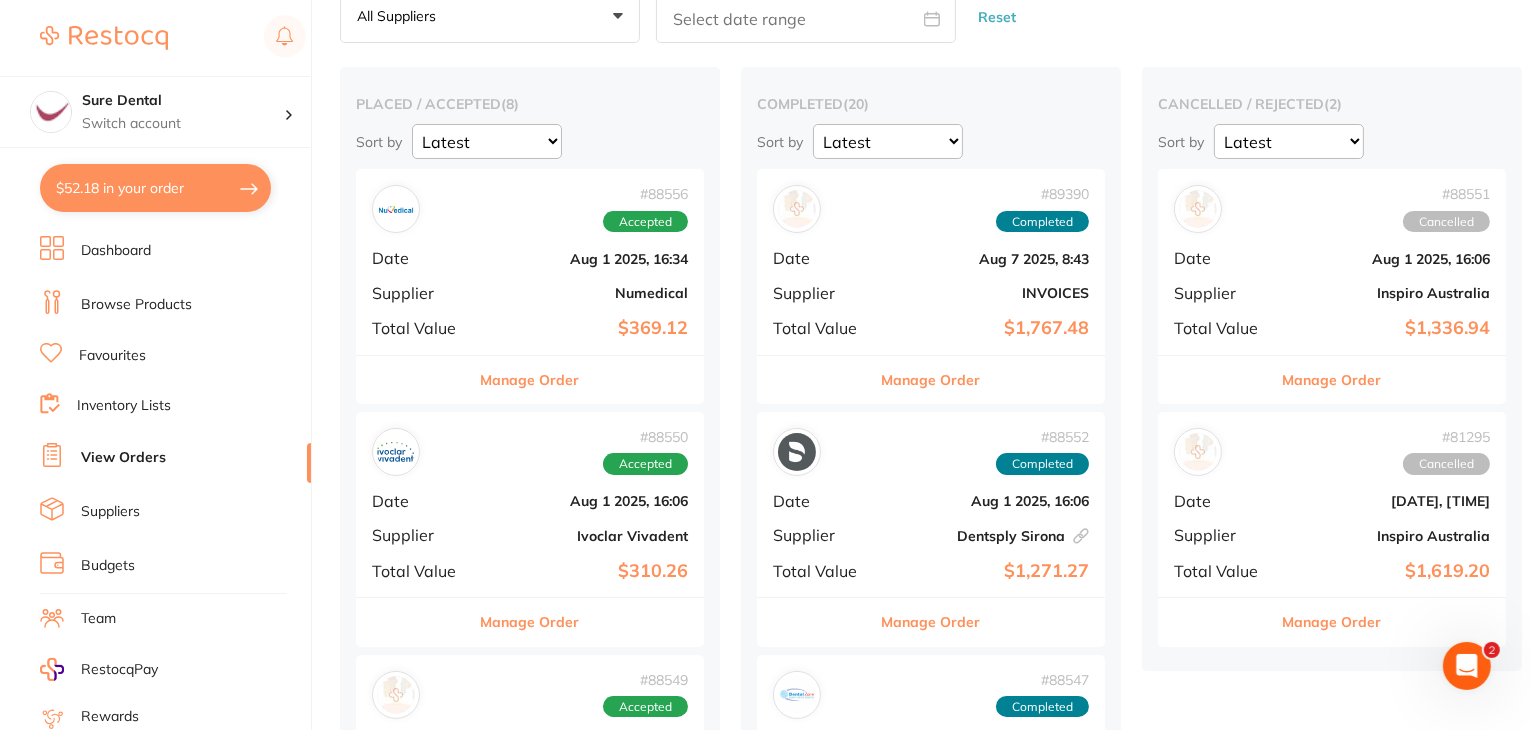 scroll, scrollTop: 31, scrollLeft: 0, axis: vertical 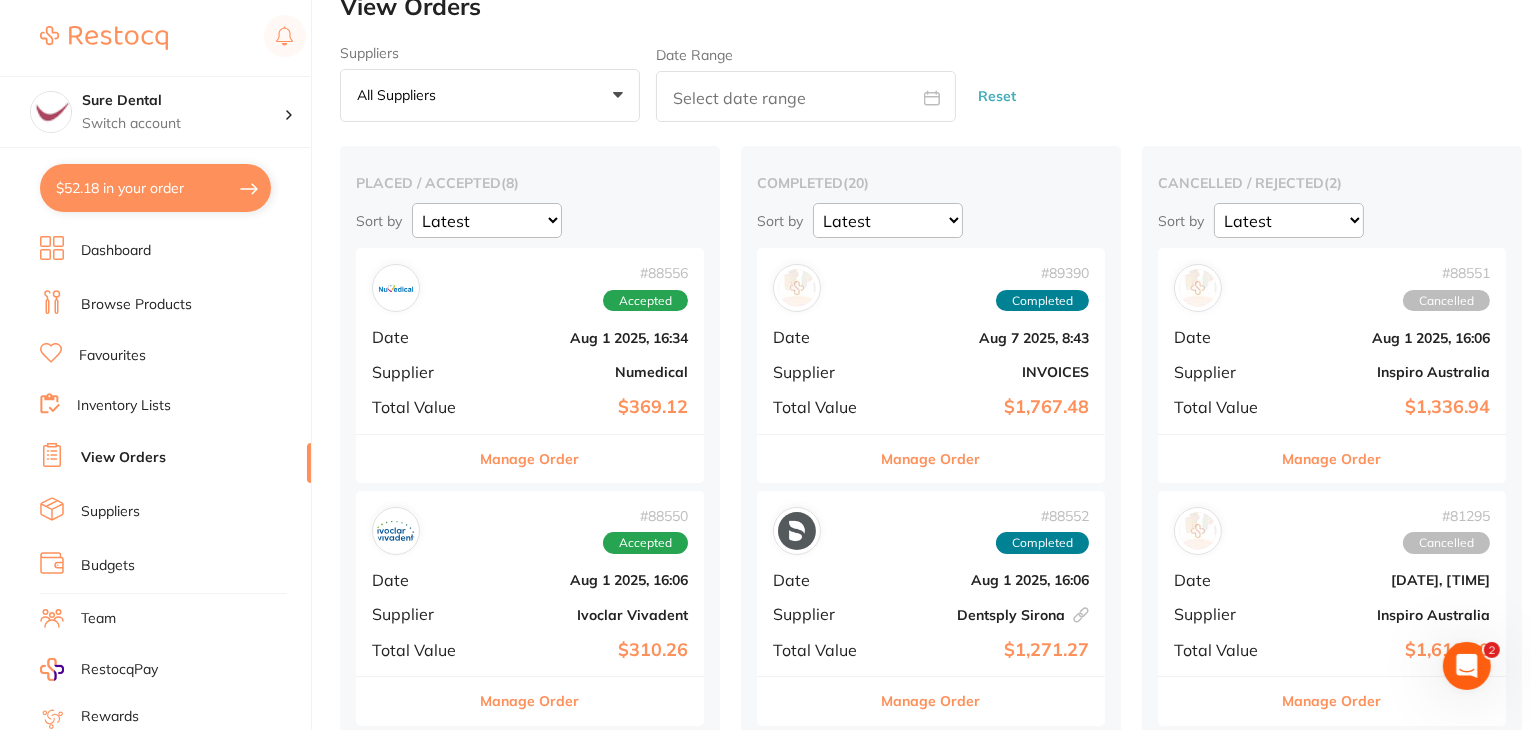click on "Manage Order" at bounding box center (931, 459) 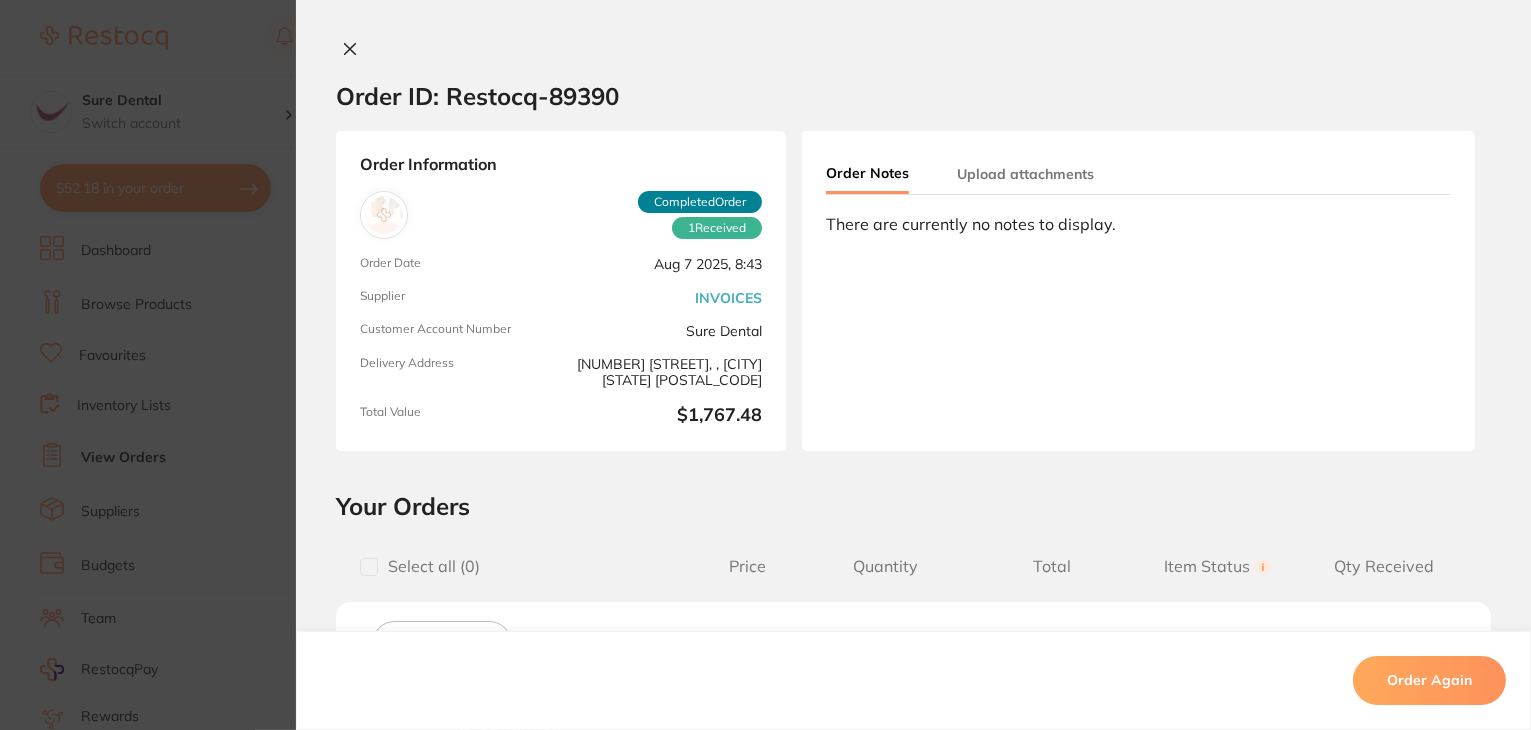 scroll, scrollTop: 0, scrollLeft: 0, axis: both 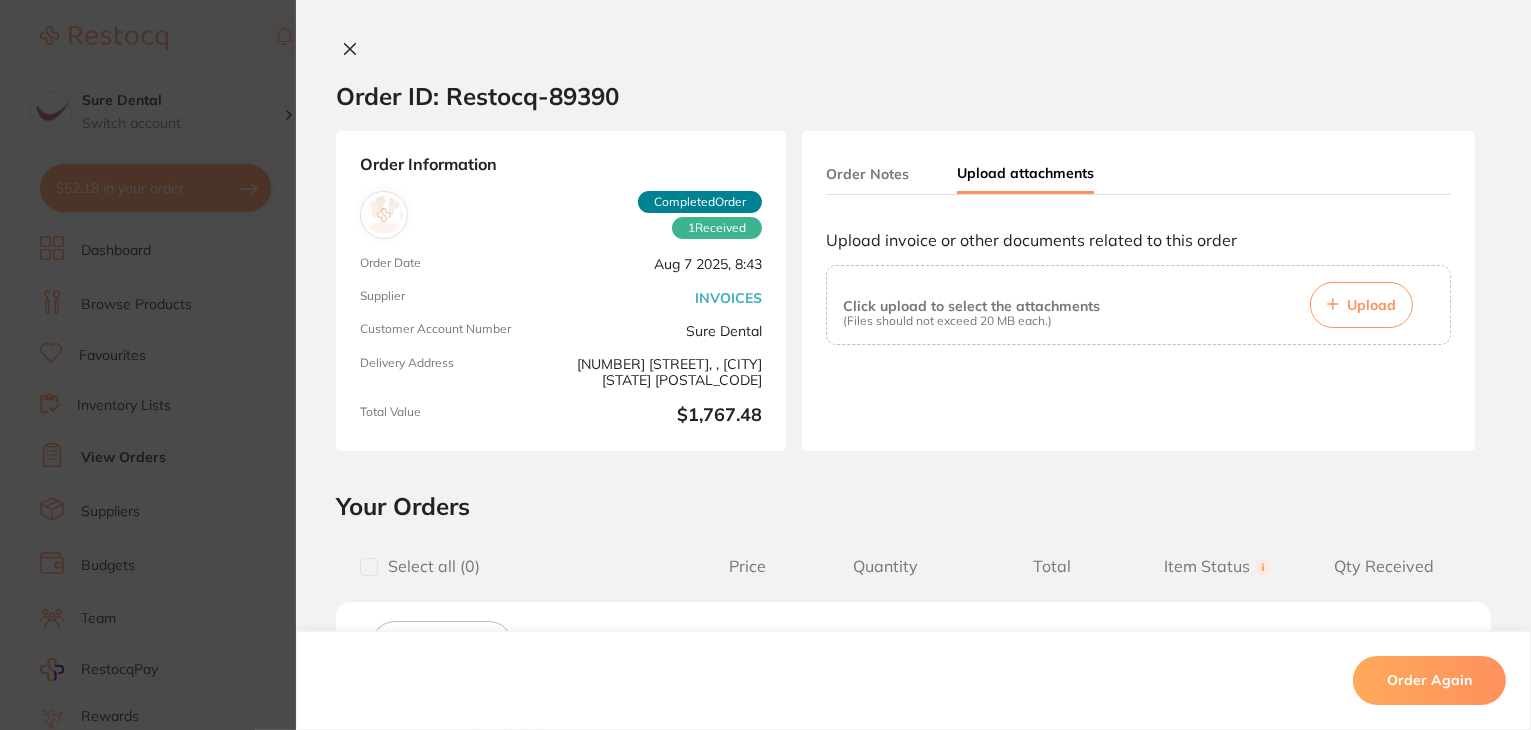 click on "Upload" at bounding box center (1361, 305) 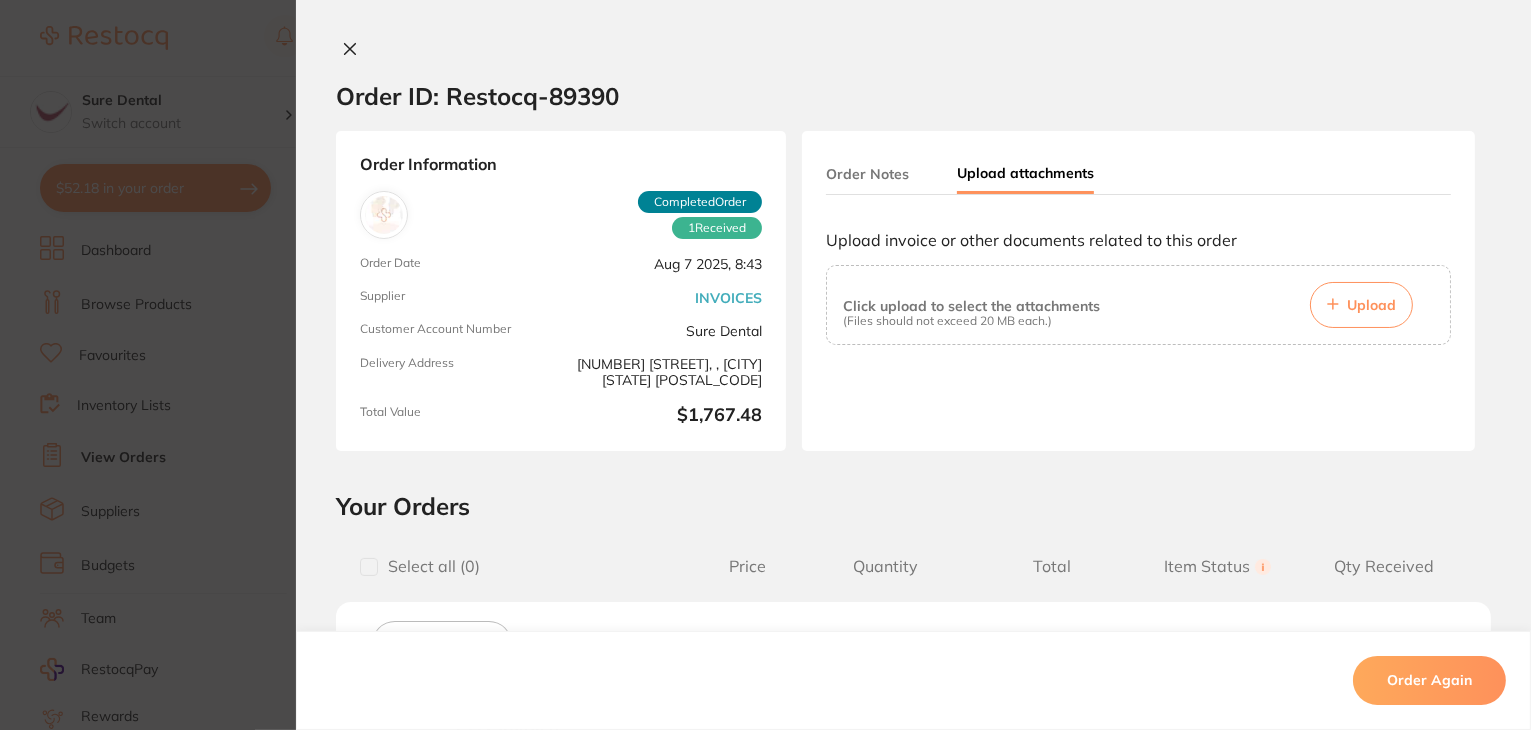 click on "Upload" at bounding box center [1361, 305] 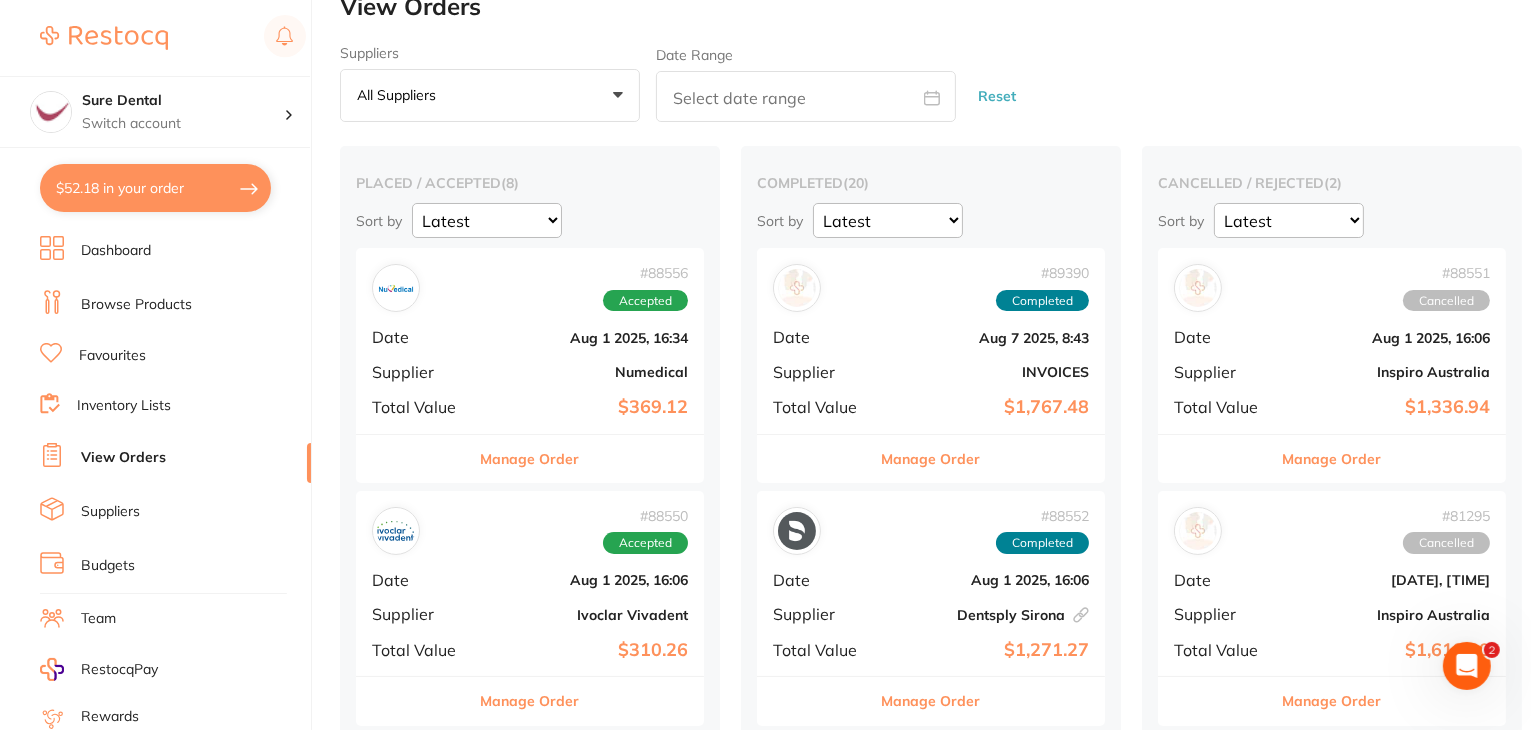 scroll, scrollTop: 0, scrollLeft: 0, axis: both 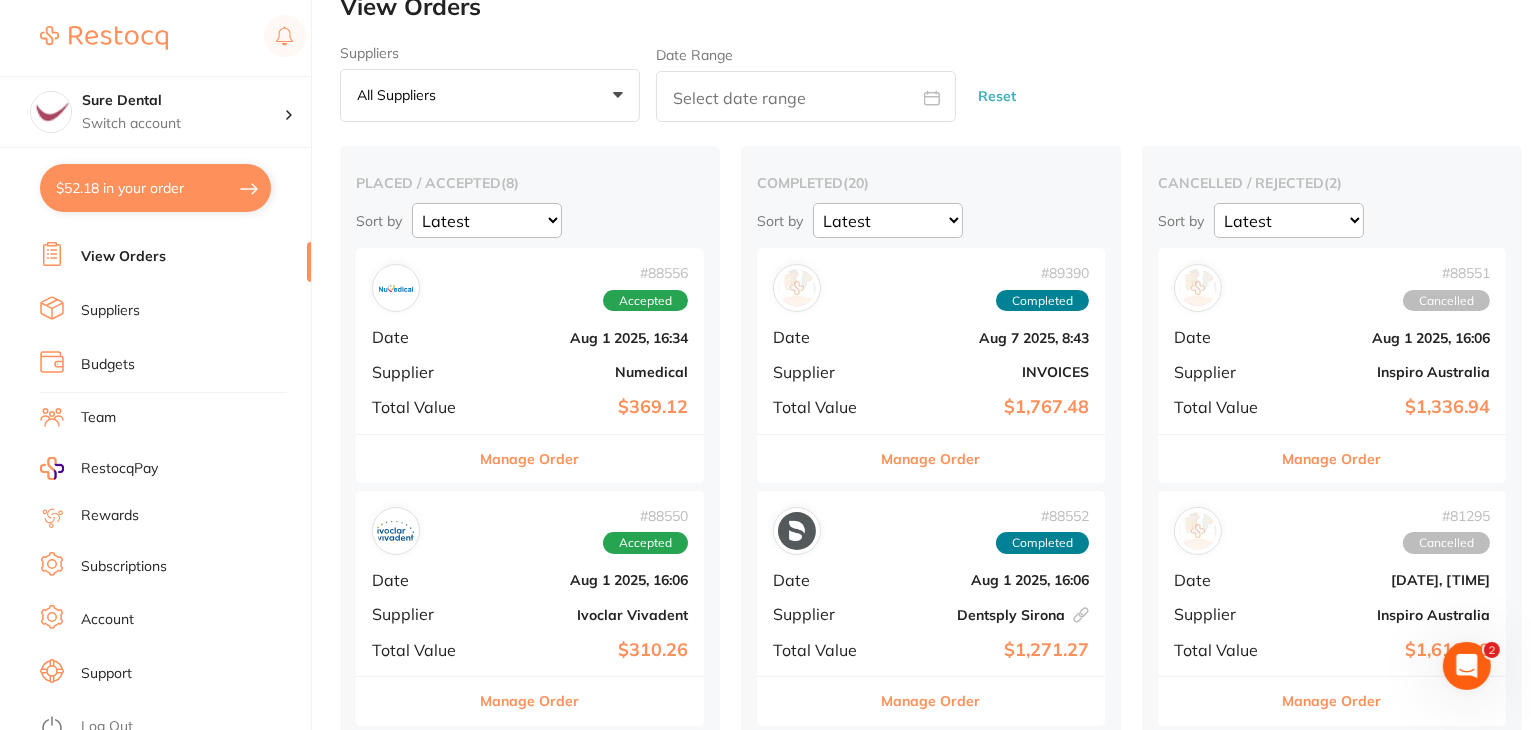 click on "Log Out" at bounding box center [107, 727] 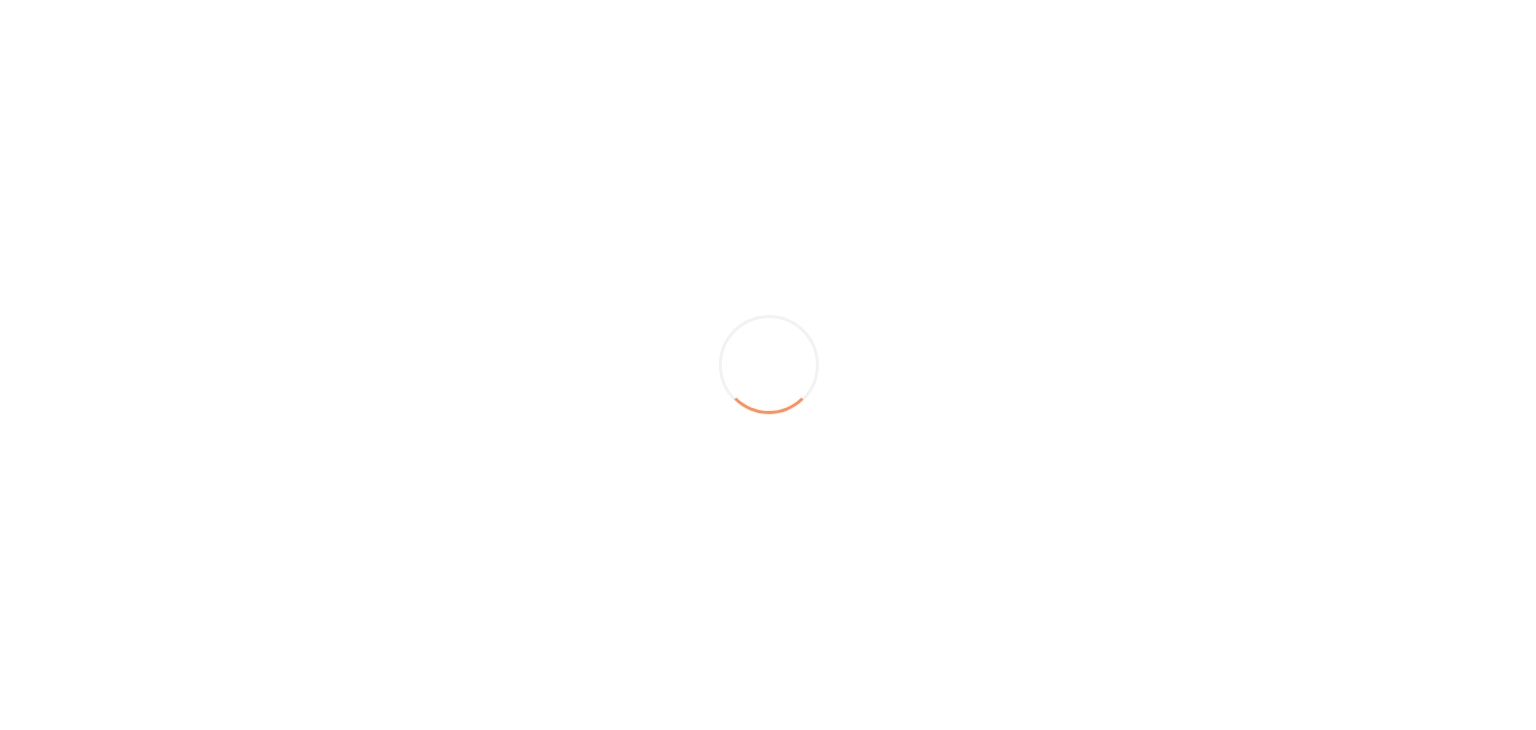 scroll, scrollTop: 0, scrollLeft: 0, axis: both 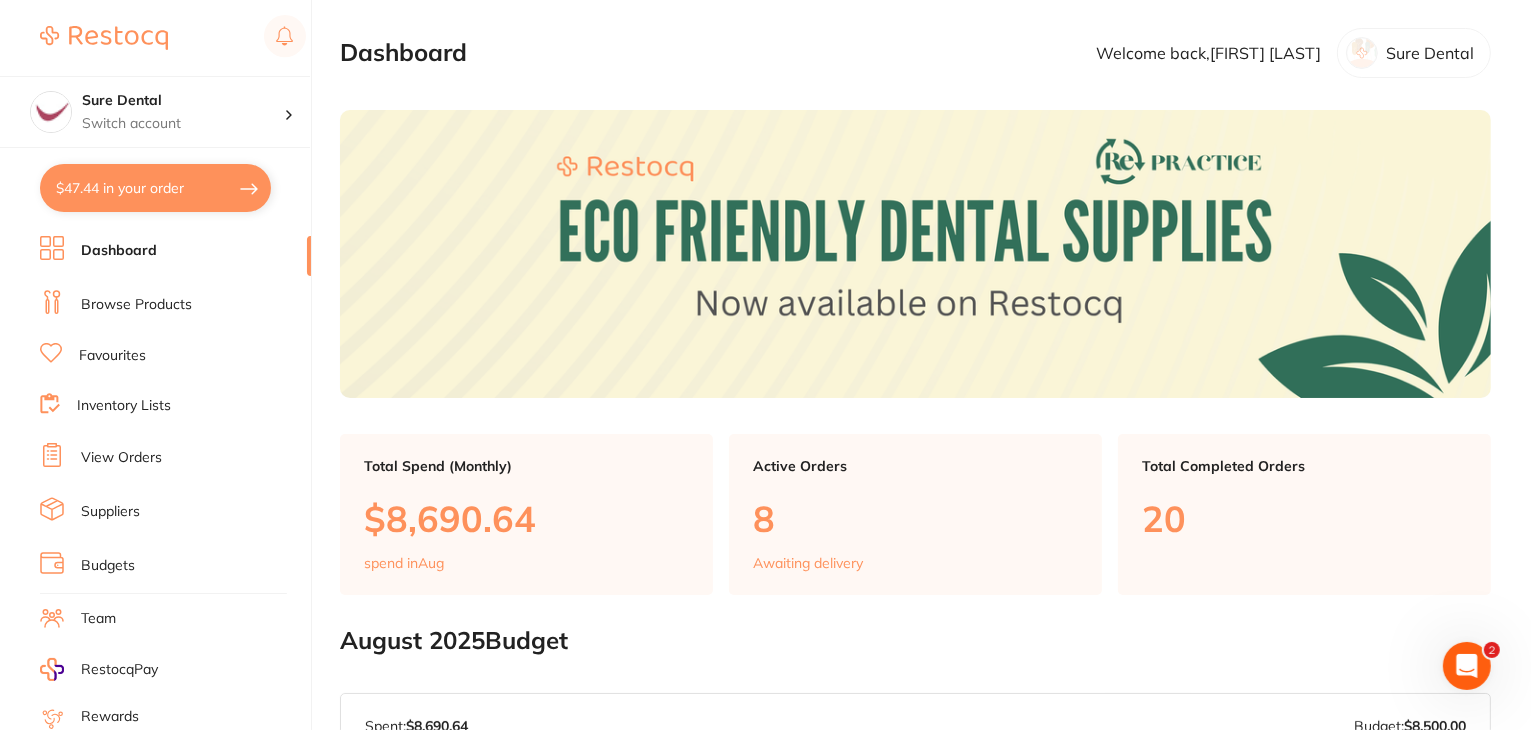 click on "View Orders" at bounding box center [121, 458] 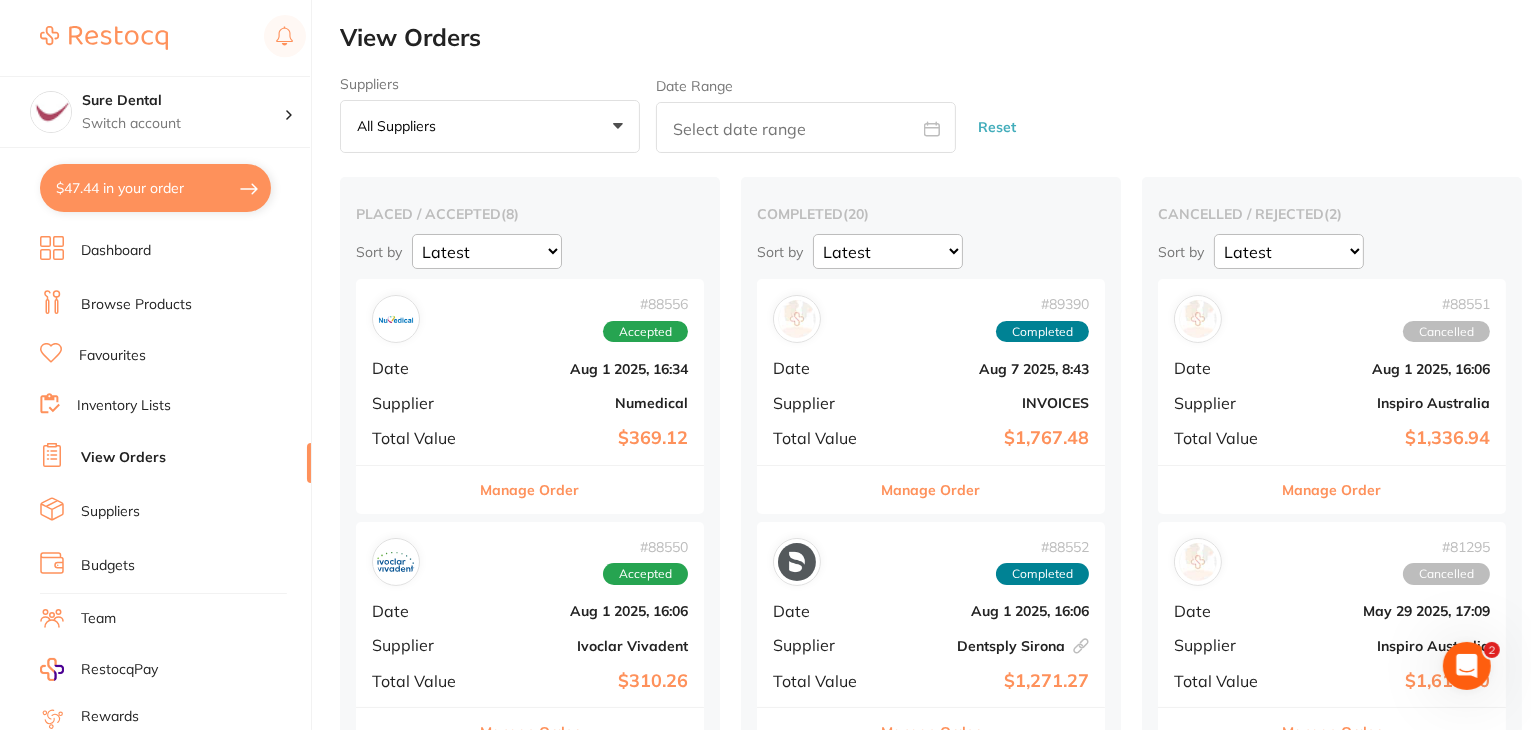 scroll, scrollTop: 0, scrollLeft: 0, axis: both 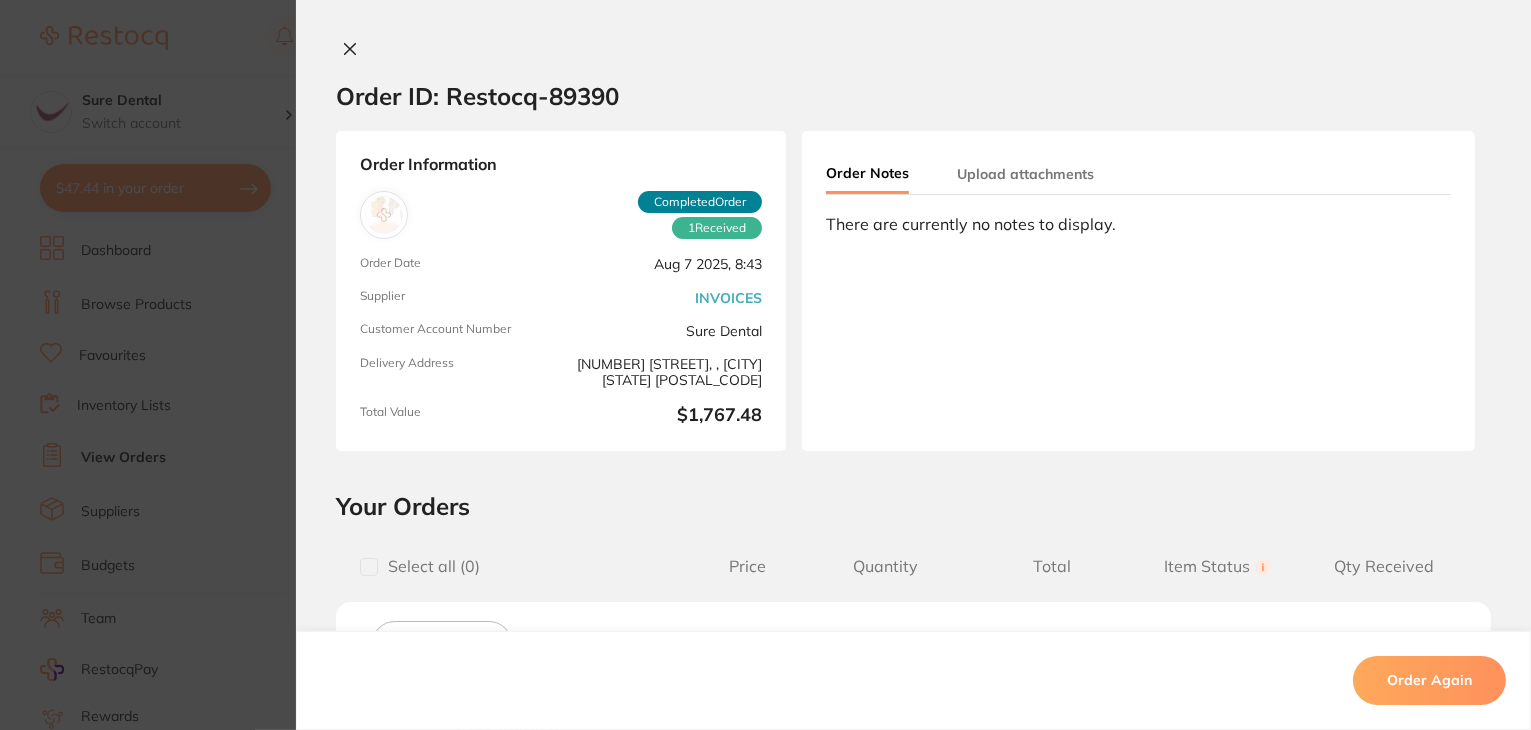 click on "Upload attachments" at bounding box center (1025, 174) 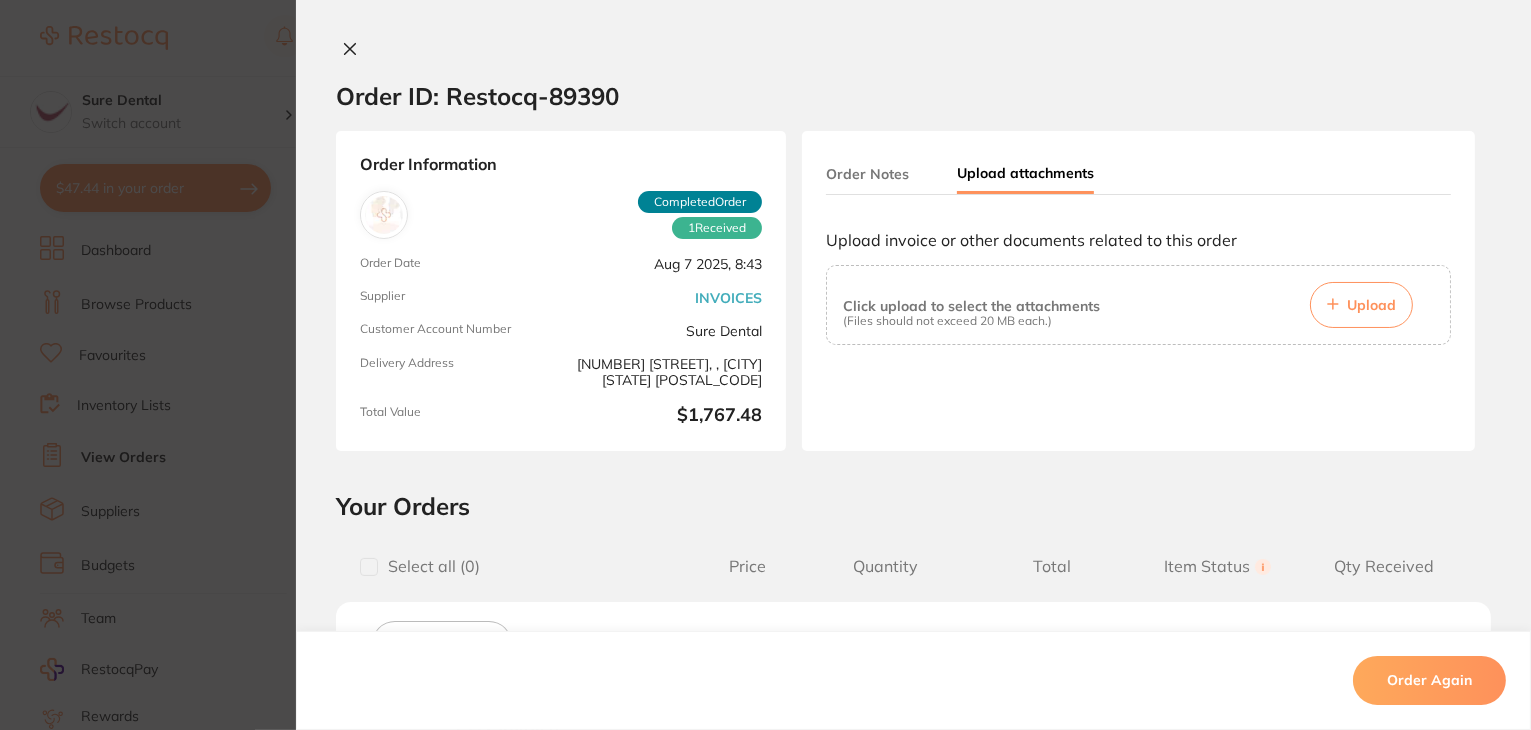 click on "Upload" at bounding box center [1371, 305] 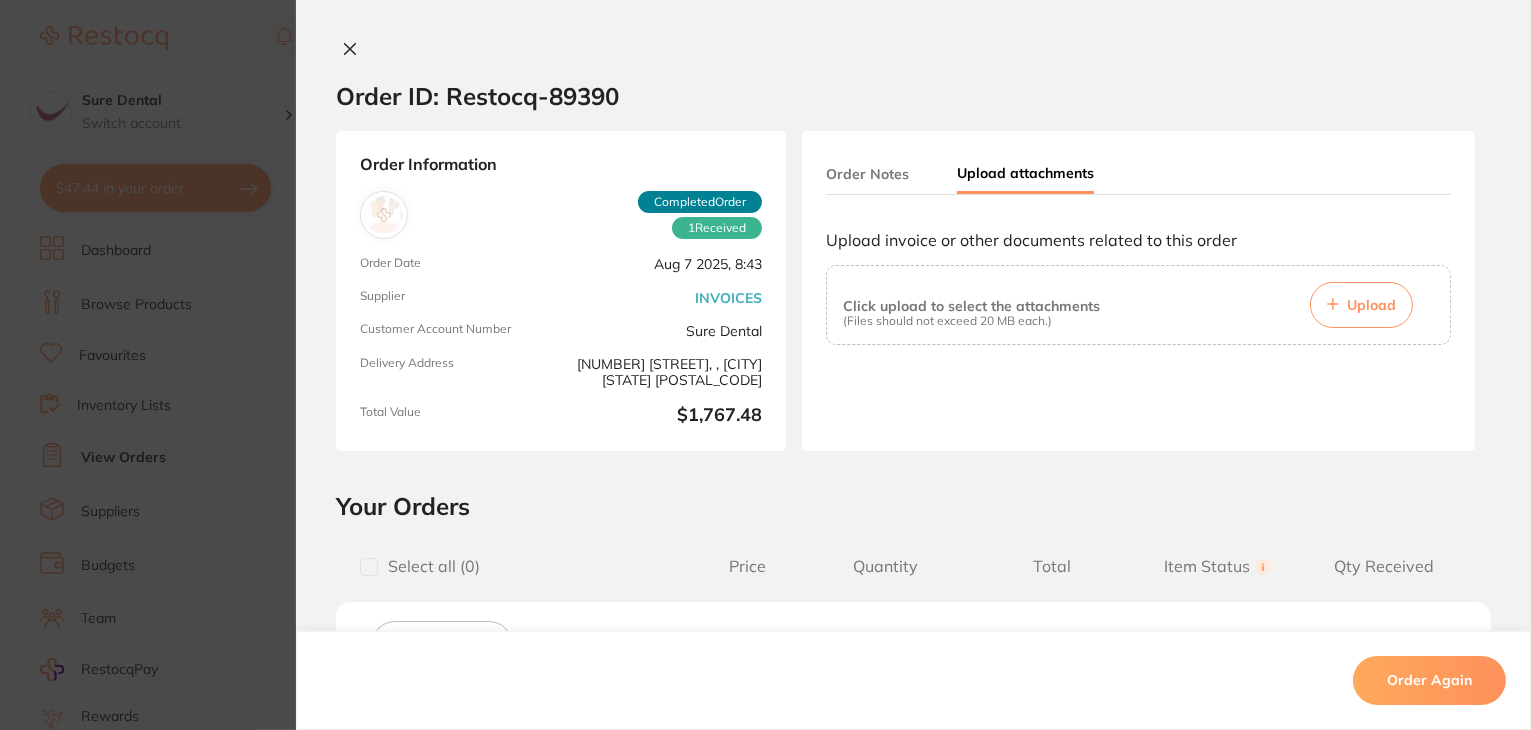 click 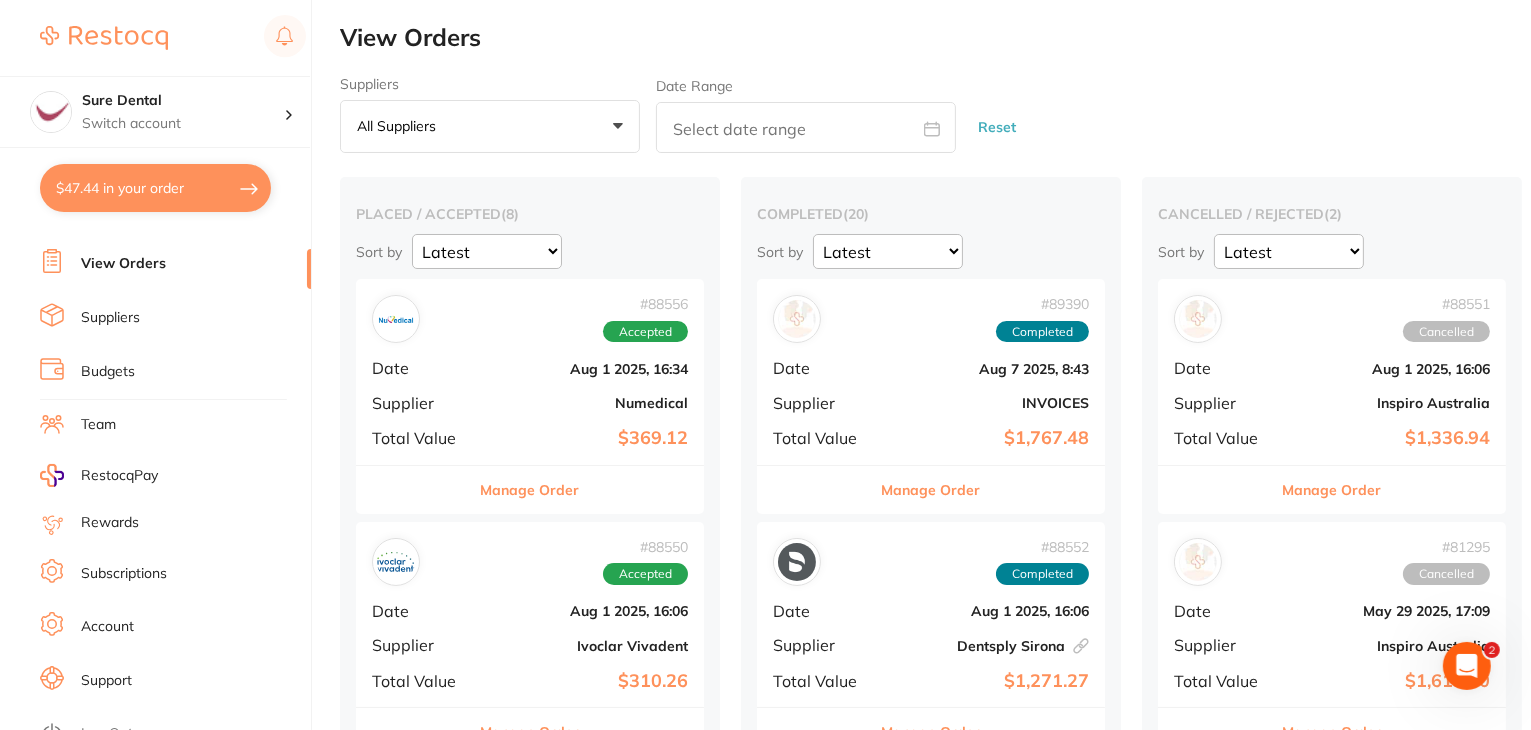 scroll, scrollTop: 0, scrollLeft: 0, axis: both 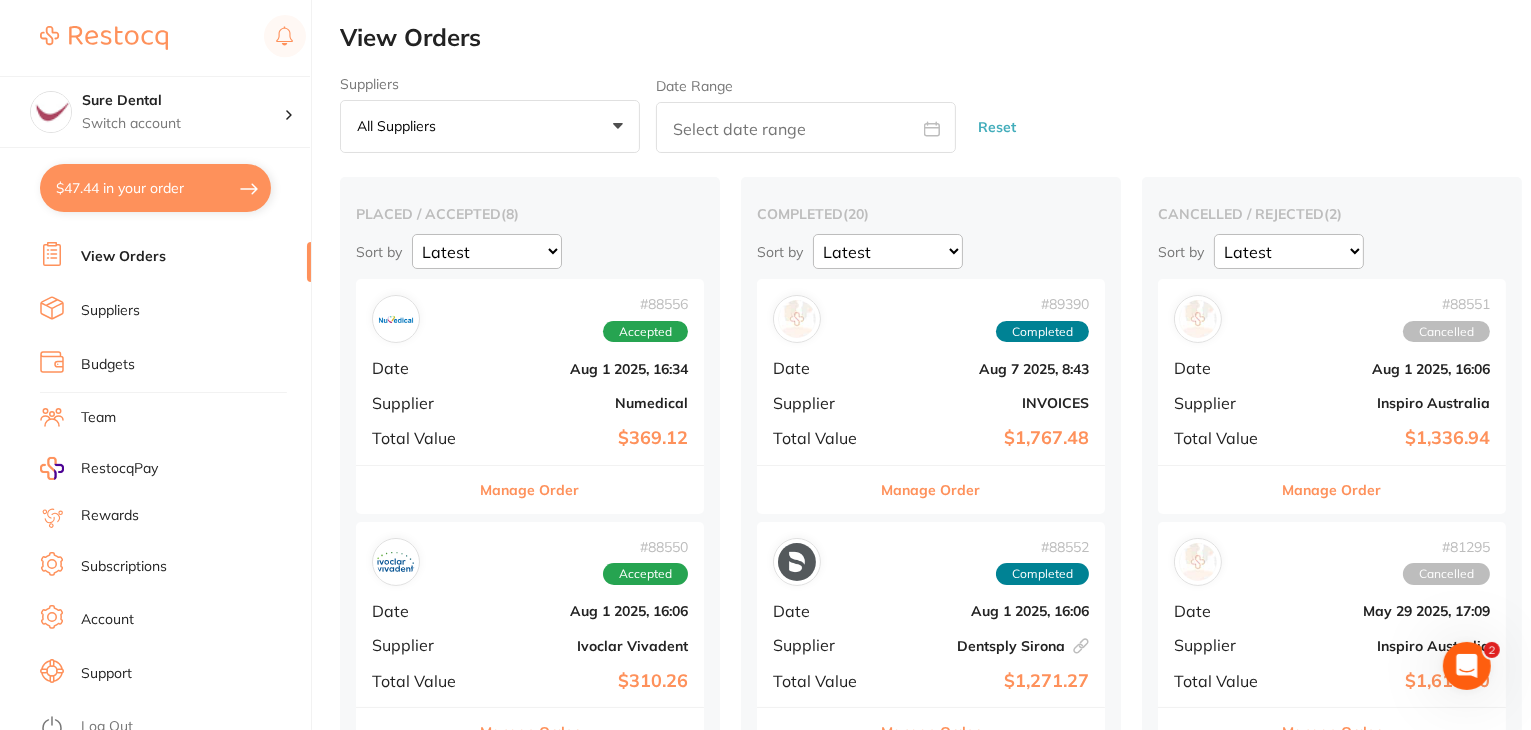 drag, startPoint x: 109, startPoint y: 717, endPoint x: 122, endPoint y: 716, distance: 13.038404 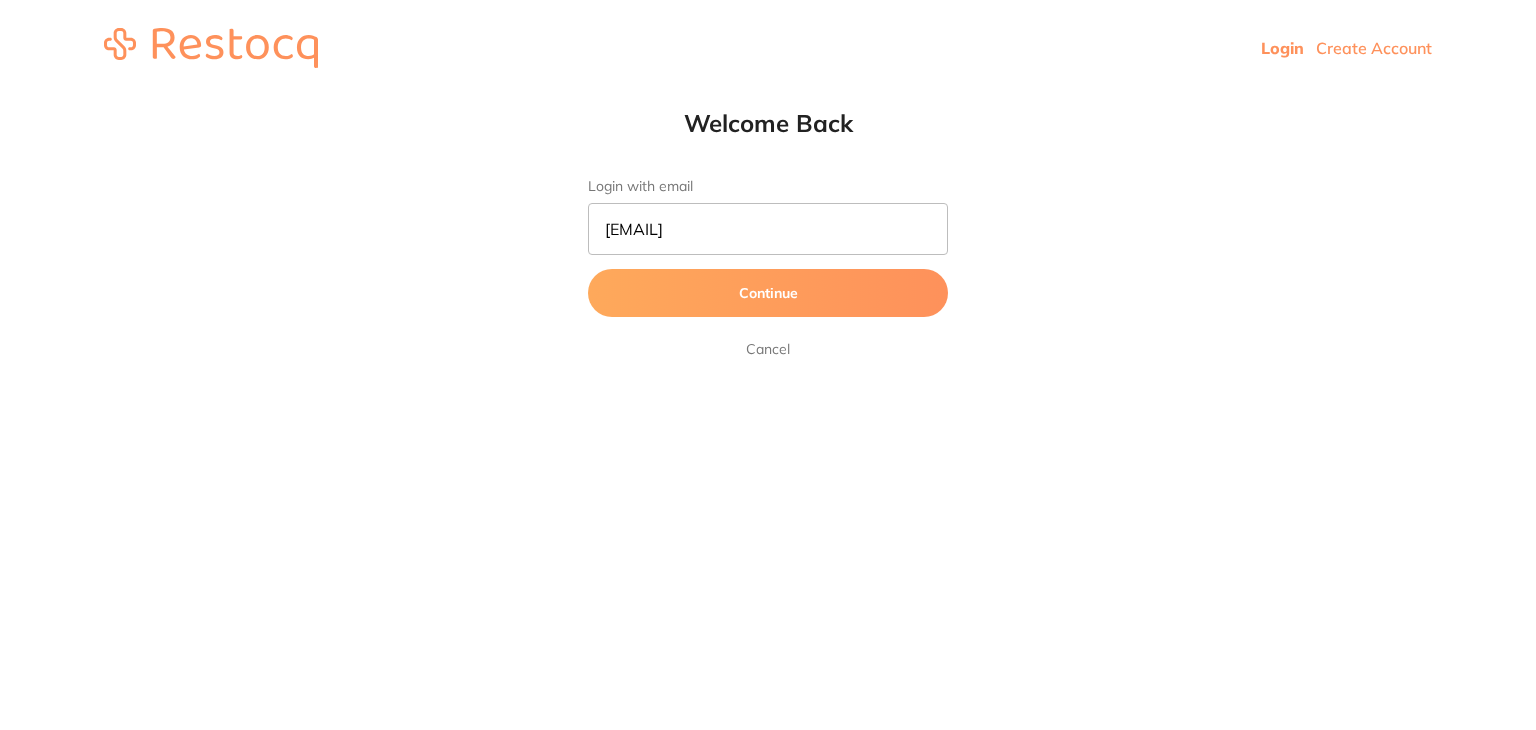 scroll, scrollTop: 0, scrollLeft: 0, axis: both 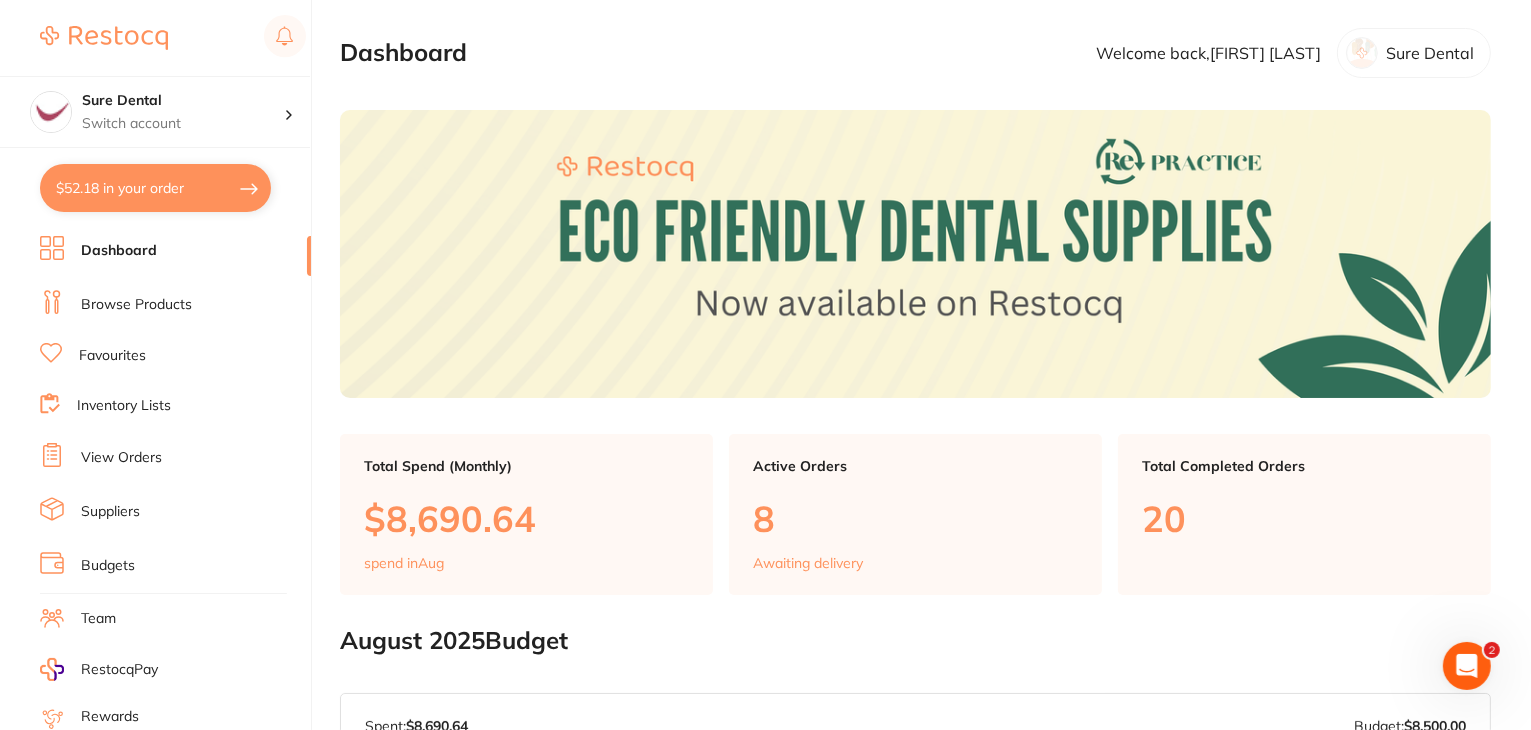 click on "View Orders" at bounding box center (121, 458) 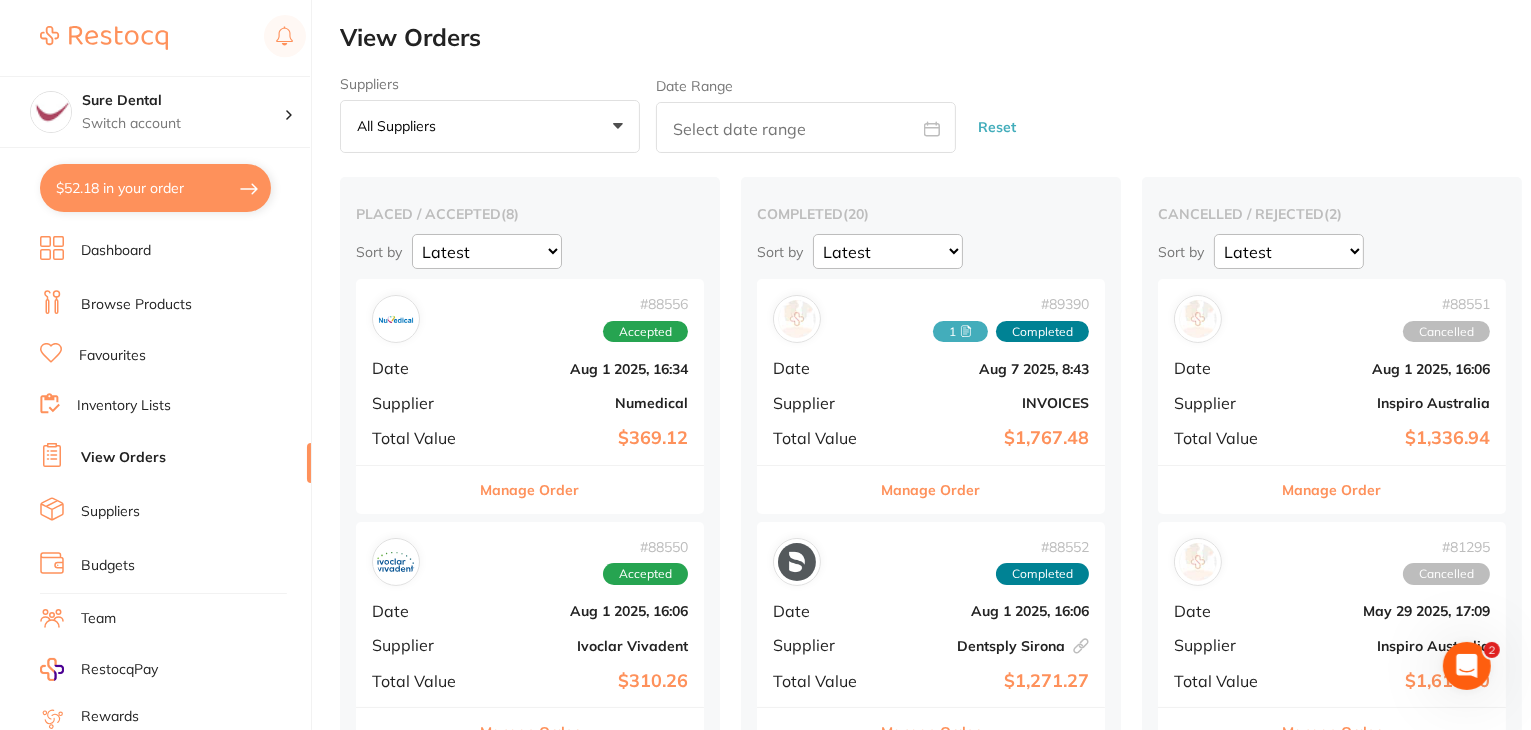 scroll, scrollTop: 0, scrollLeft: 0, axis: both 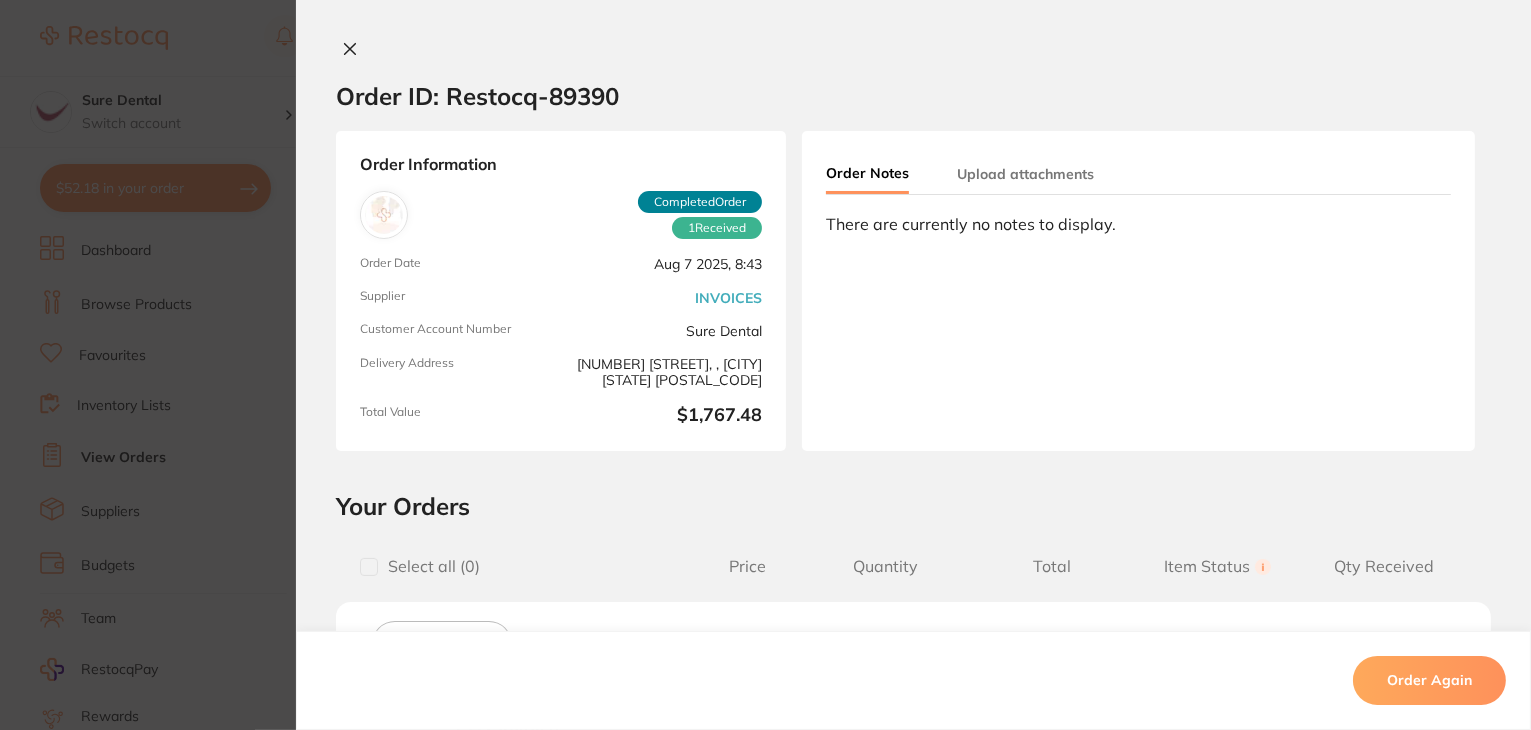 click on "Upload attachments" at bounding box center [1025, 174] 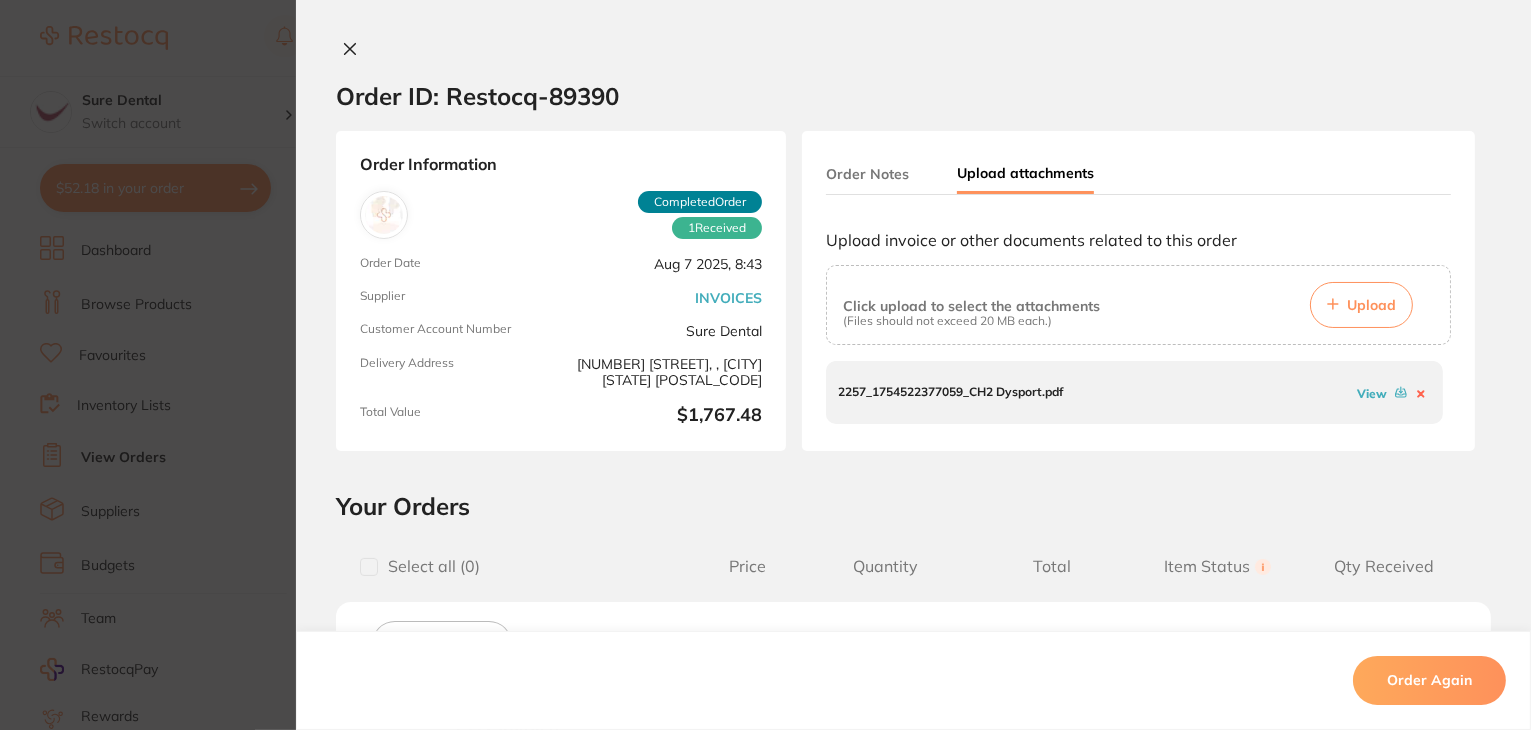 click 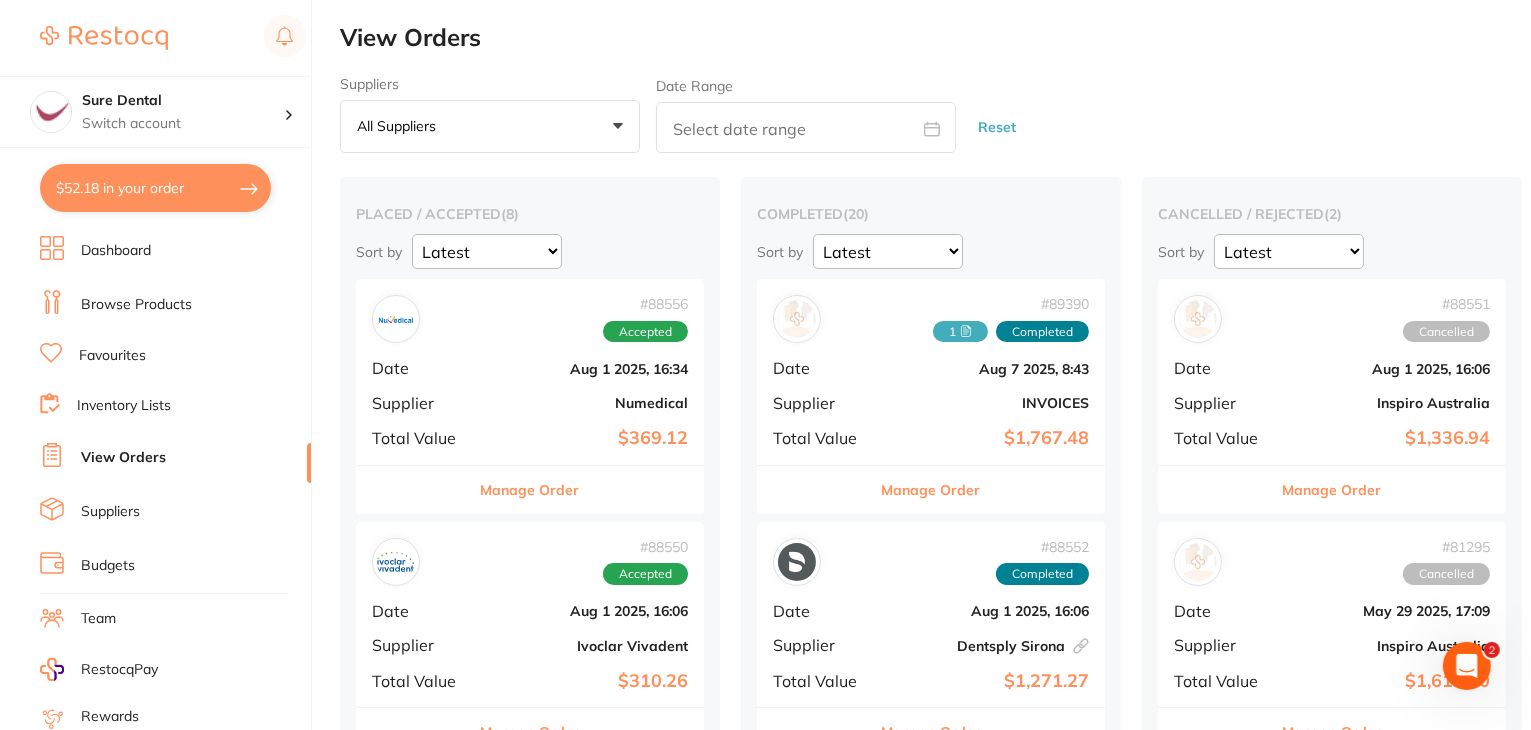 scroll, scrollTop: 0, scrollLeft: 0, axis: both 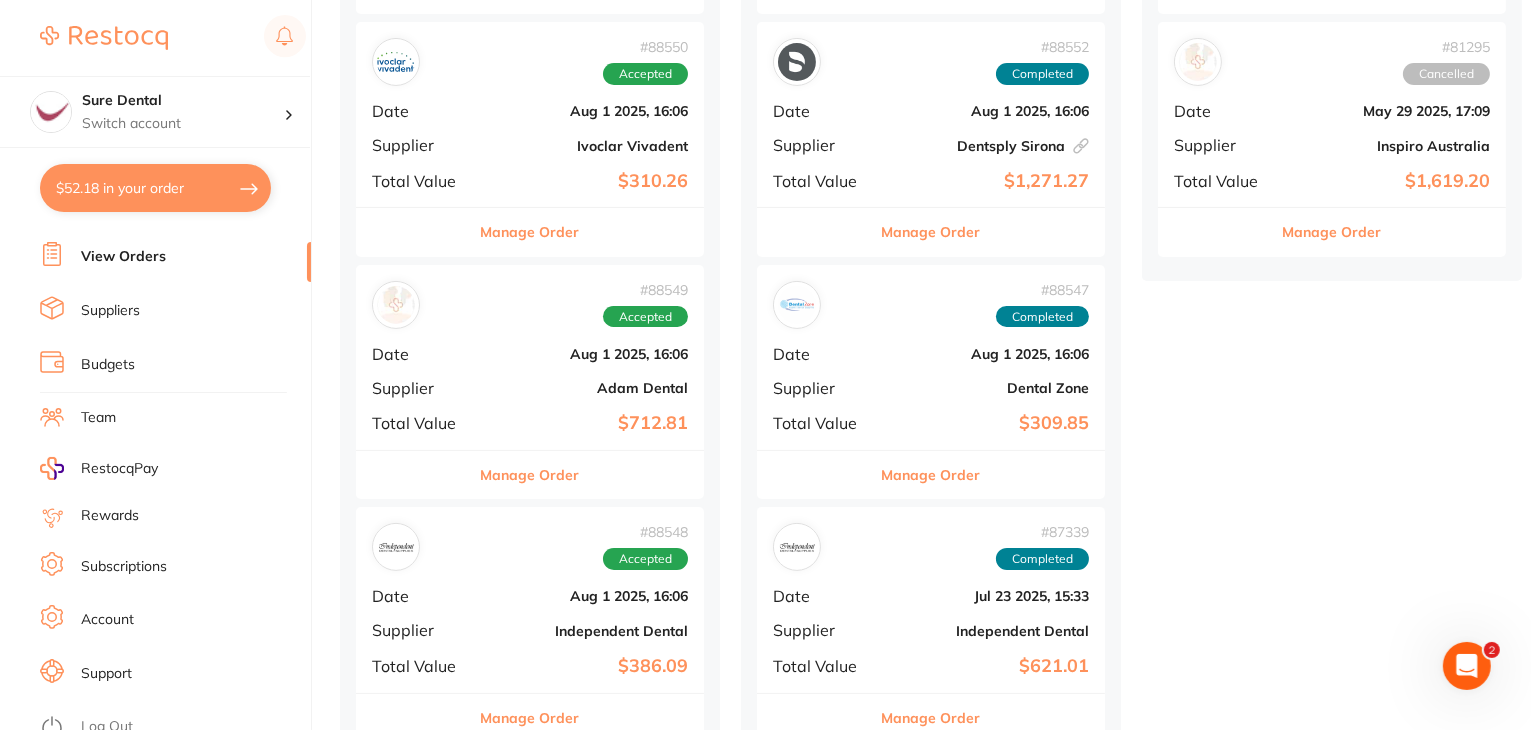 click on "Log Out" at bounding box center (107, 727) 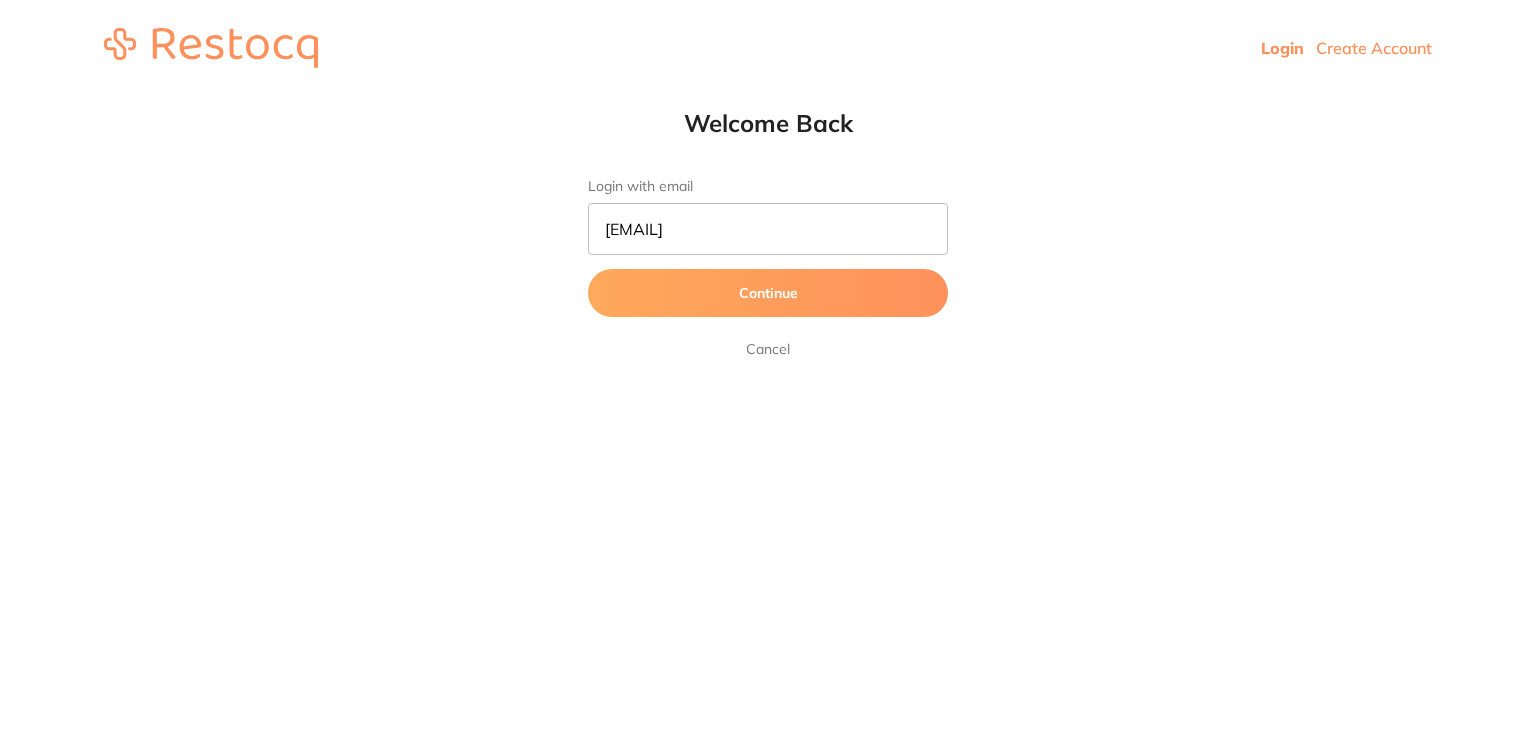 scroll, scrollTop: 0, scrollLeft: 0, axis: both 